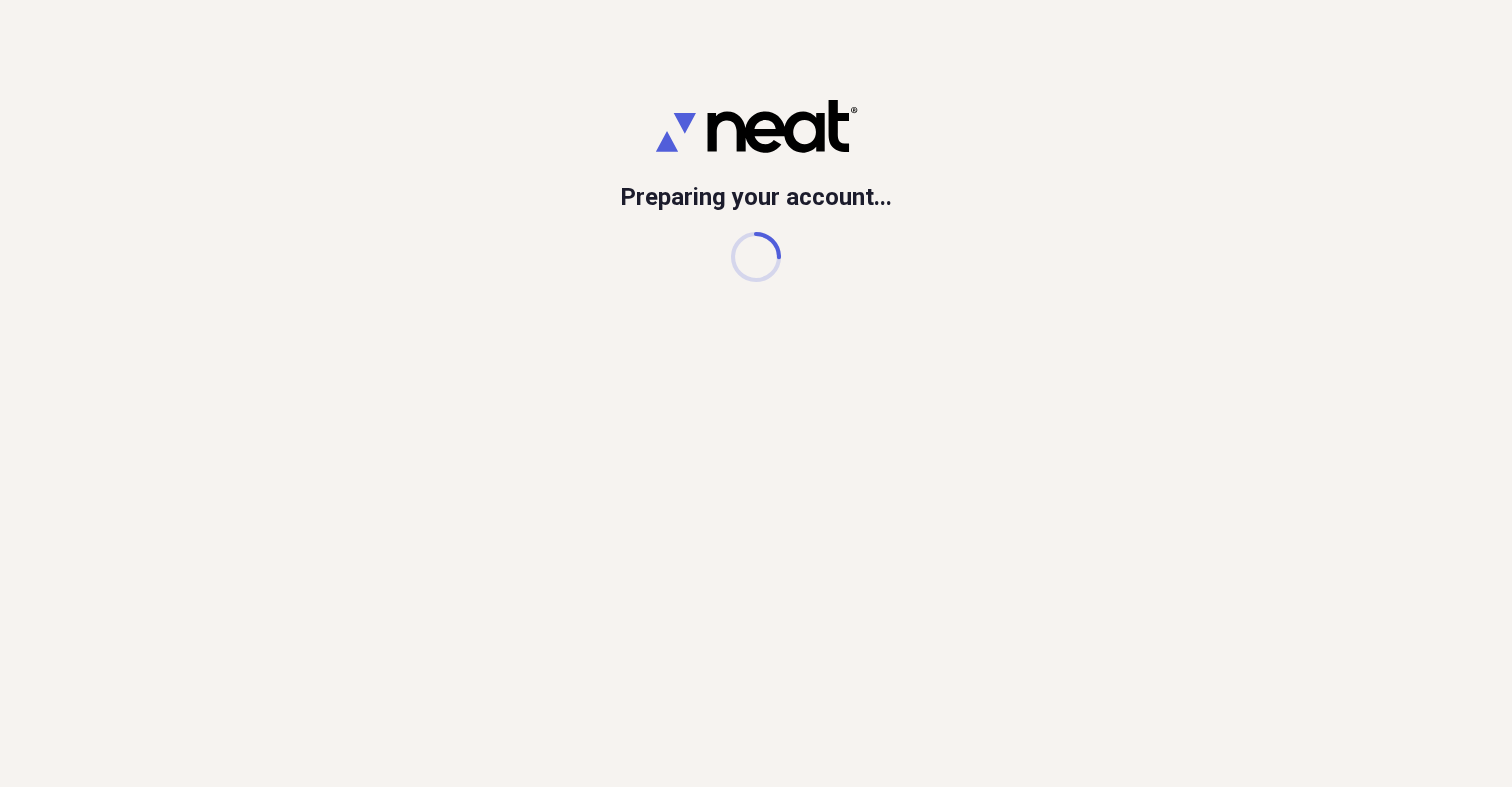 scroll, scrollTop: 0, scrollLeft: 0, axis: both 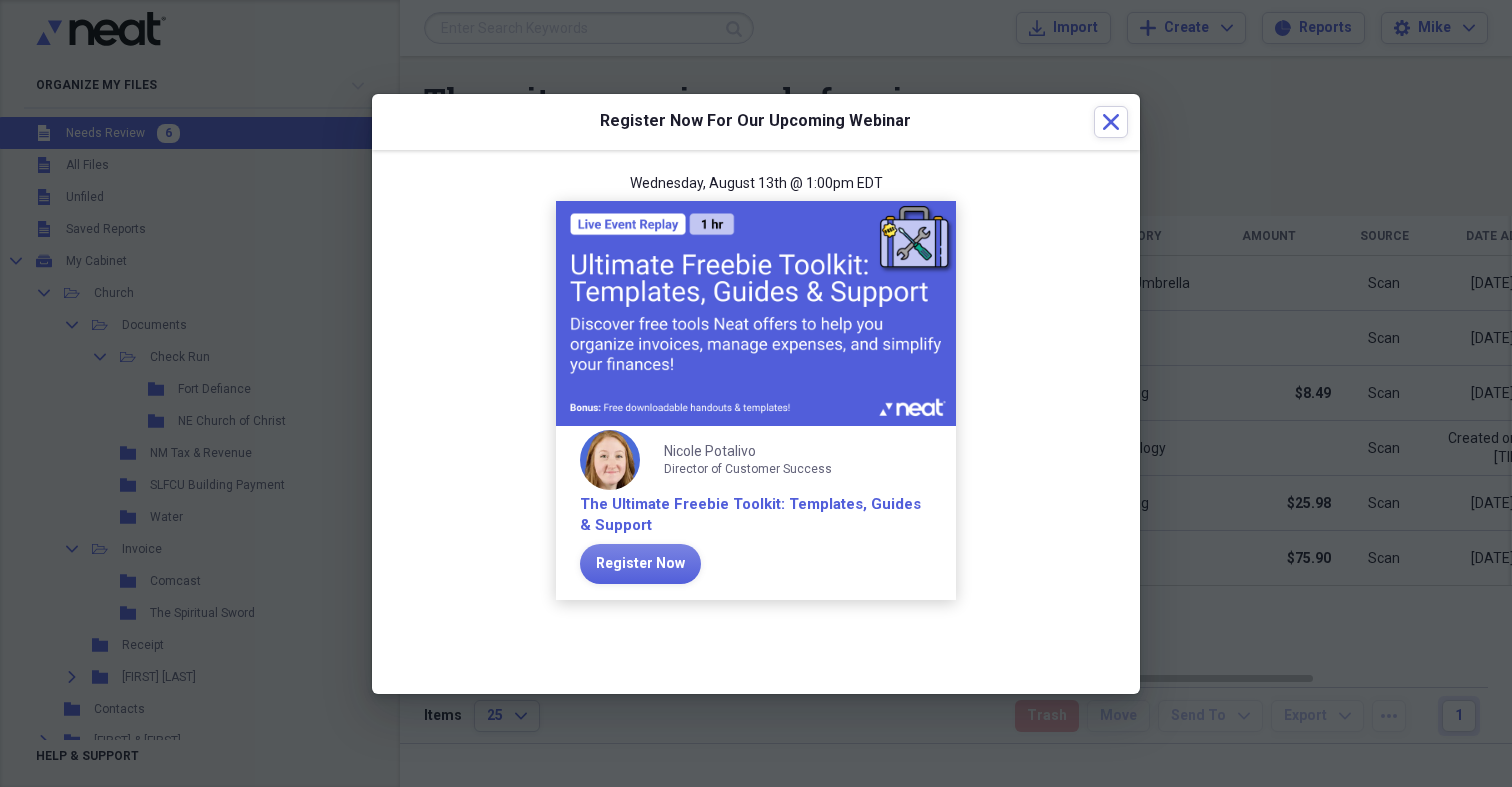click on "Close" 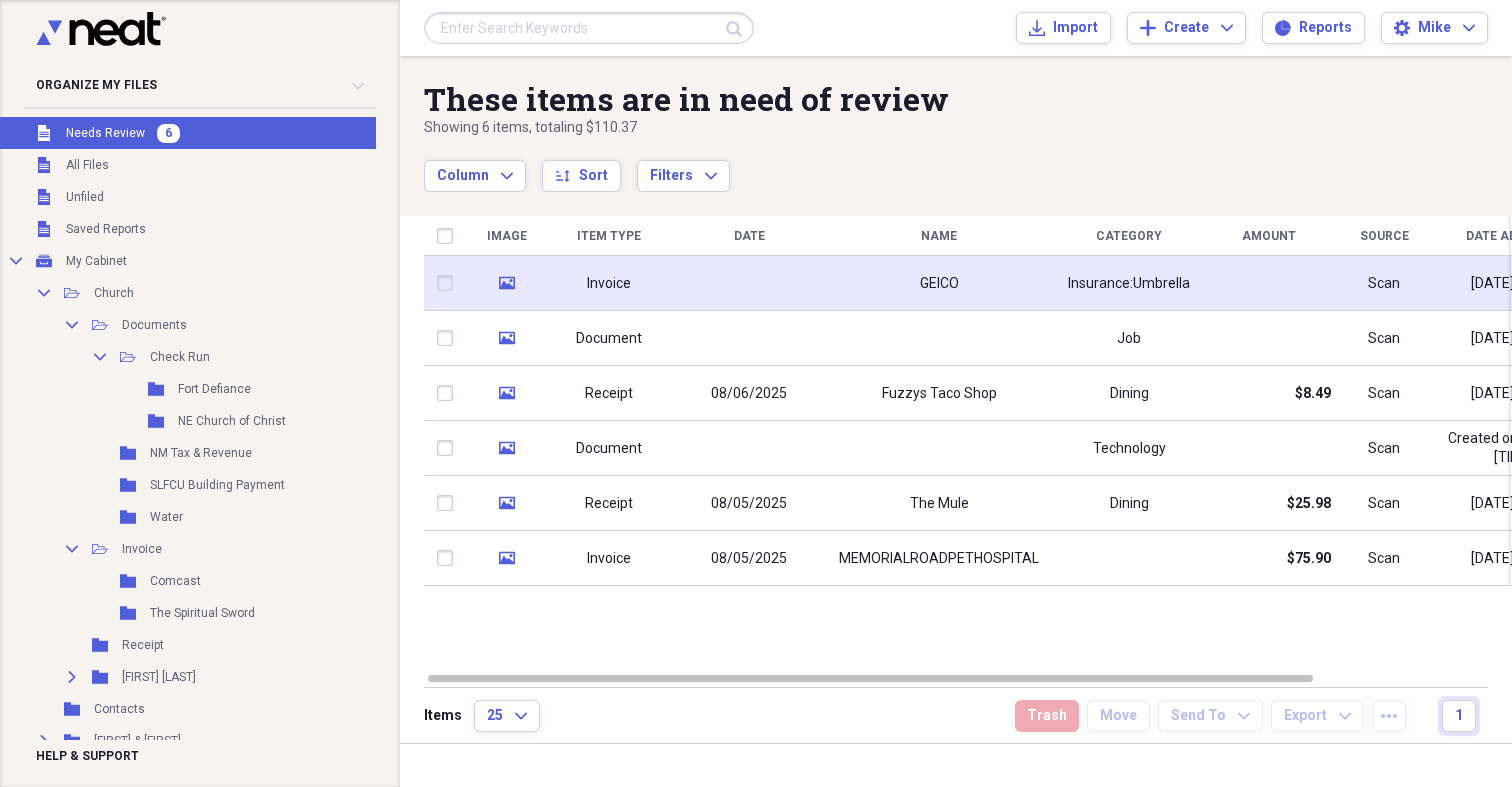 click on "Invoice" at bounding box center [609, 283] 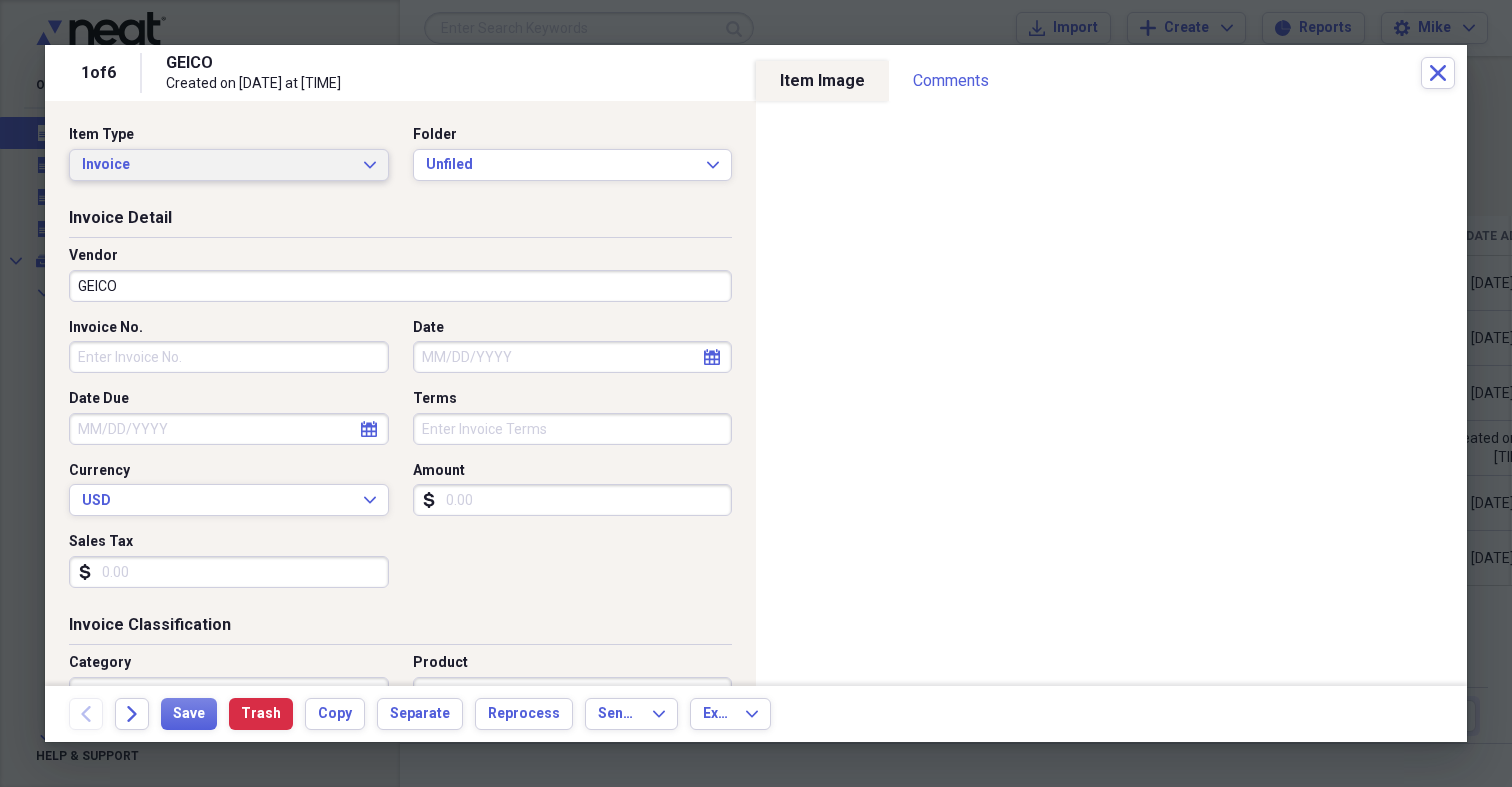 click on "Invoice" at bounding box center [217, 165] 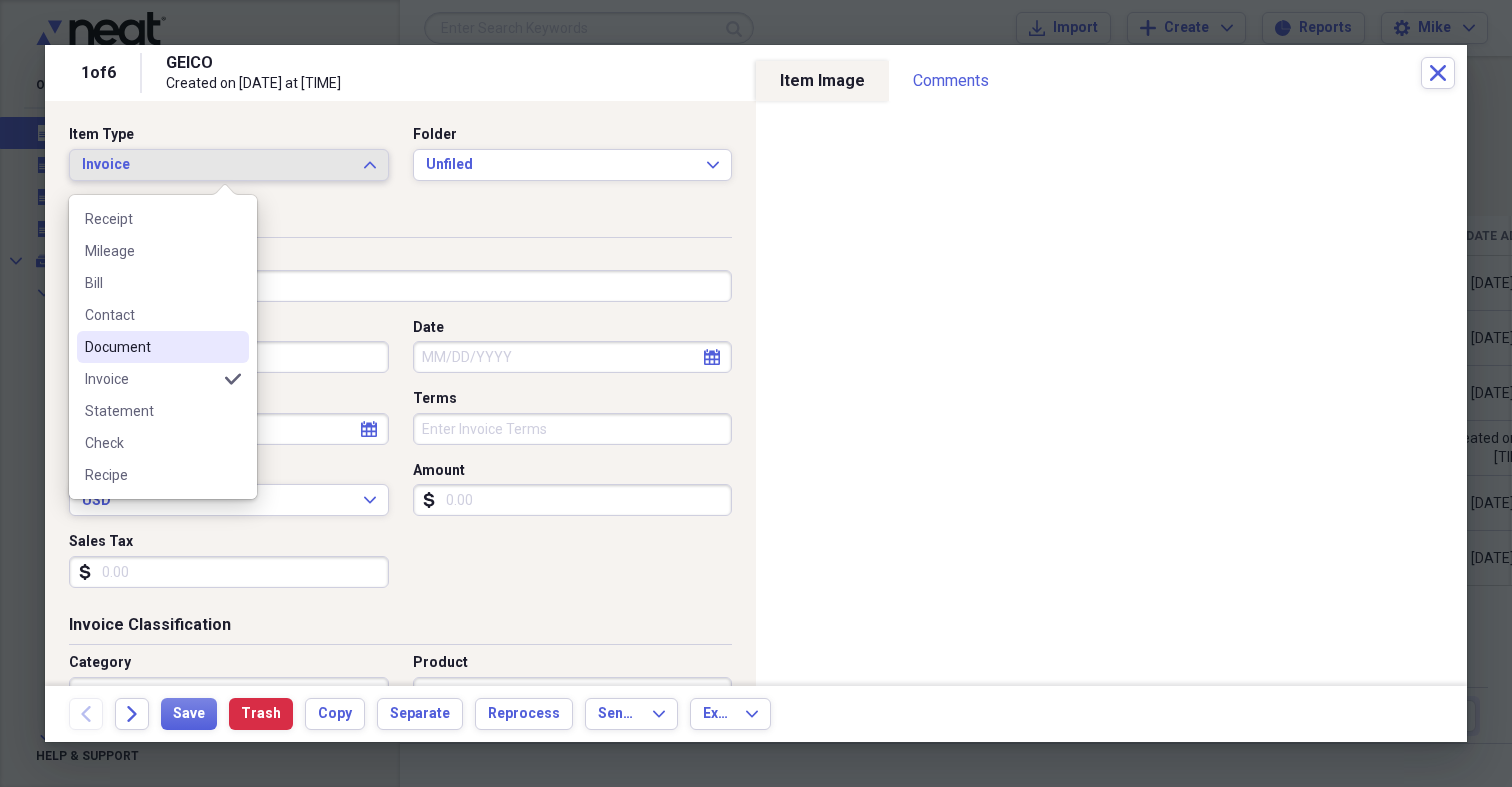 click on "Document" at bounding box center (151, 347) 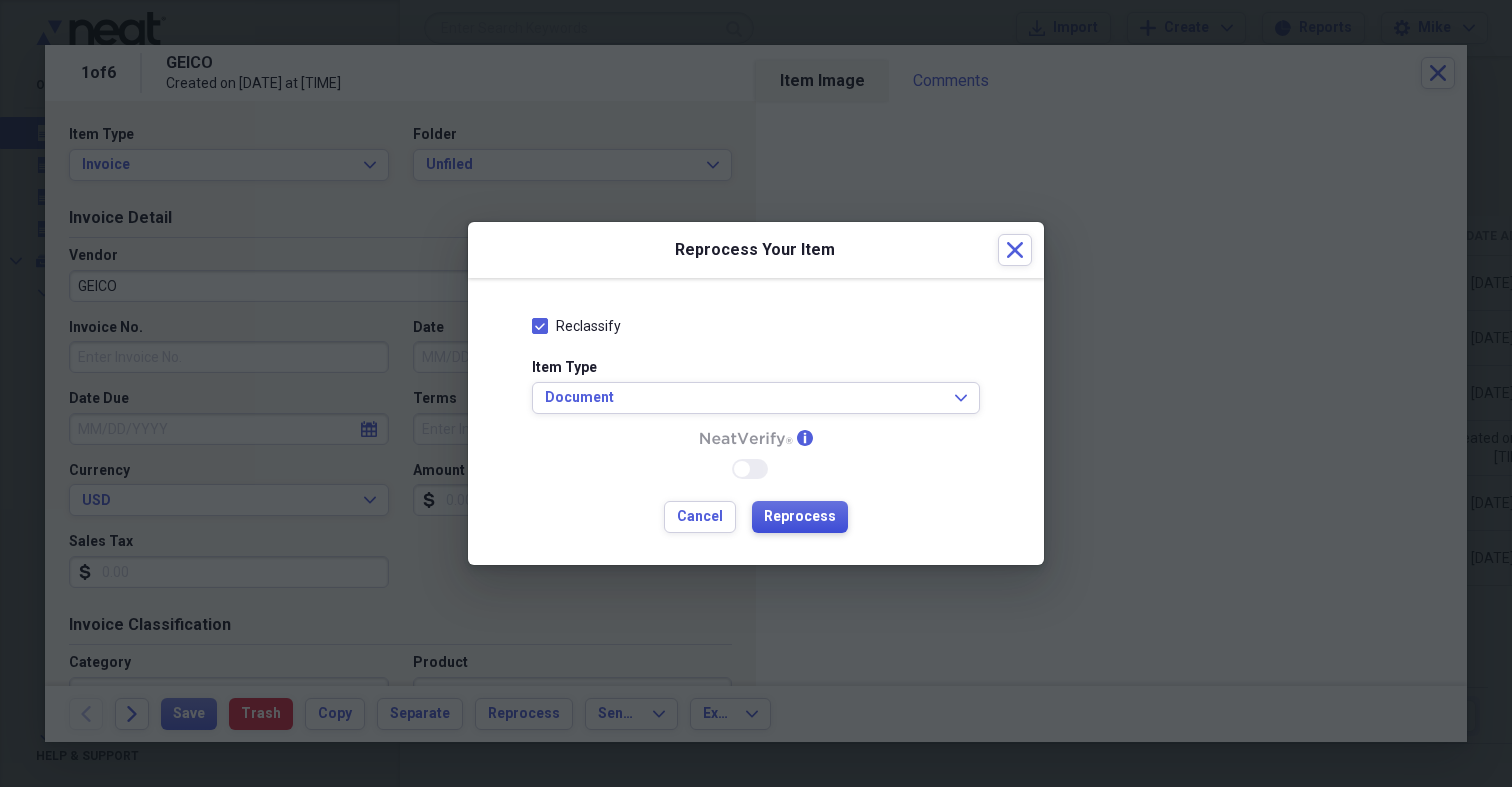 click on "Reprocess" at bounding box center (800, 517) 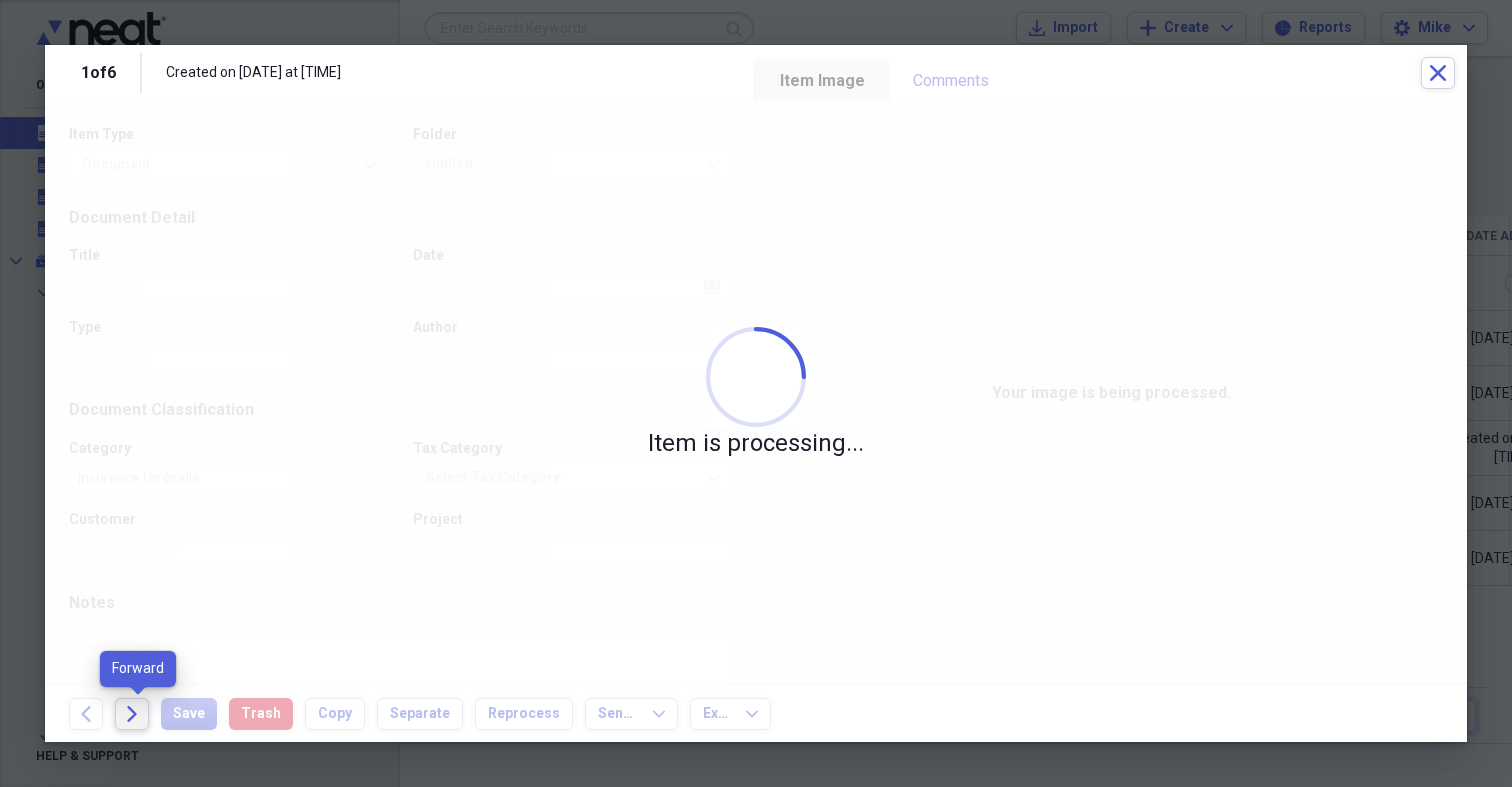 click on "Forward" 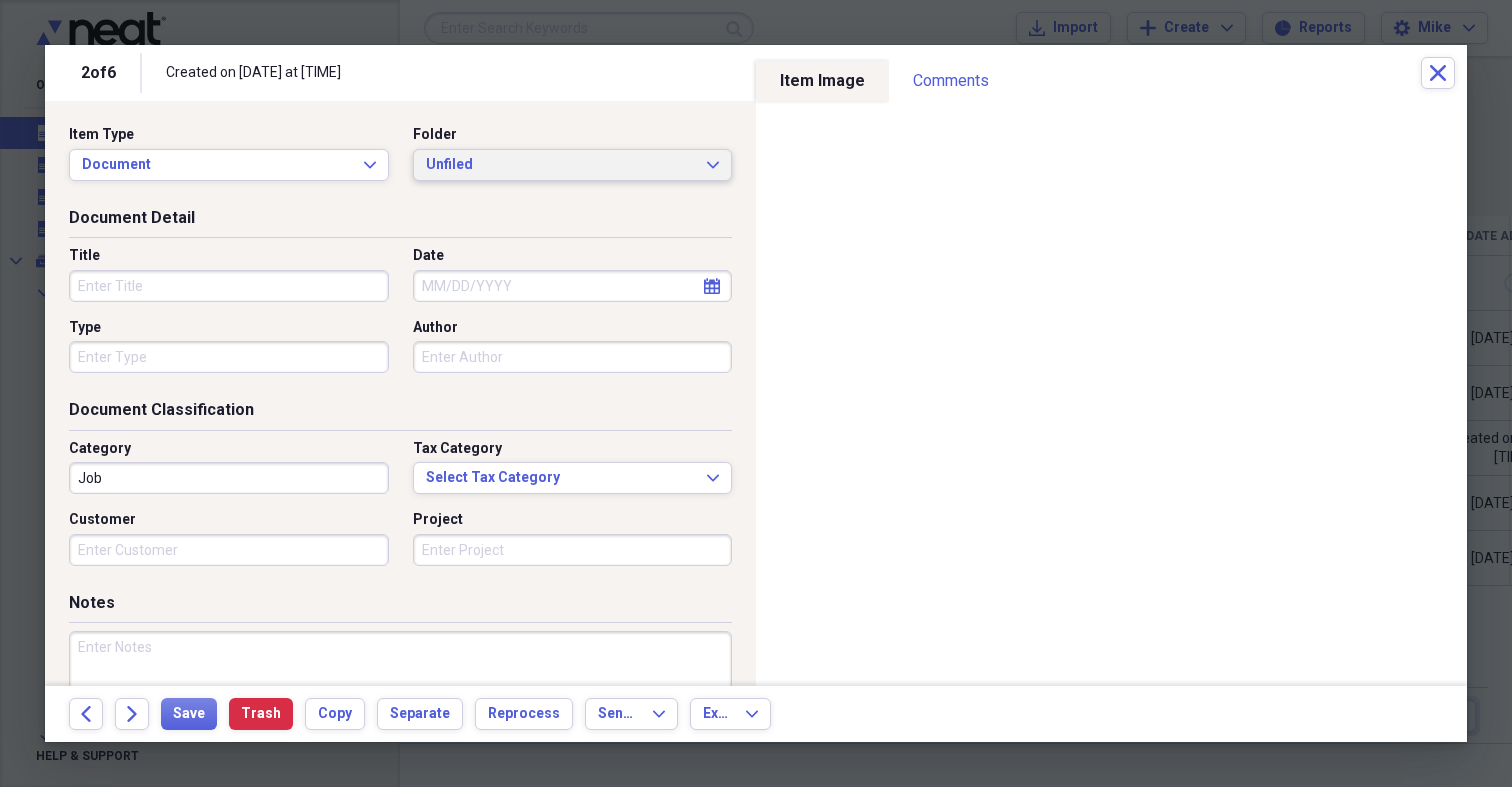 click on "Unfiled" at bounding box center [561, 165] 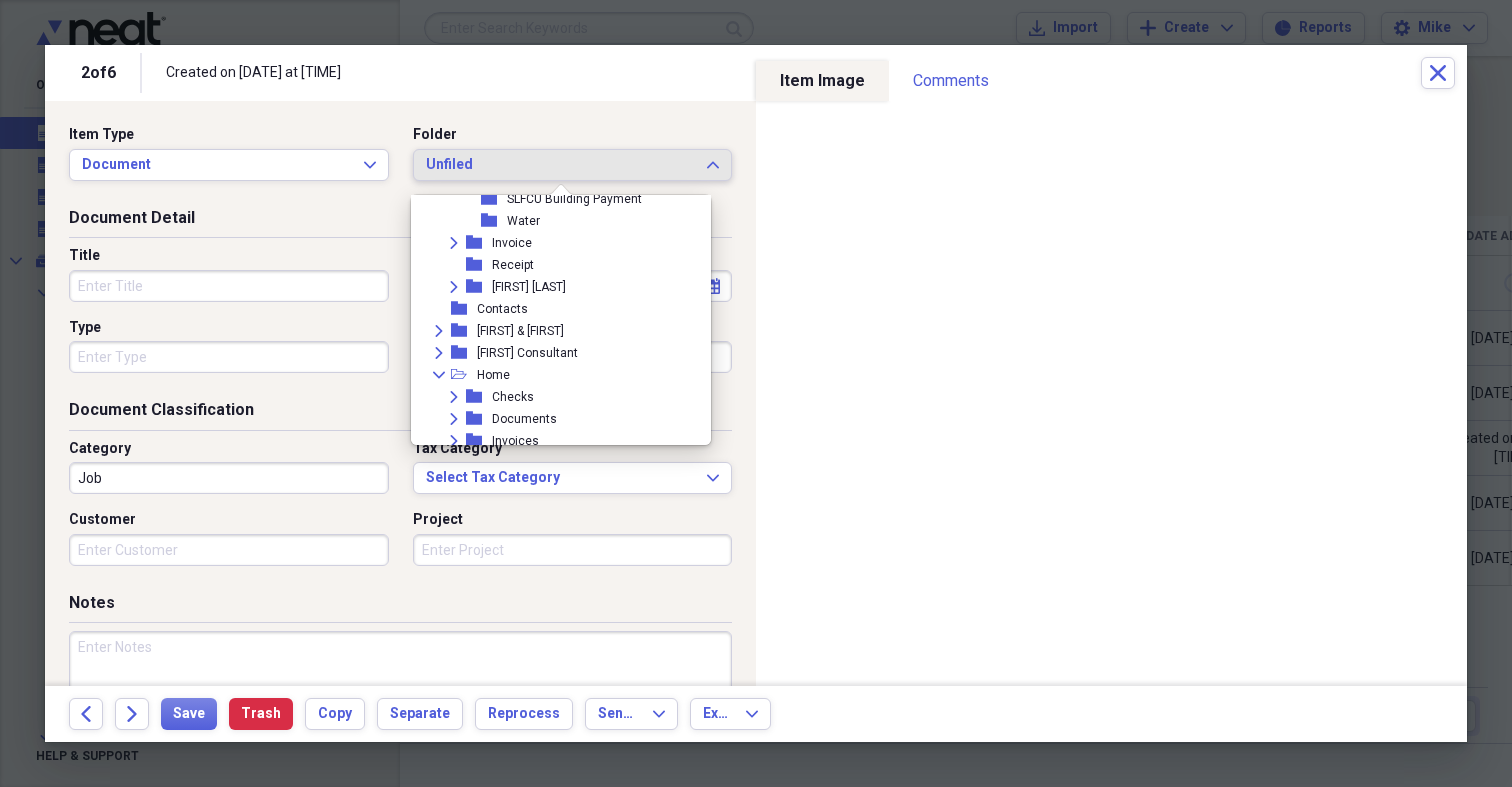scroll, scrollTop: 336, scrollLeft: 0, axis: vertical 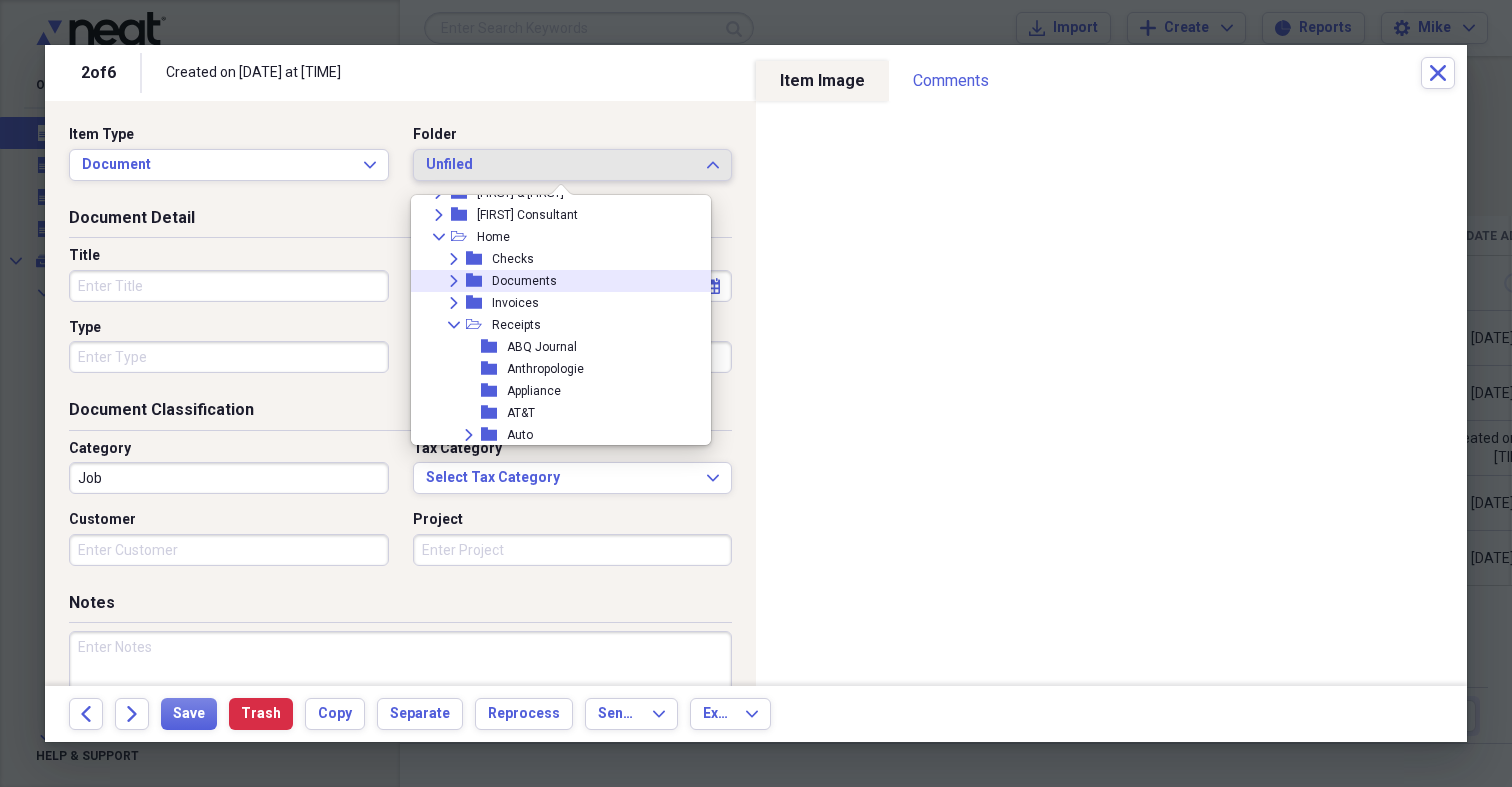 click on "Expand" 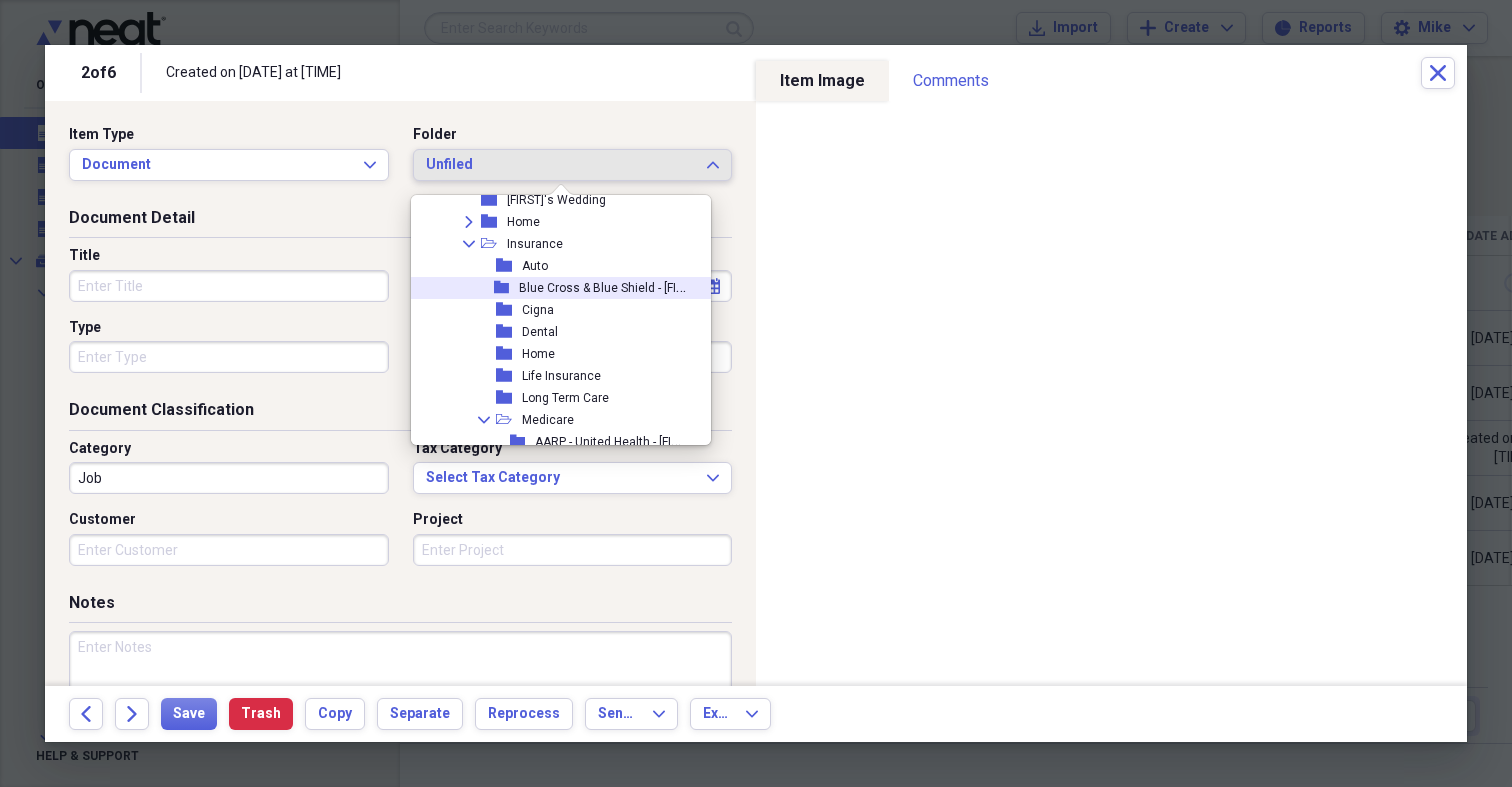 scroll, scrollTop: 878, scrollLeft: 0, axis: vertical 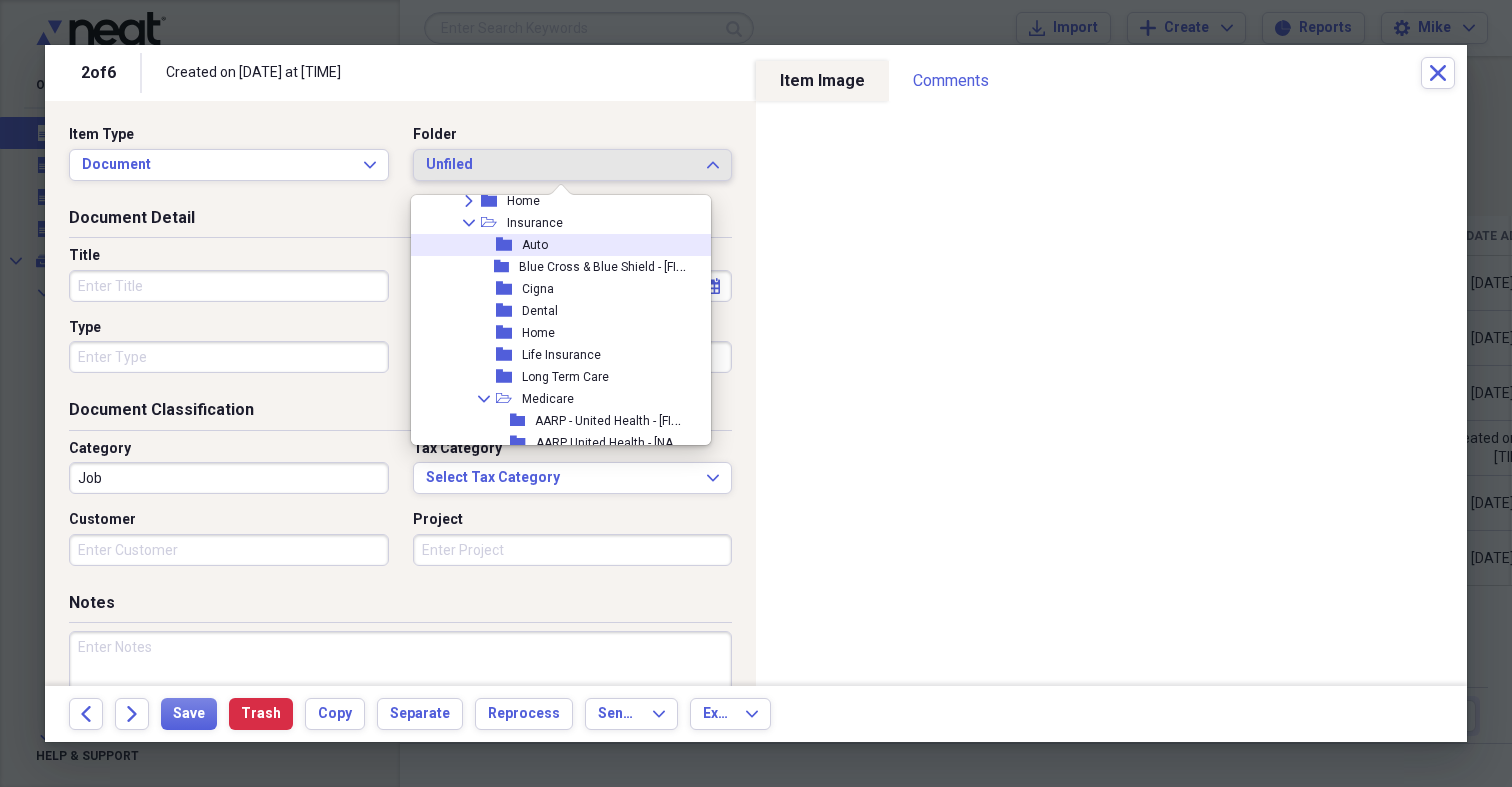 click on "folder" at bounding box center (509, 245) 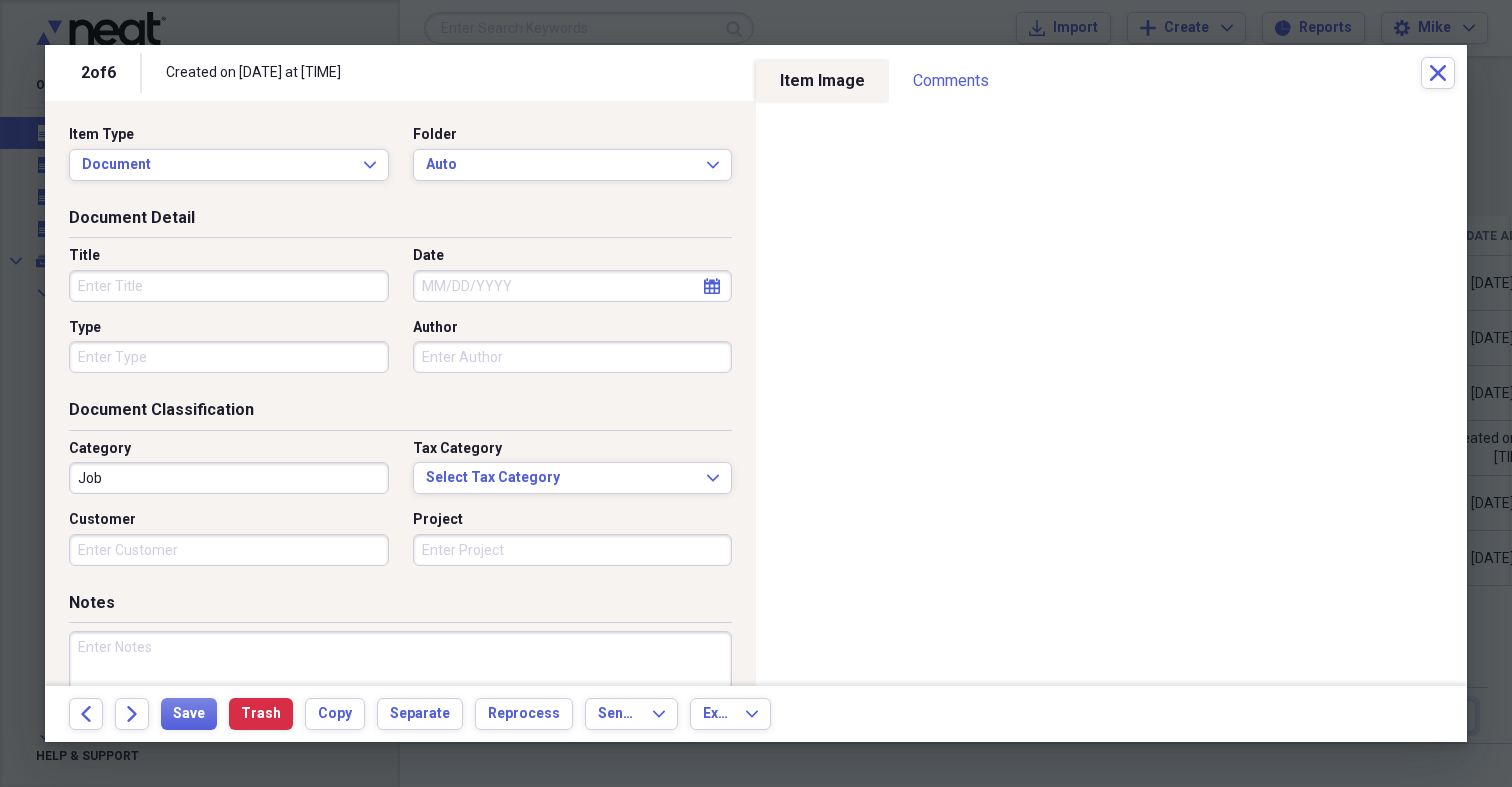 click on "Title" at bounding box center (229, 286) 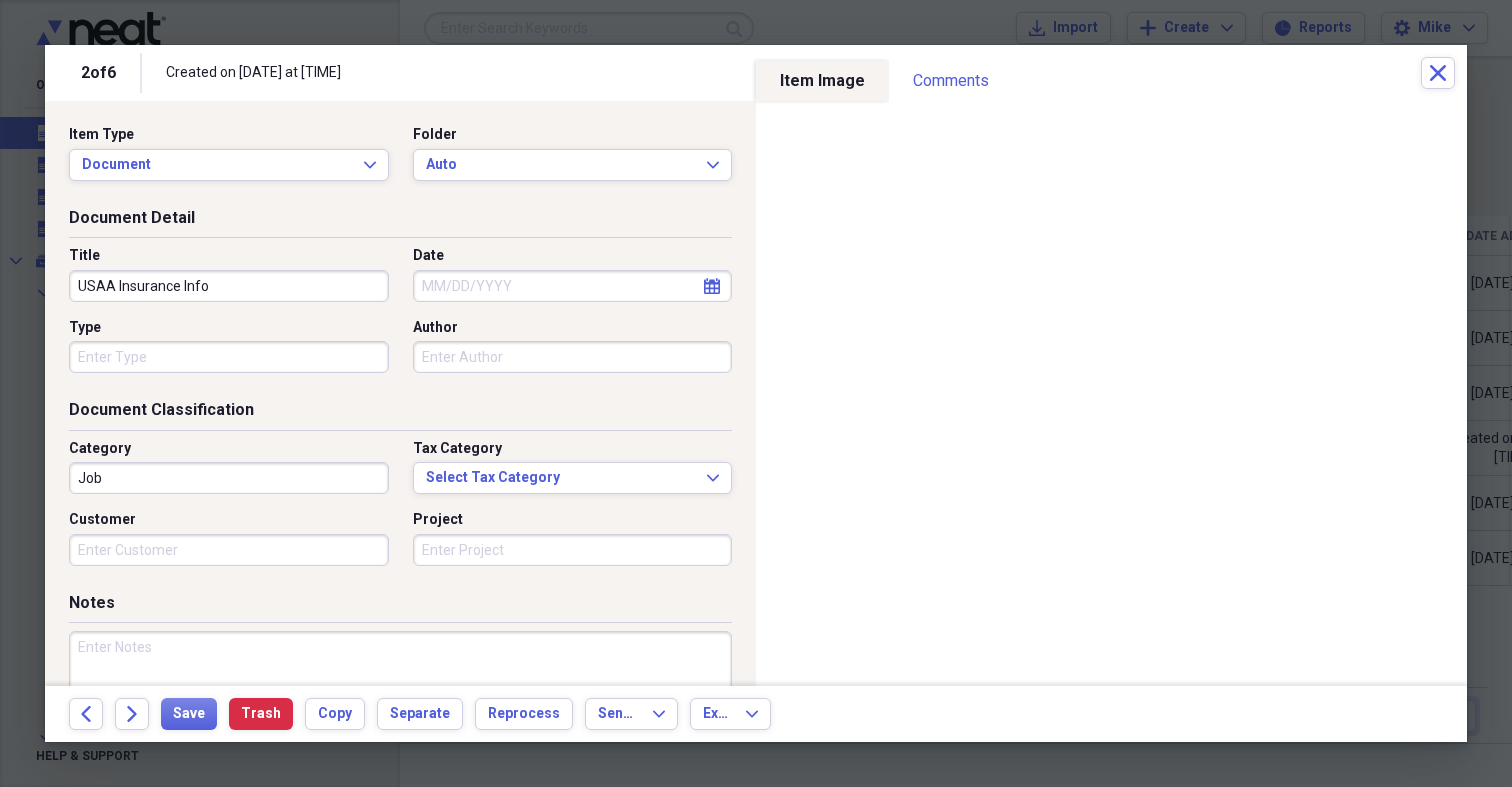 type on "USAA Insurance Info" 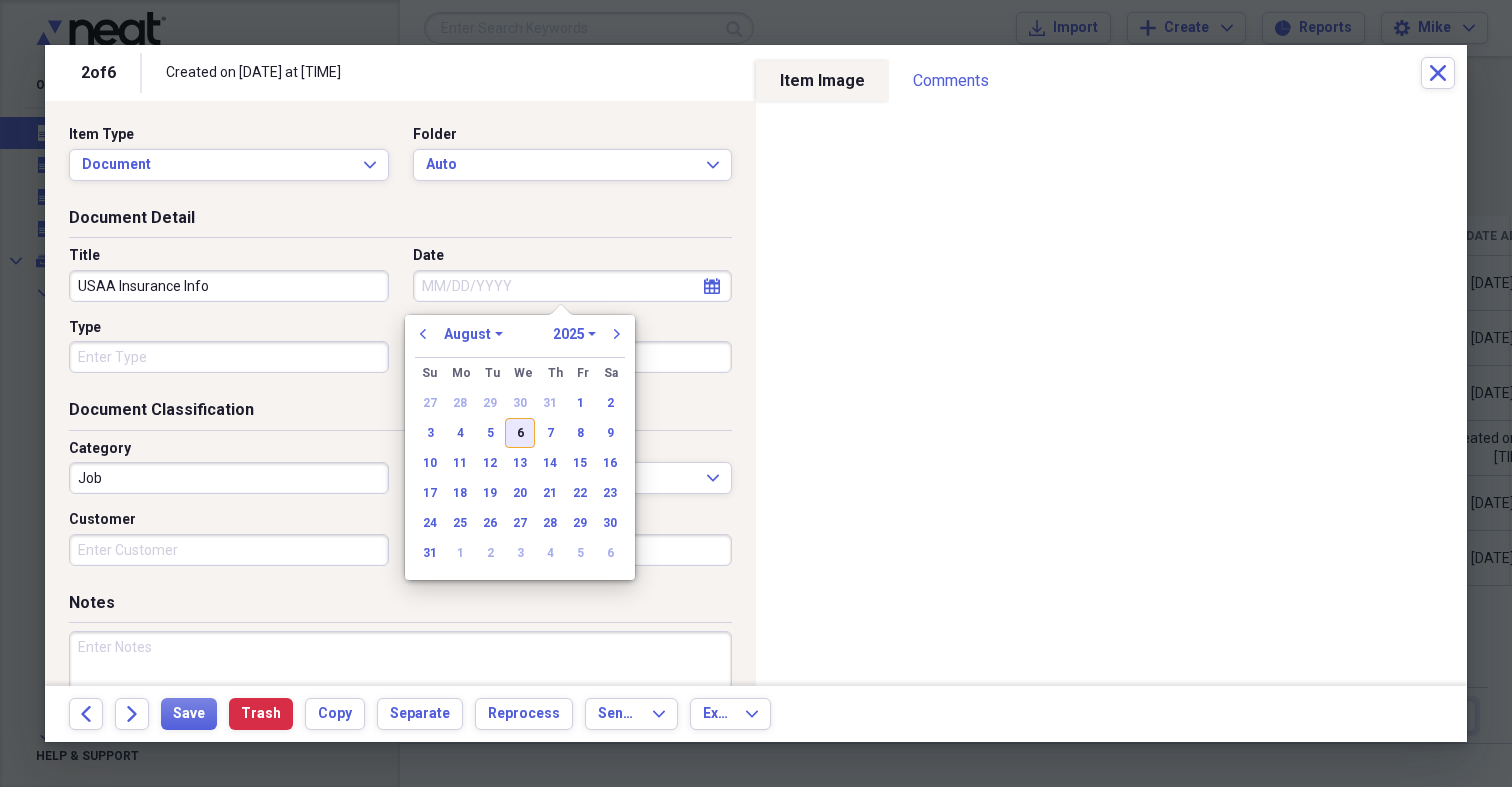 click on "6" at bounding box center [520, 433] 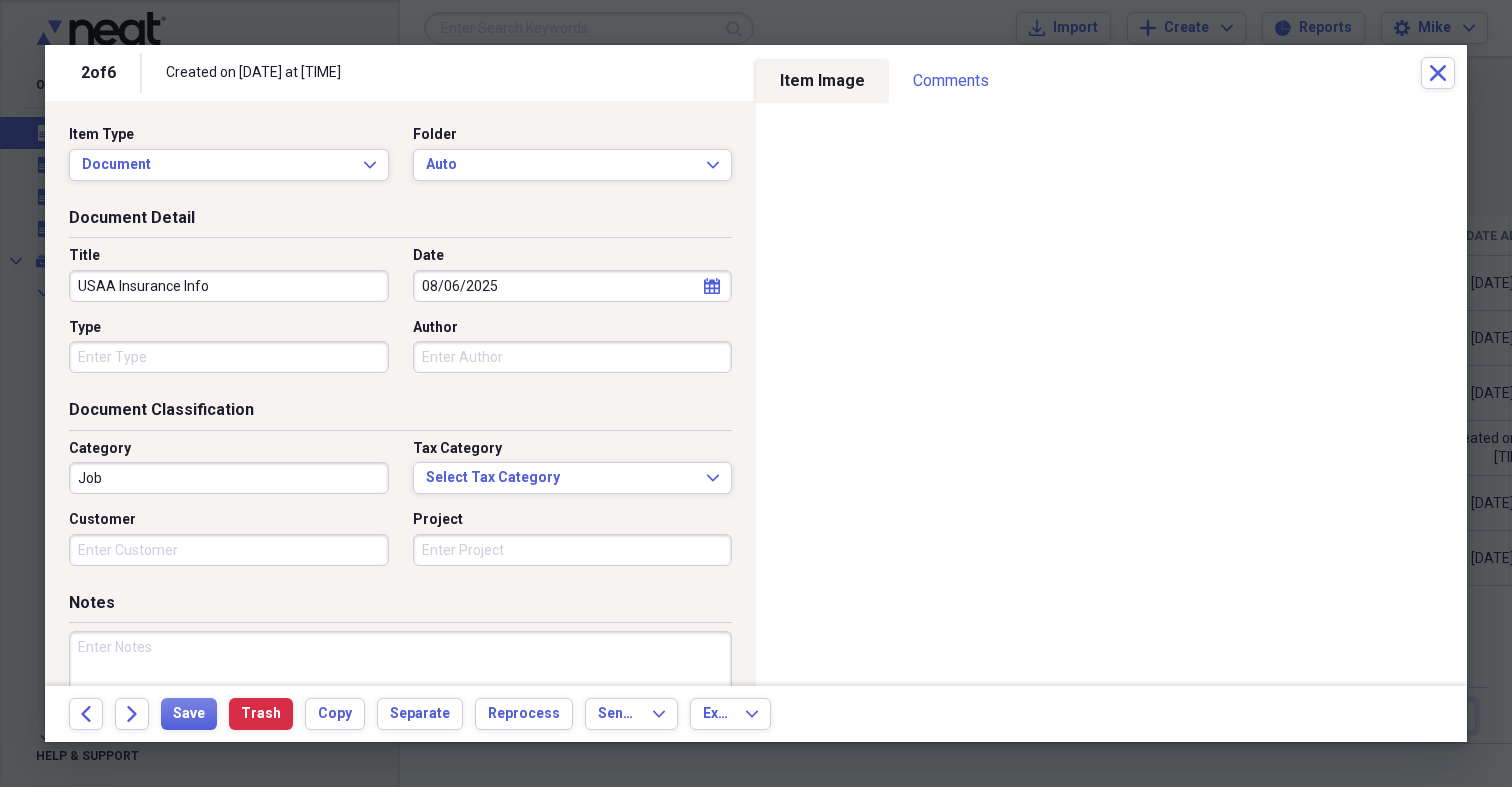 click on "Type" at bounding box center [229, 357] 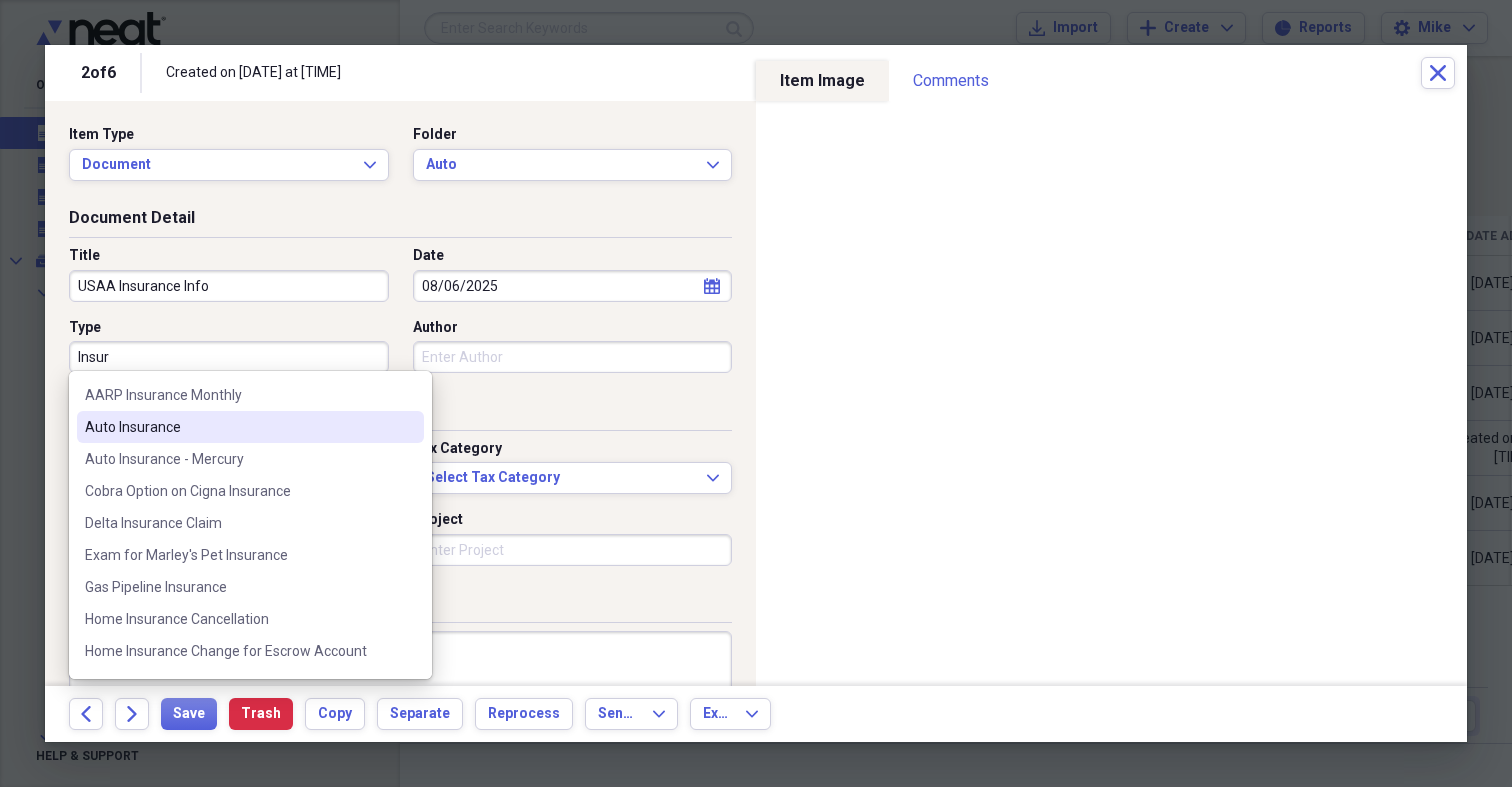 click on "Auto Insurance" at bounding box center [238, 427] 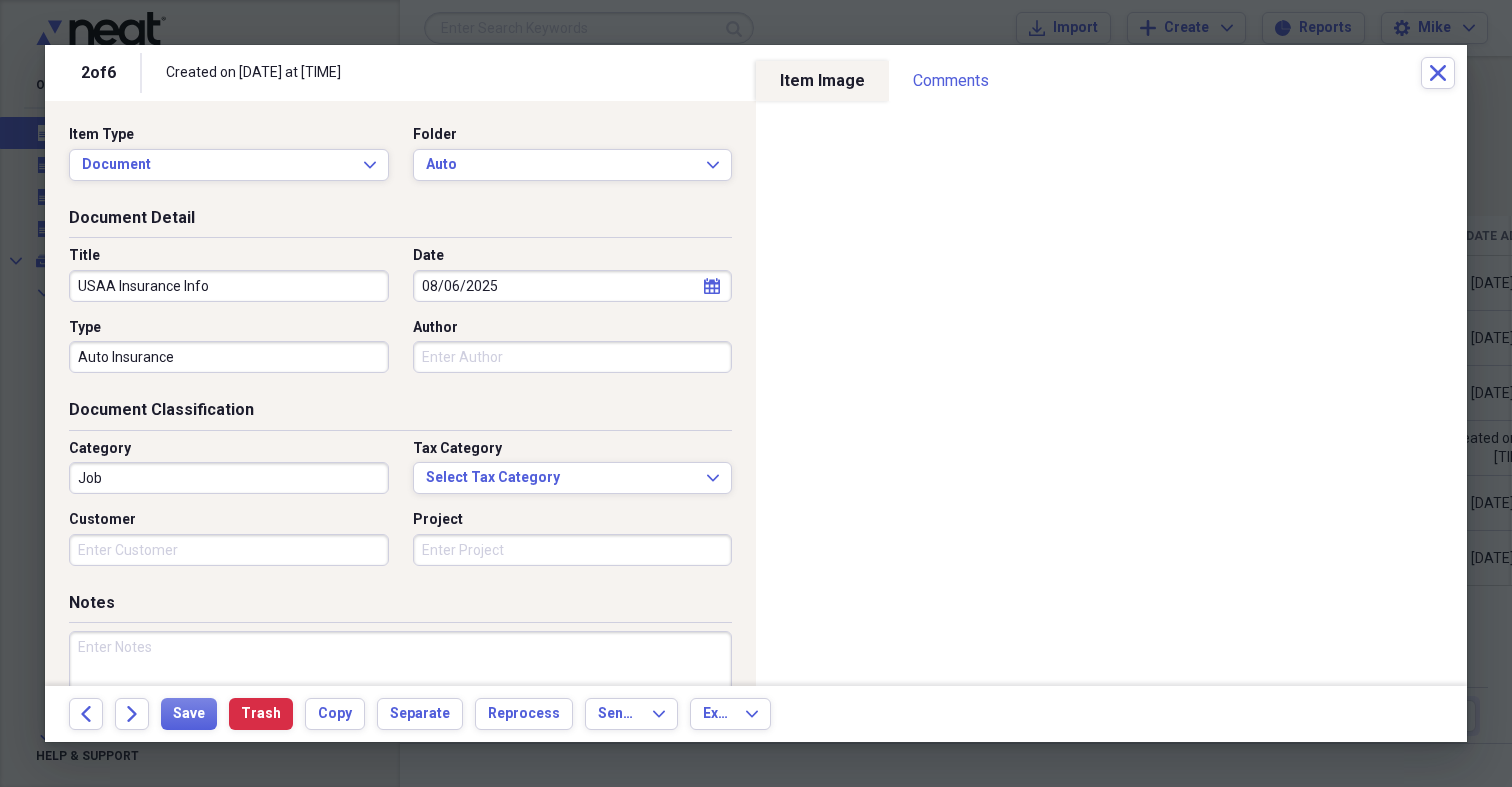 click on "Job" at bounding box center [229, 478] 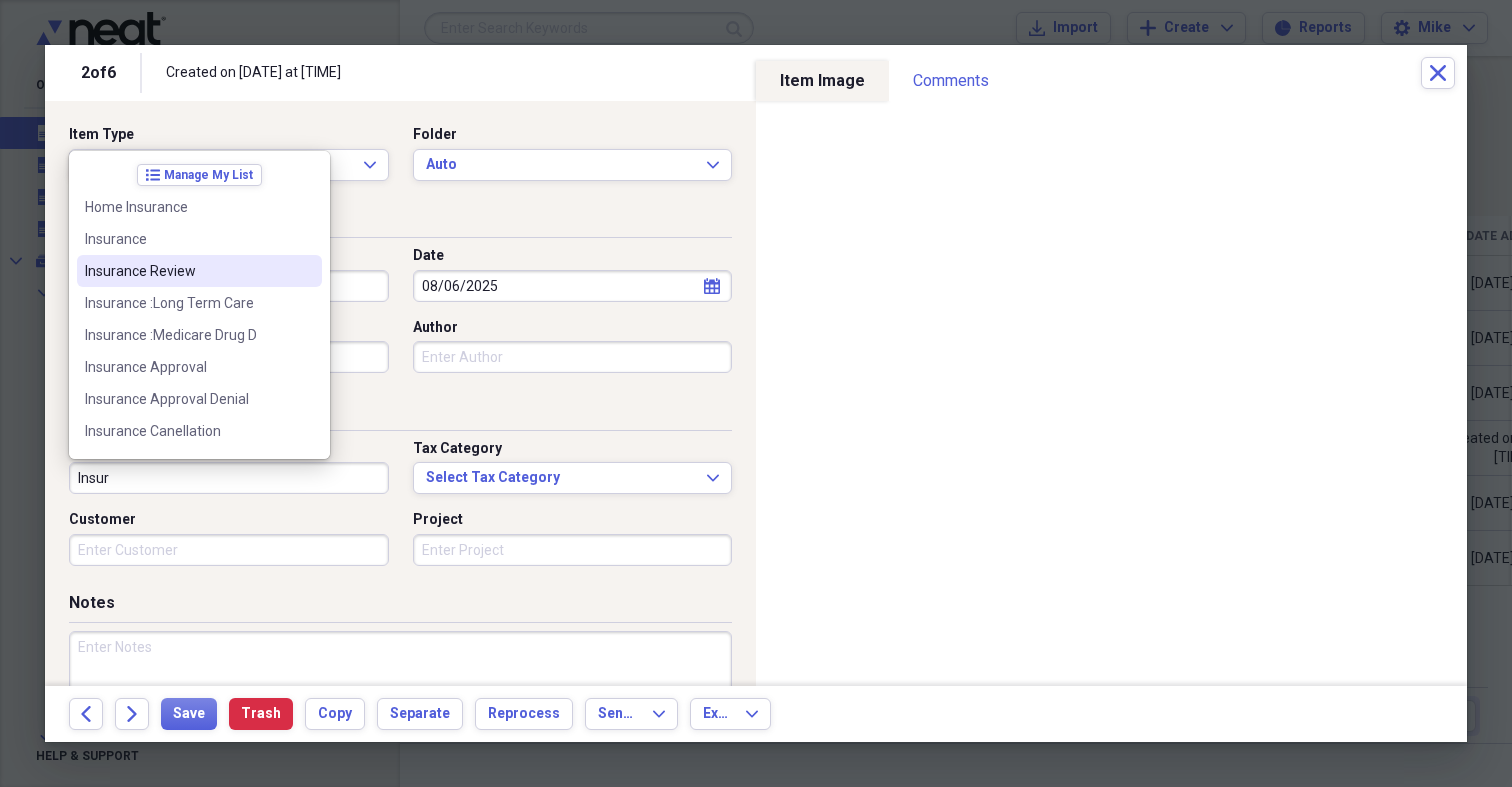 click on "Insurance  Review" at bounding box center (187, 271) 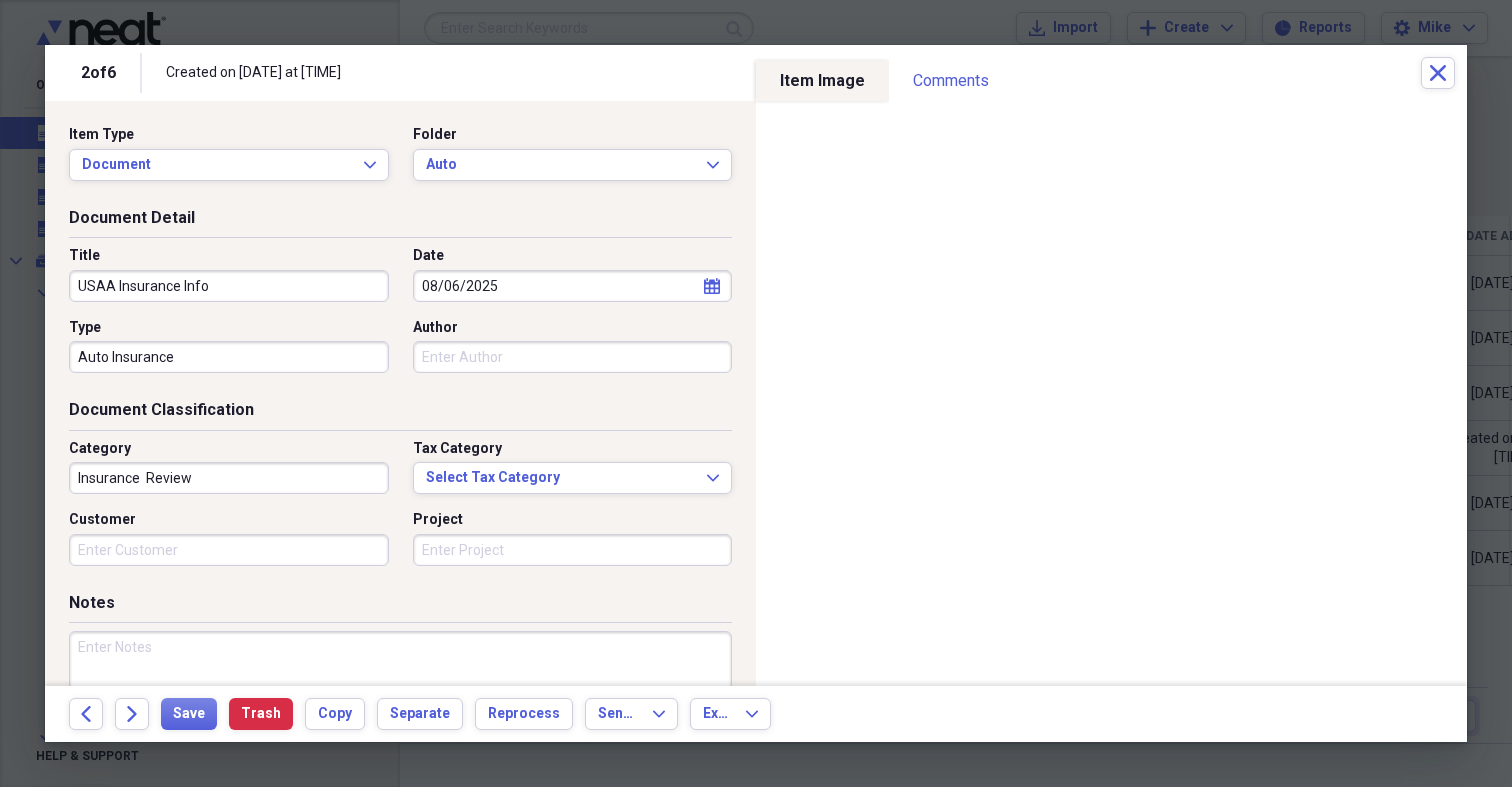 click on "Customer" at bounding box center (229, 550) 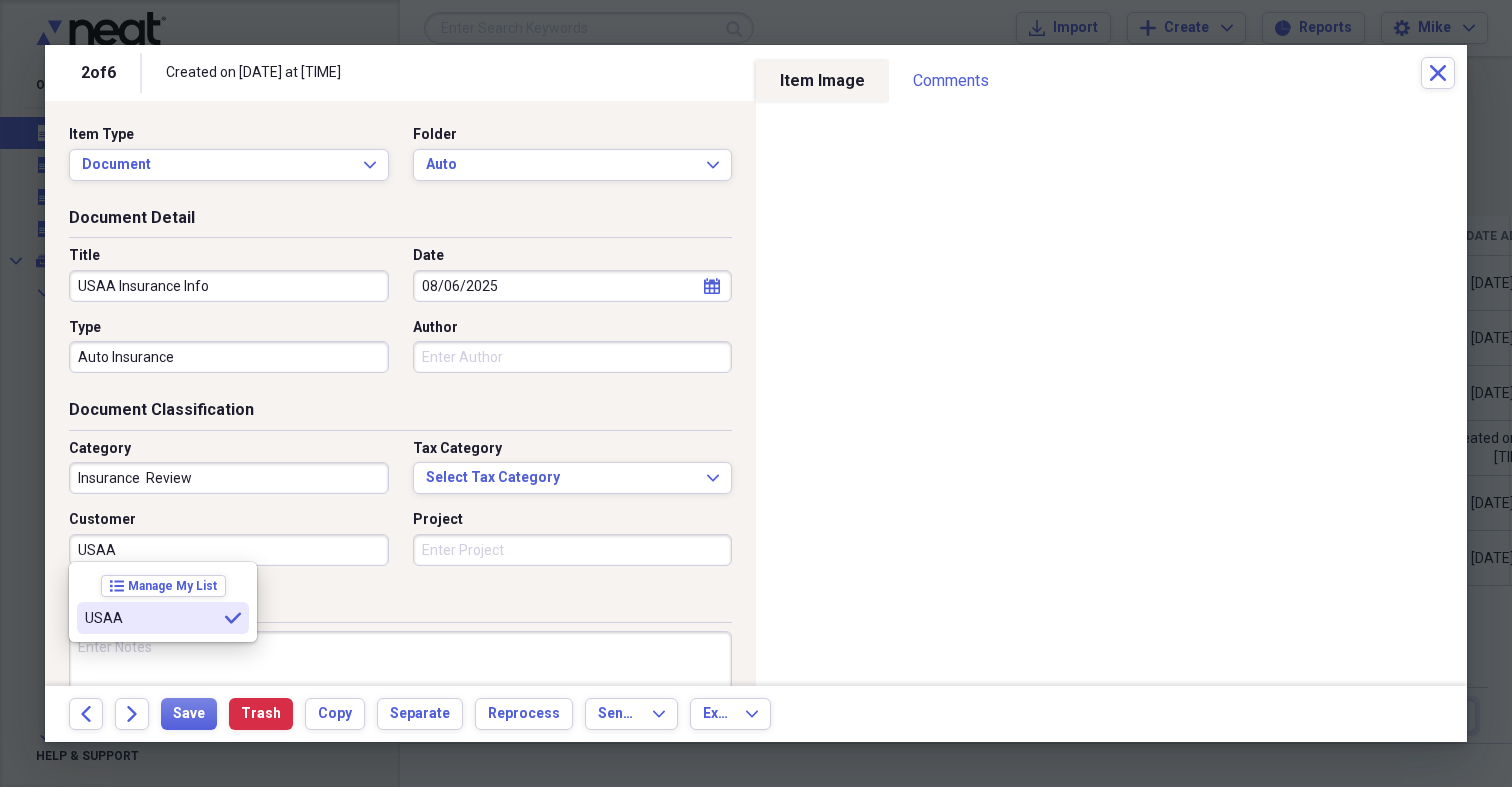 type on "USAA" 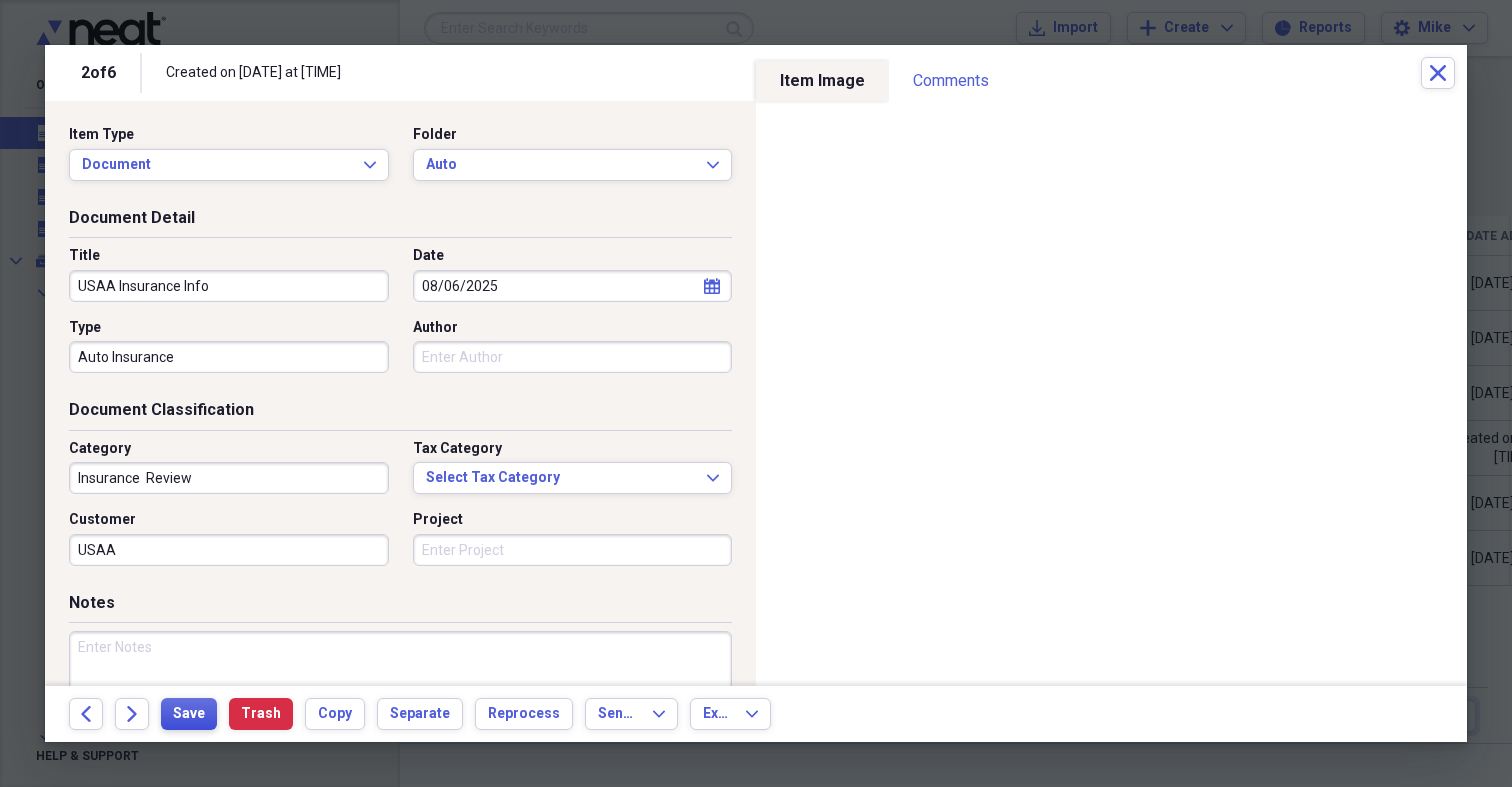 click on "Save" at bounding box center [189, 714] 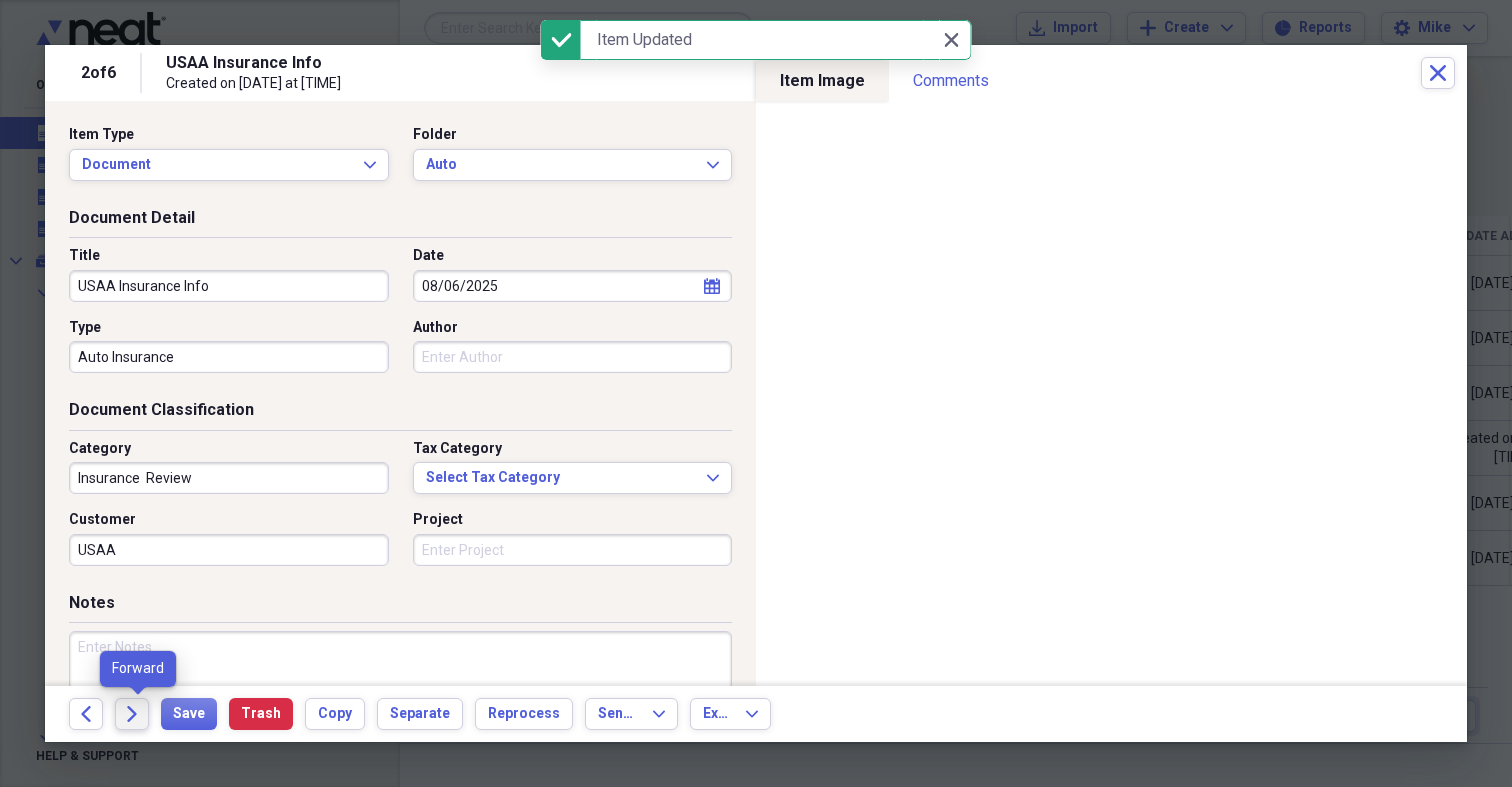 click on "Forward" 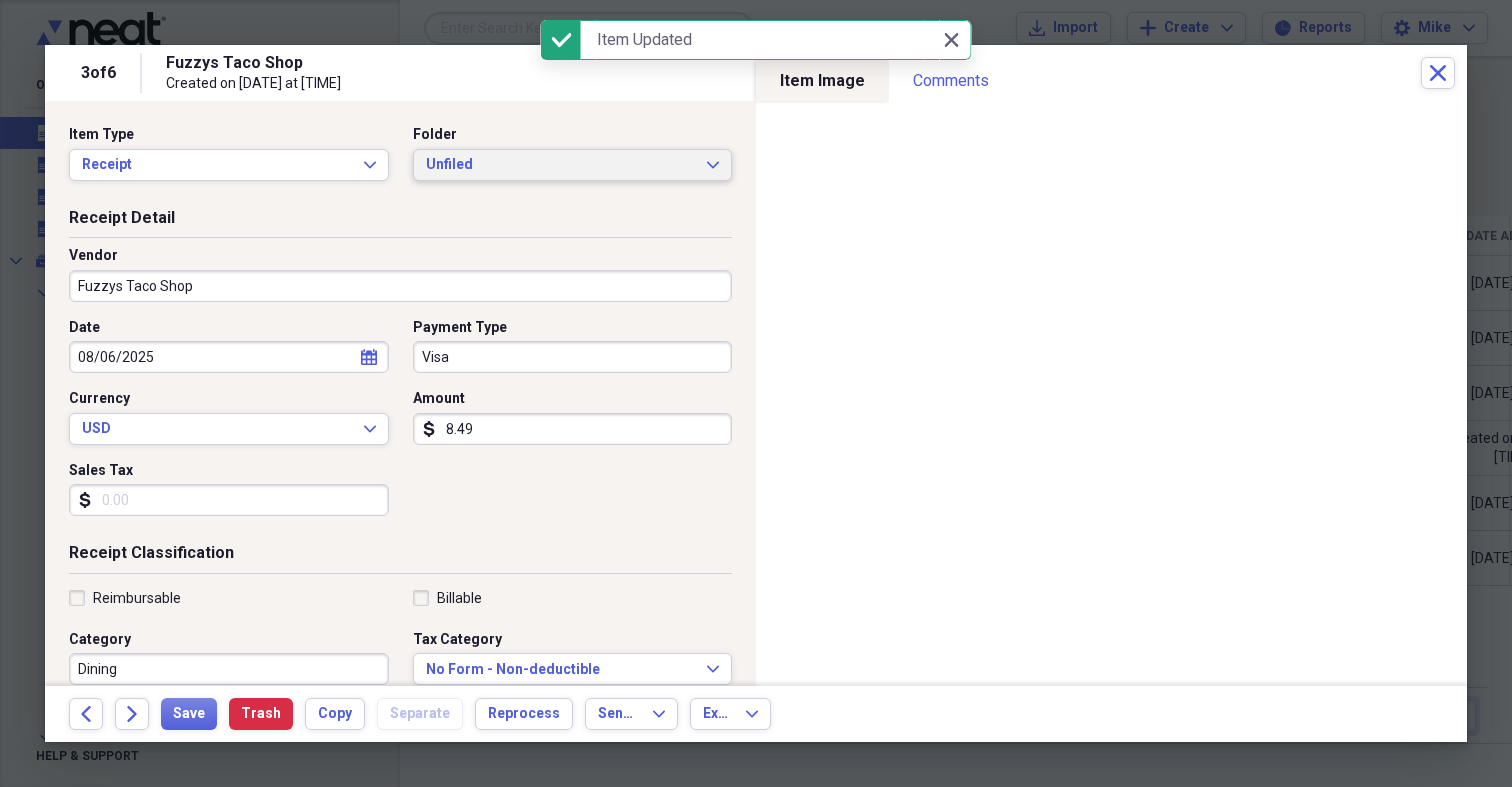click on "Unfiled Expand" at bounding box center (573, 165) 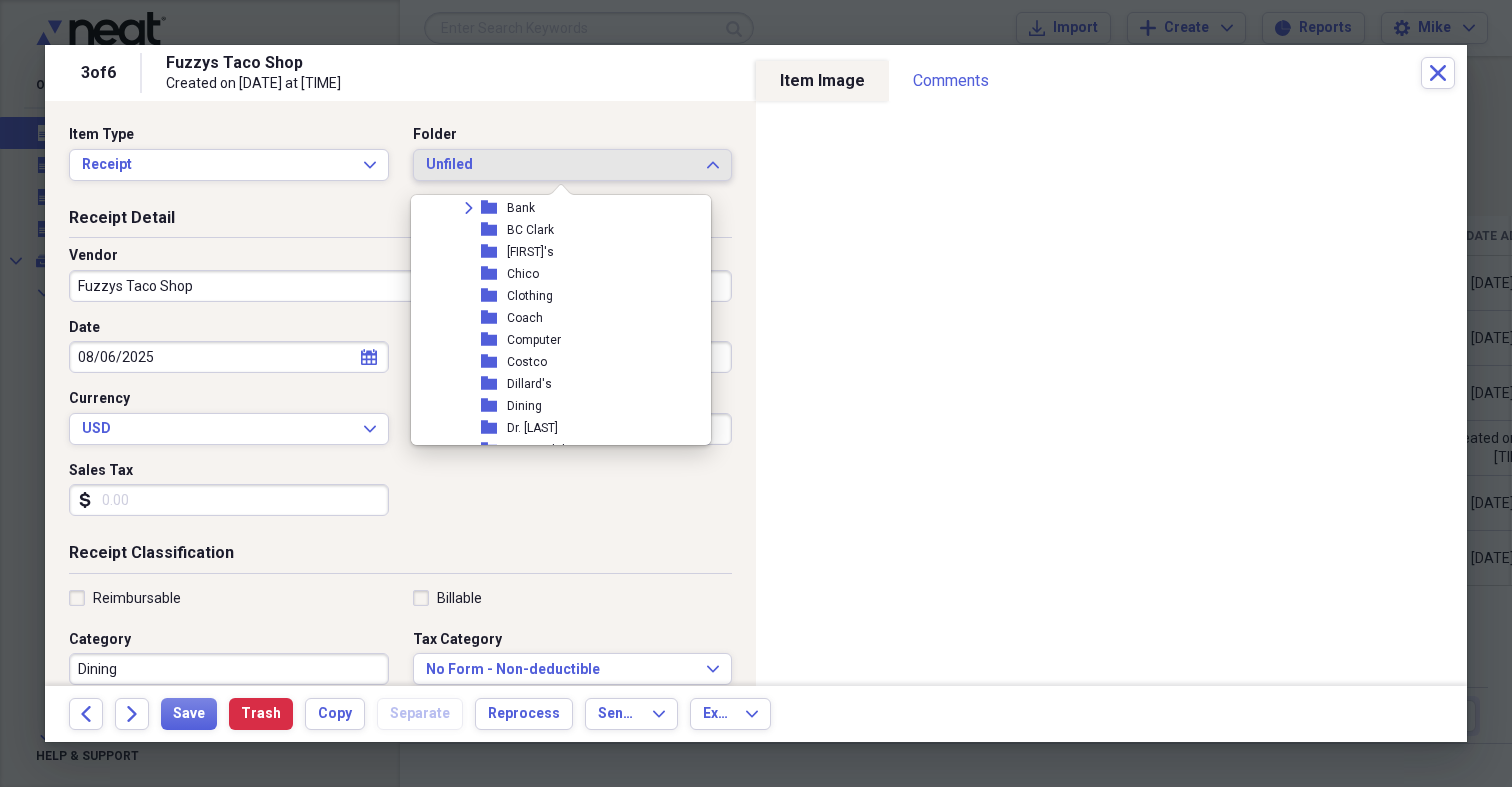 scroll, scrollTop: 2415, scrollLeft: 0, axis: vertical 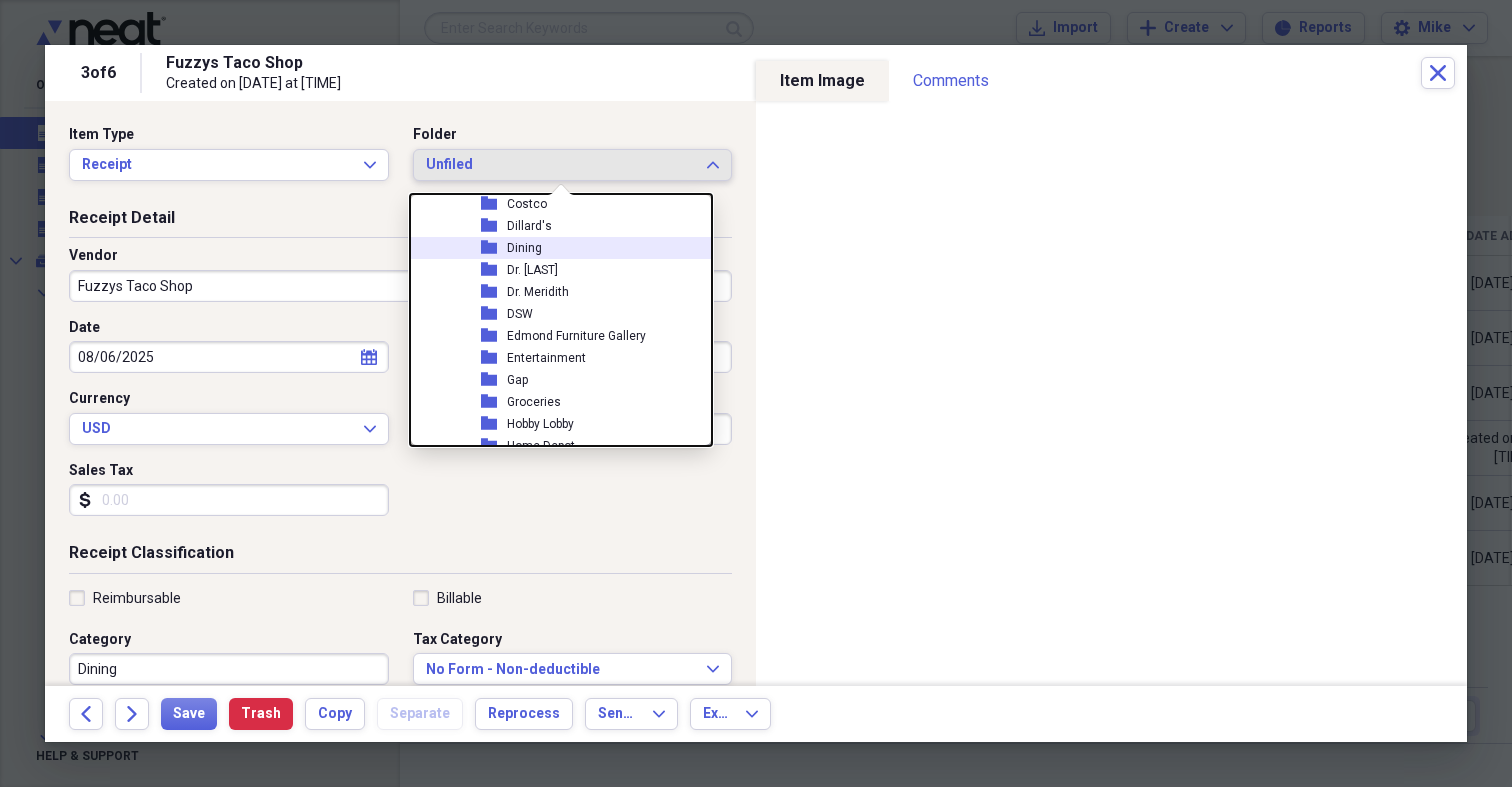 click on "Dining" at bounding box center [524, 248] 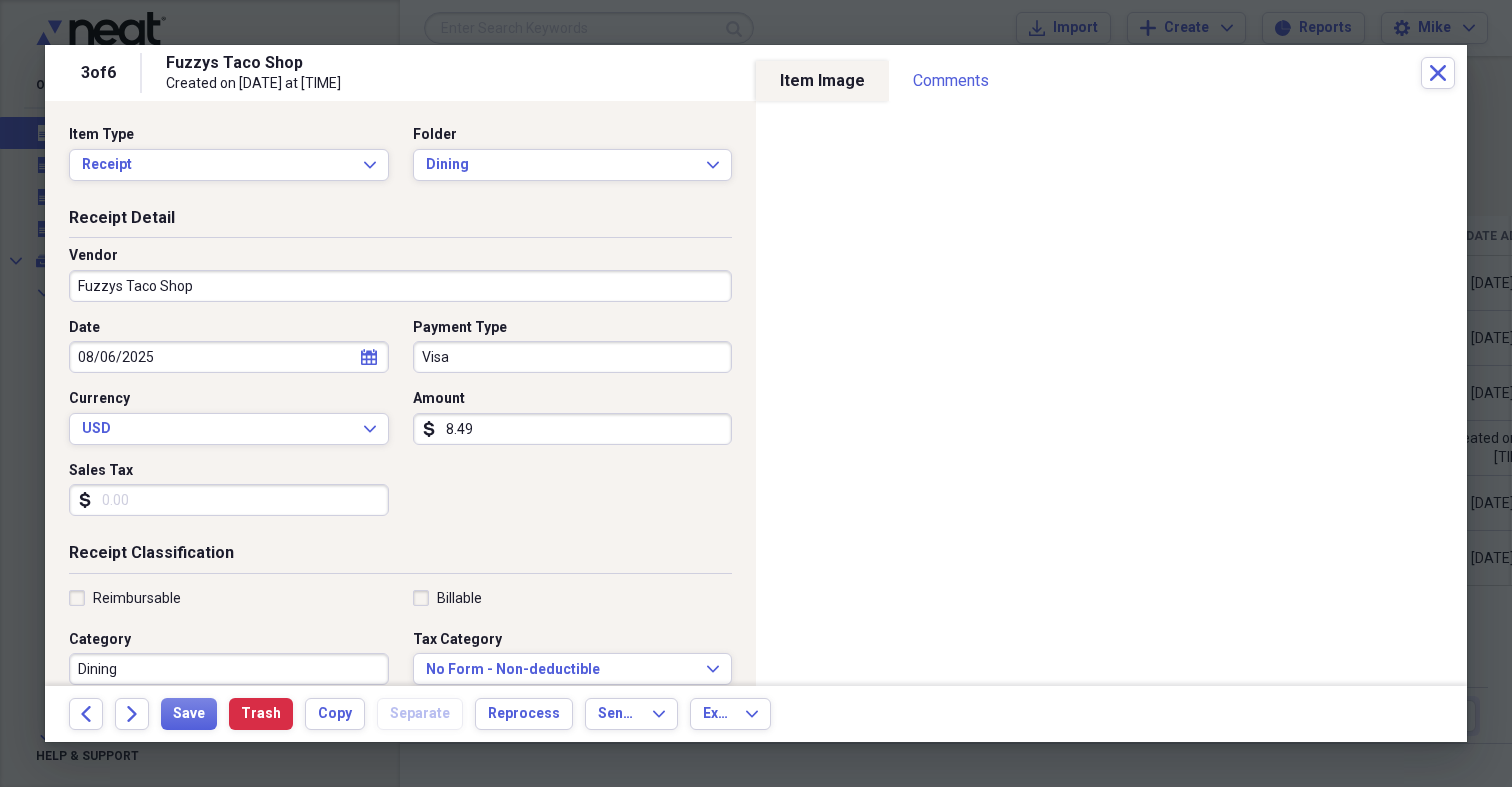 click on "Visa" at bounding box center (573, 357) 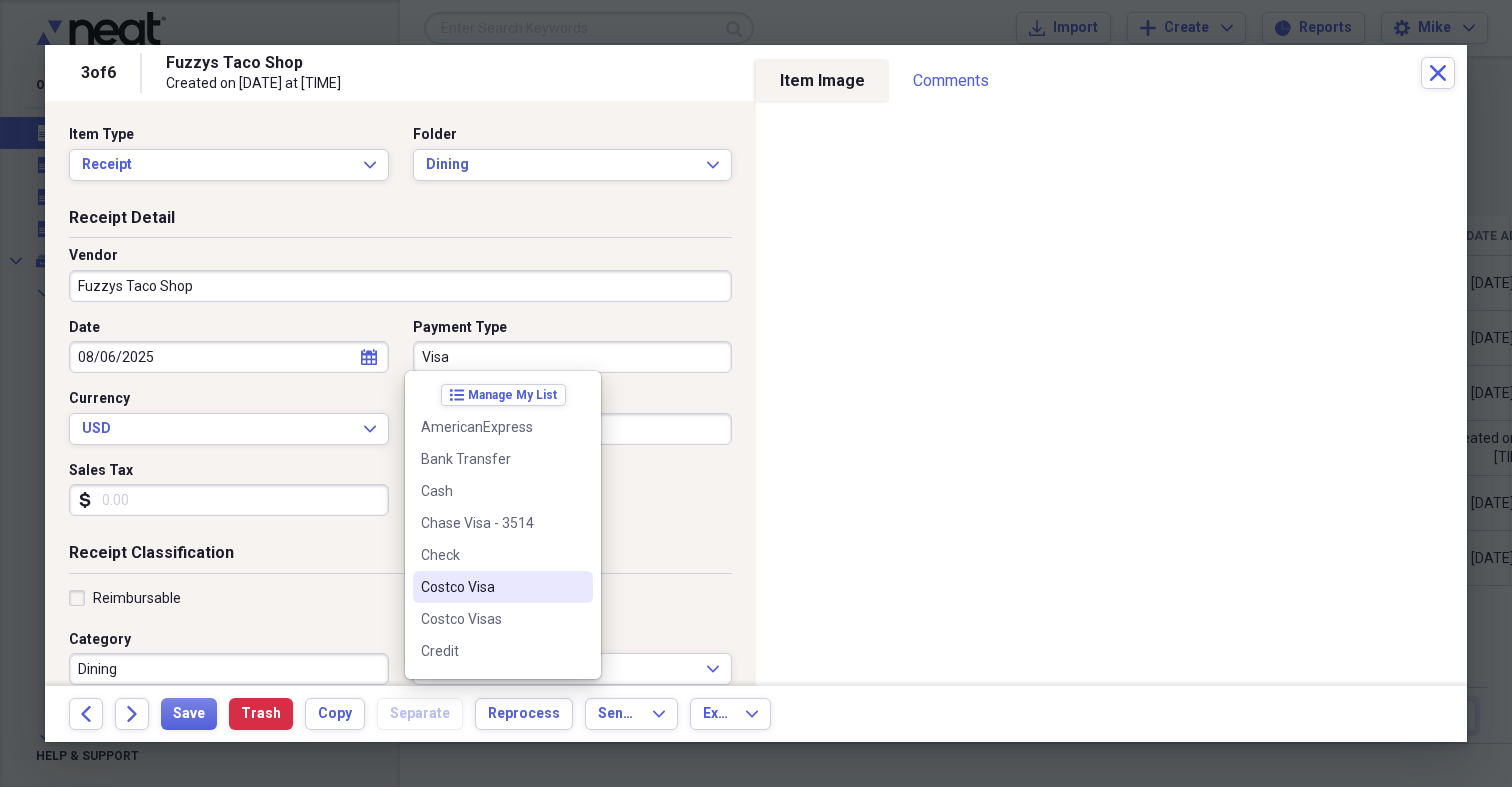click on "Costco Visa" at bounding box center [491, 587] 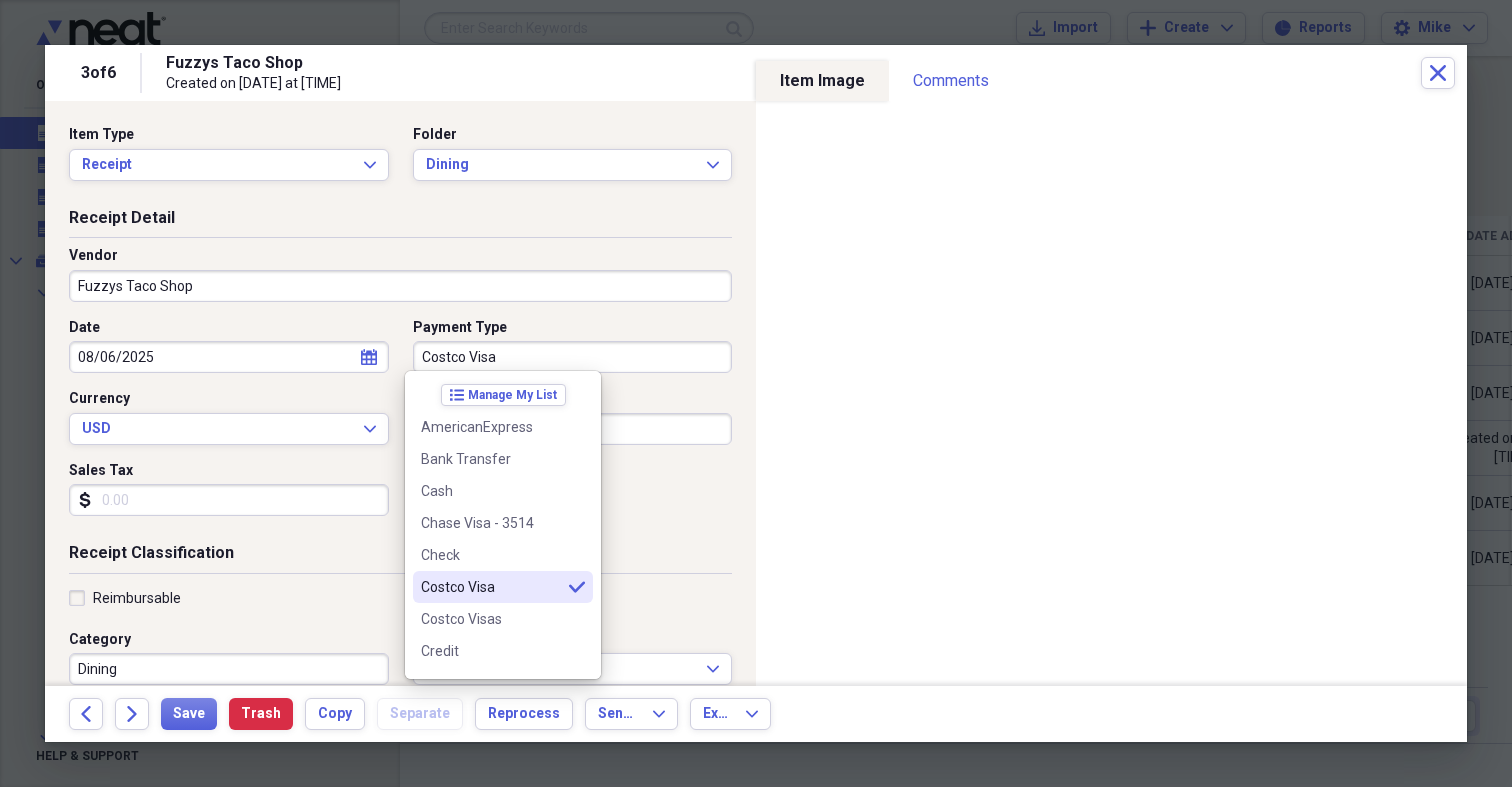 type on "Costco Visa" 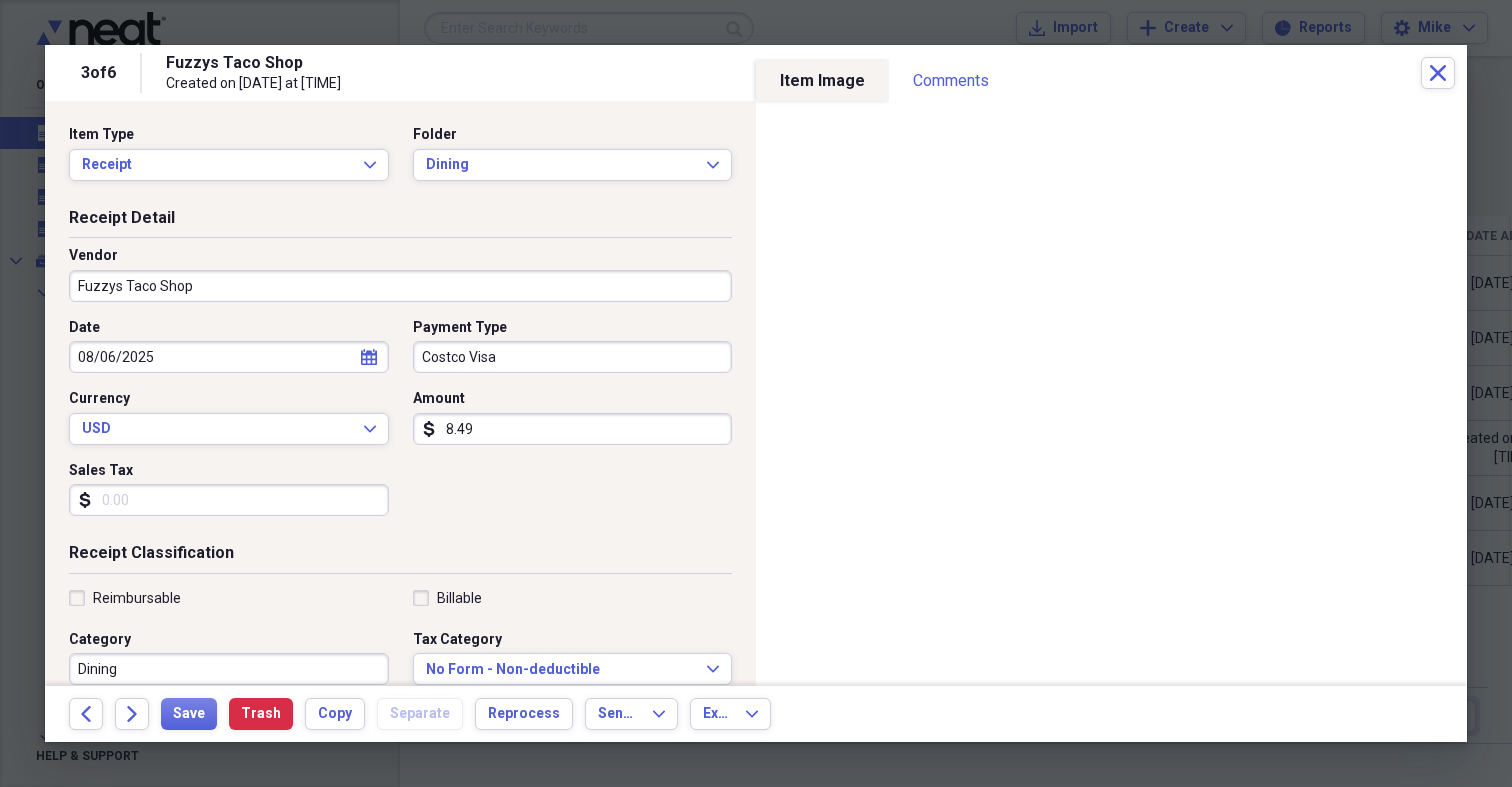 drag, startPoint x: 514, startPoint y: 426, endPoint x: 404, endPoint y: 416, distance: 110.45361 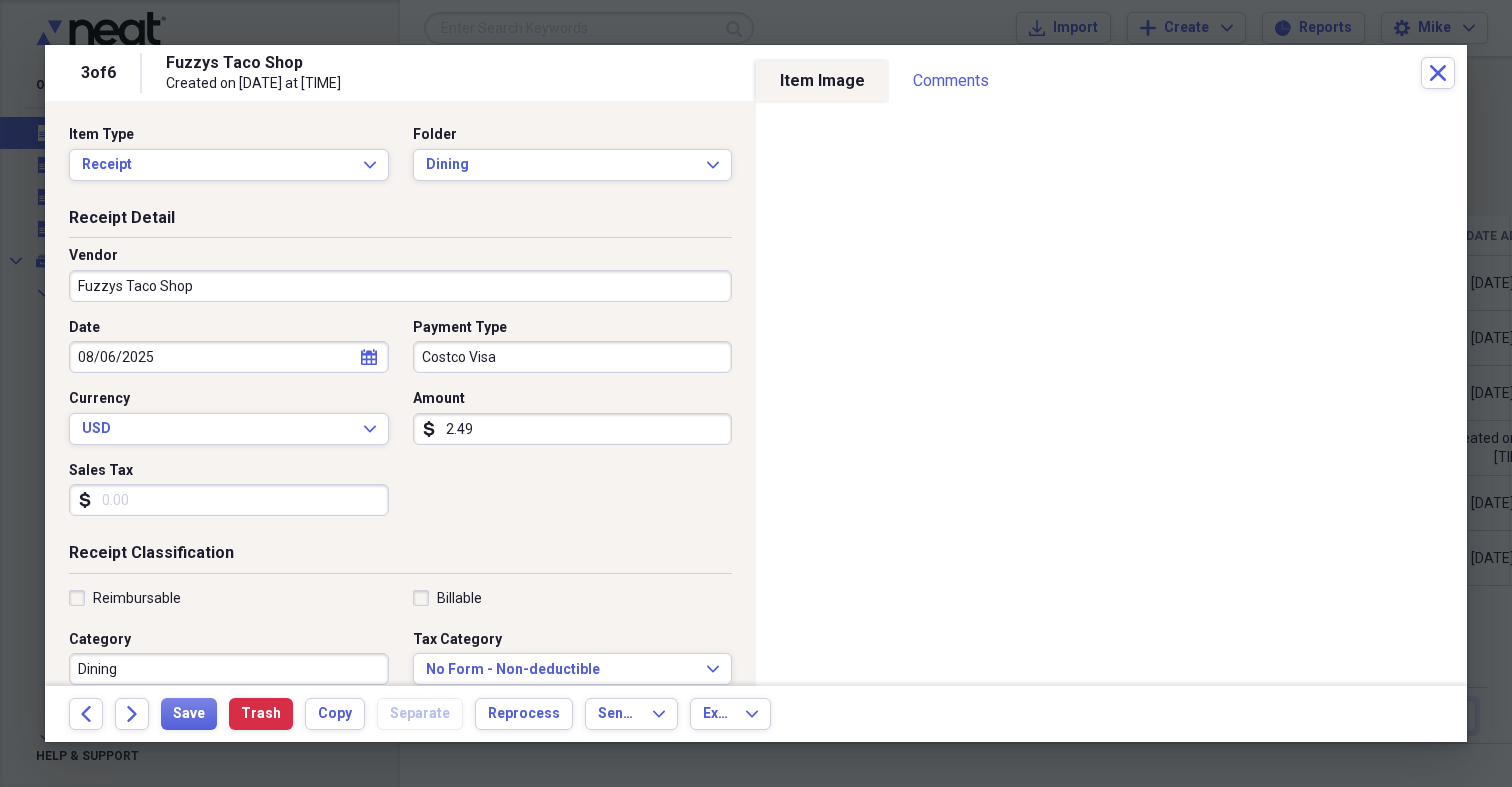 type on "24.93" 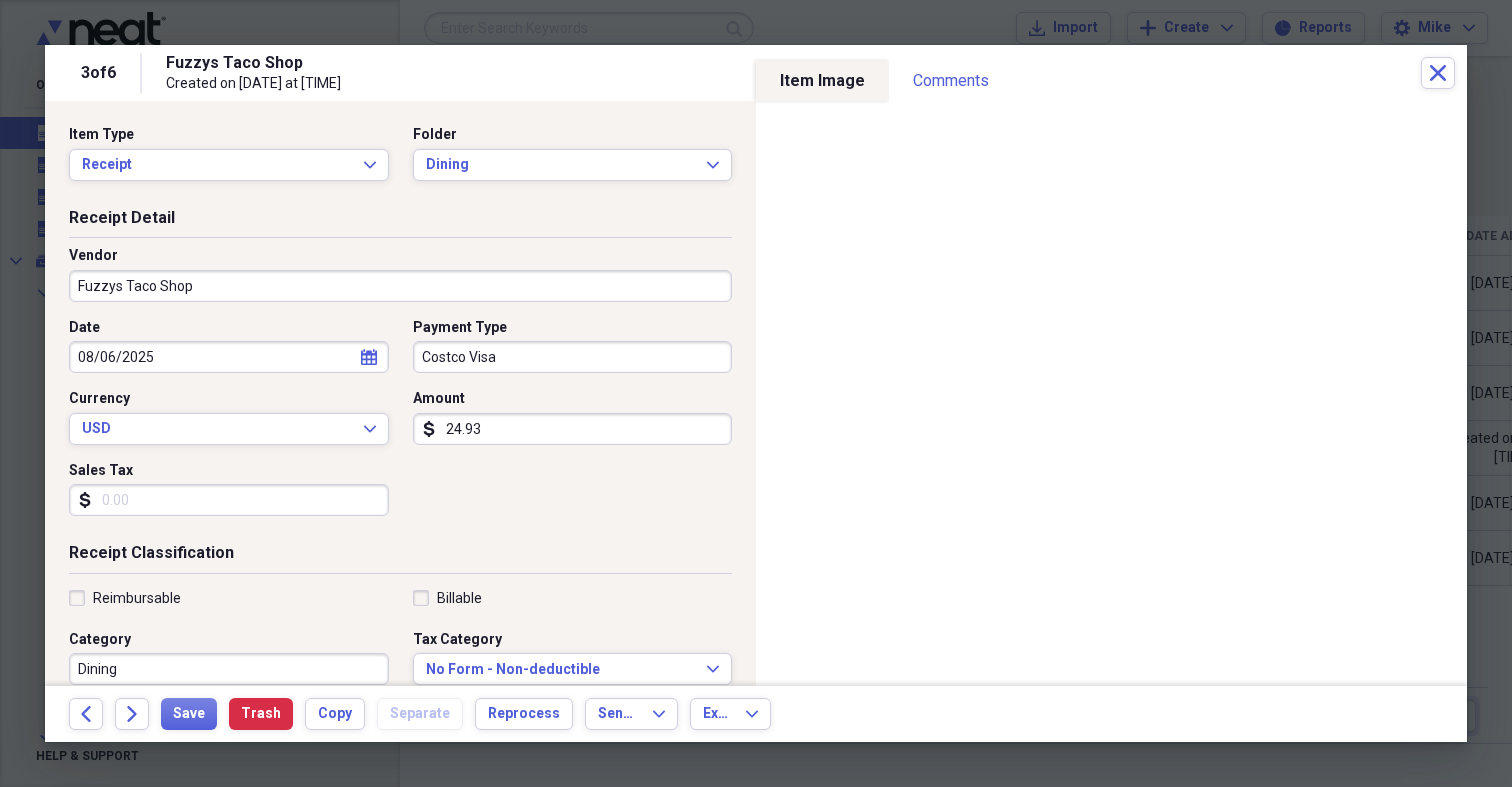 scroll, scrollTop: 127, scrollLeft: 0, axis: vertical 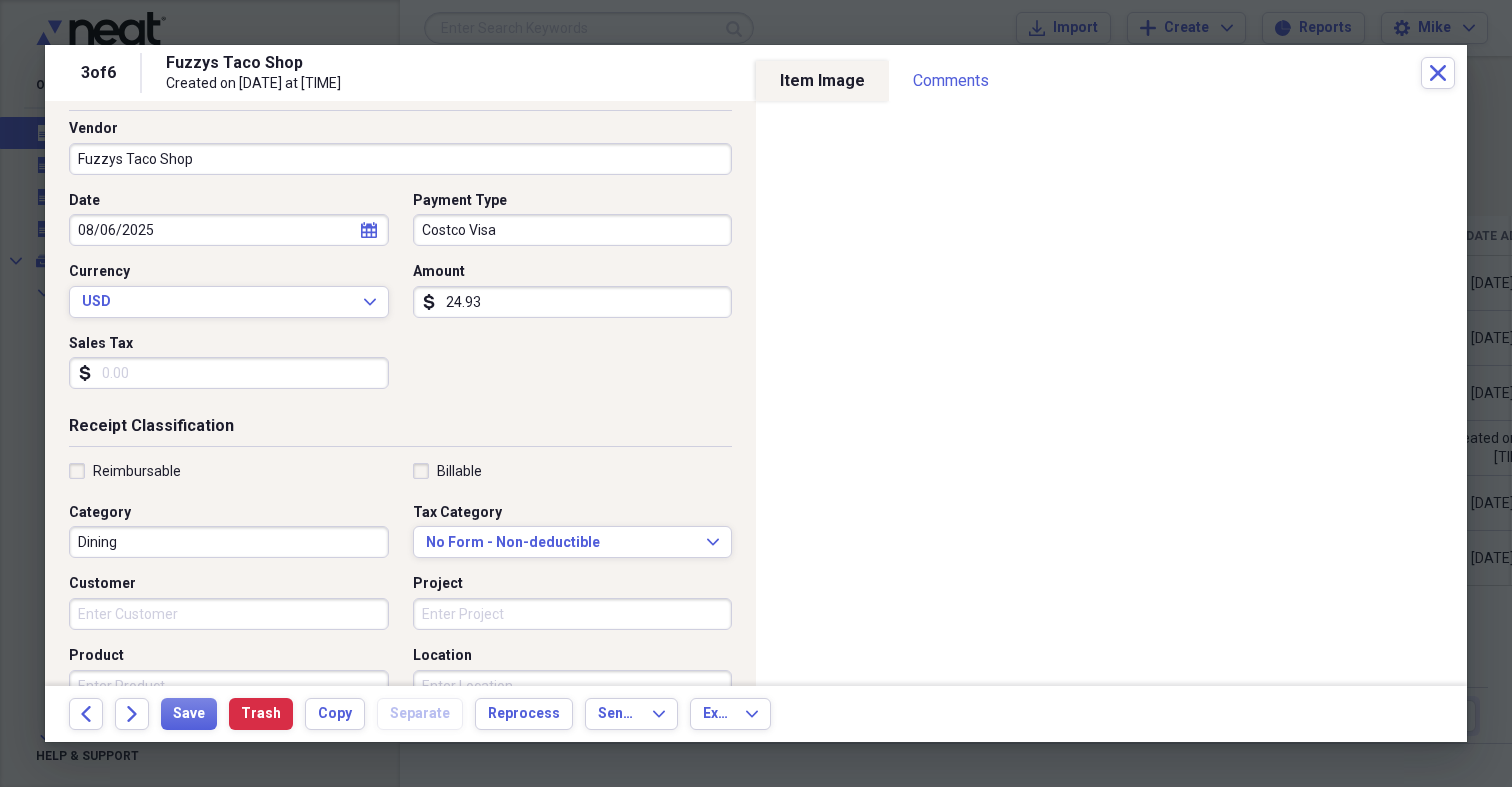 click on "Customer" at bounding box center (229, 614) 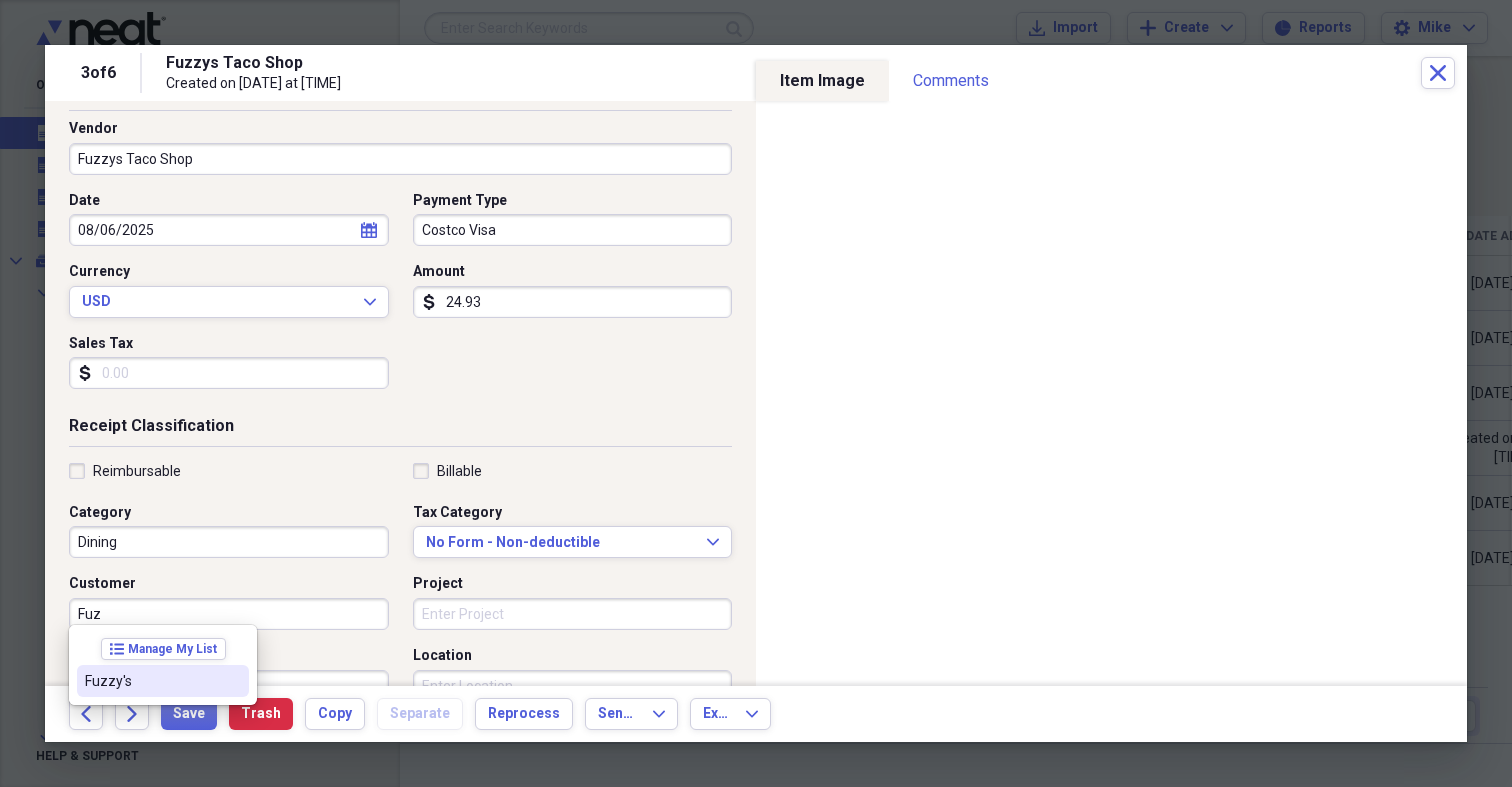 click on "Fuzzy's" at bounding box center [151, 681] 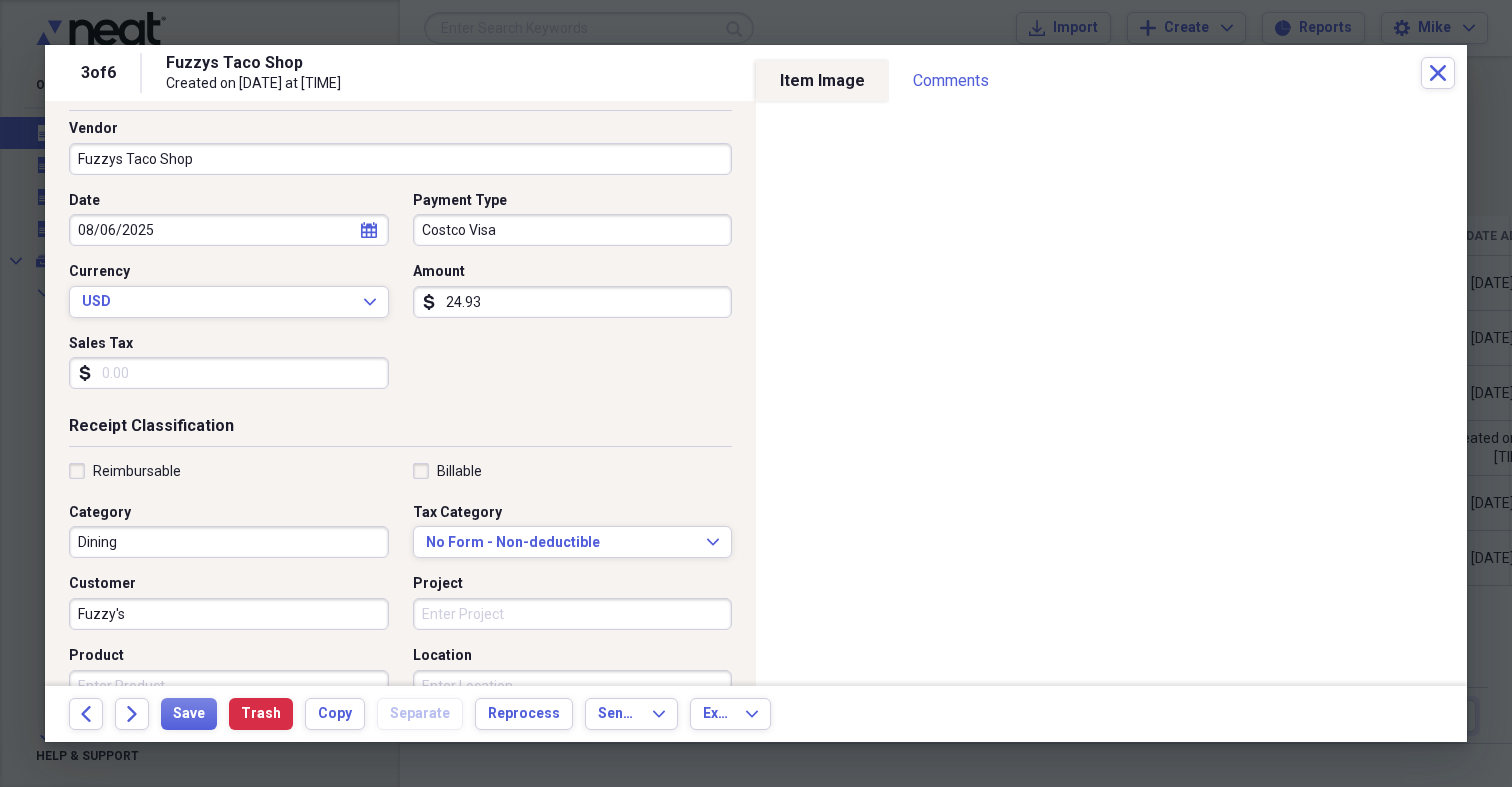 scroll, scrollTop: 157, scrollLeft: 0, axis: vertical 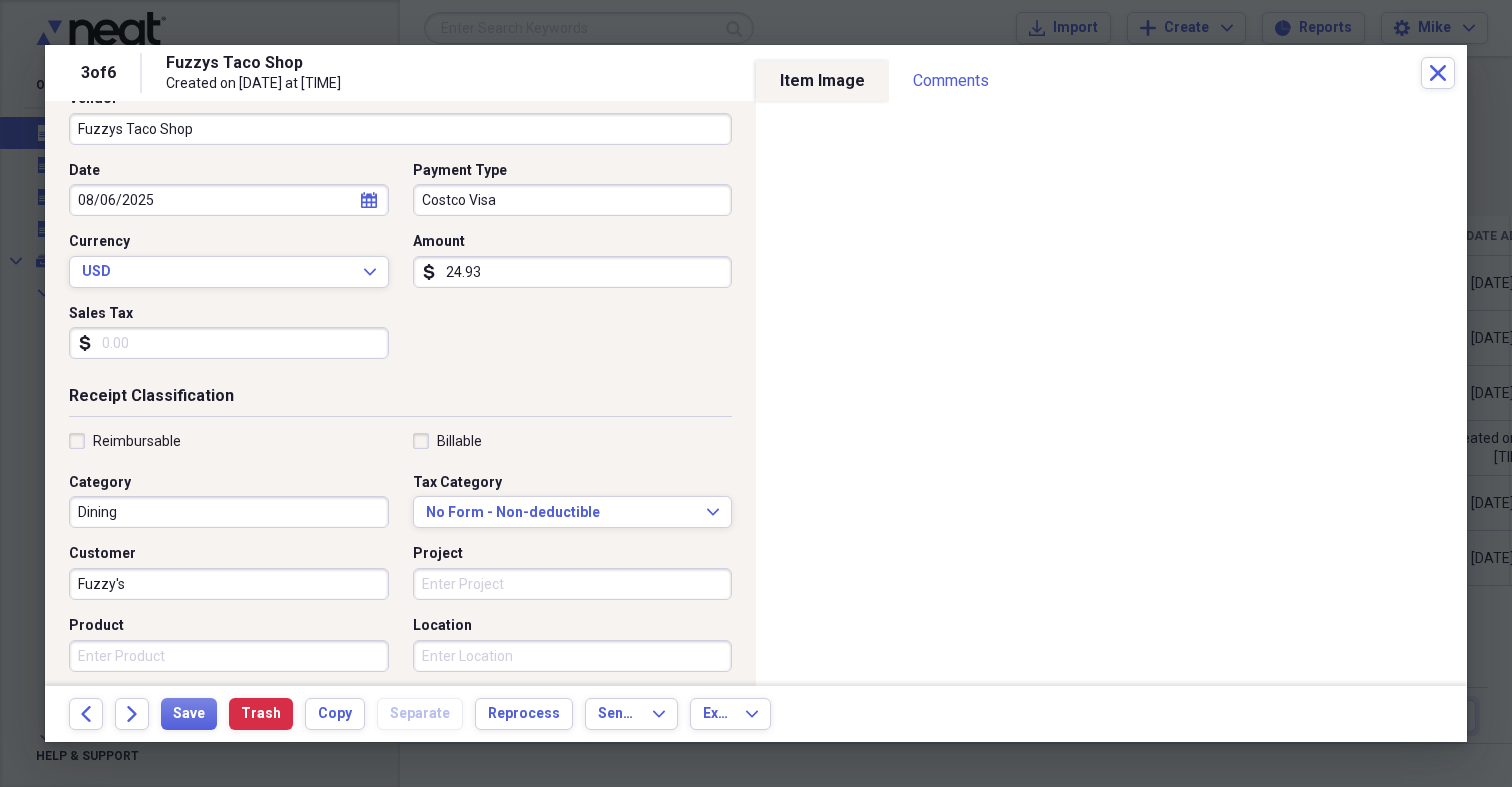 click on "Location" at bounding box center [573, 656] 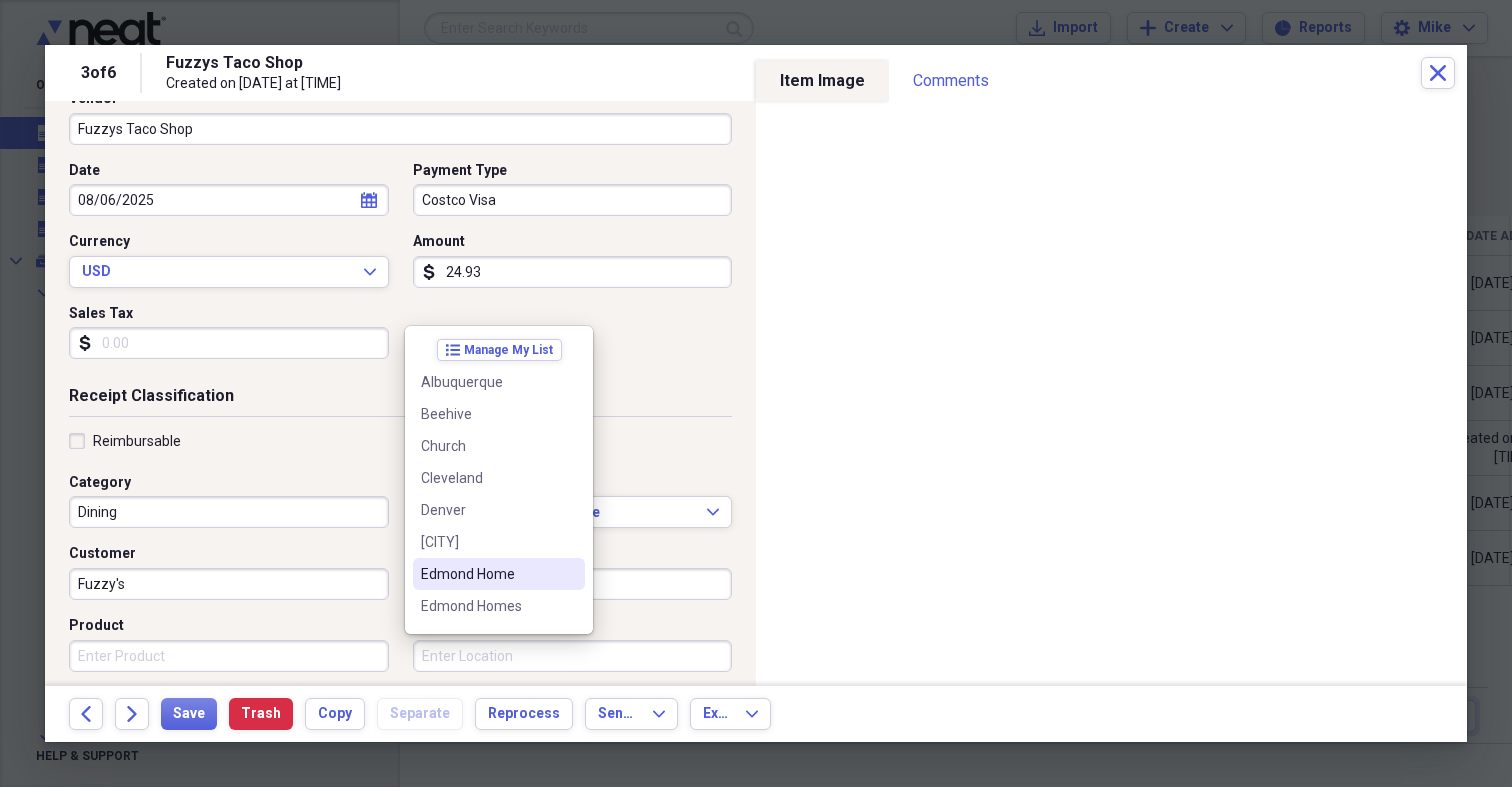 click on "Edmond Home" at bounding box center [487, 574] 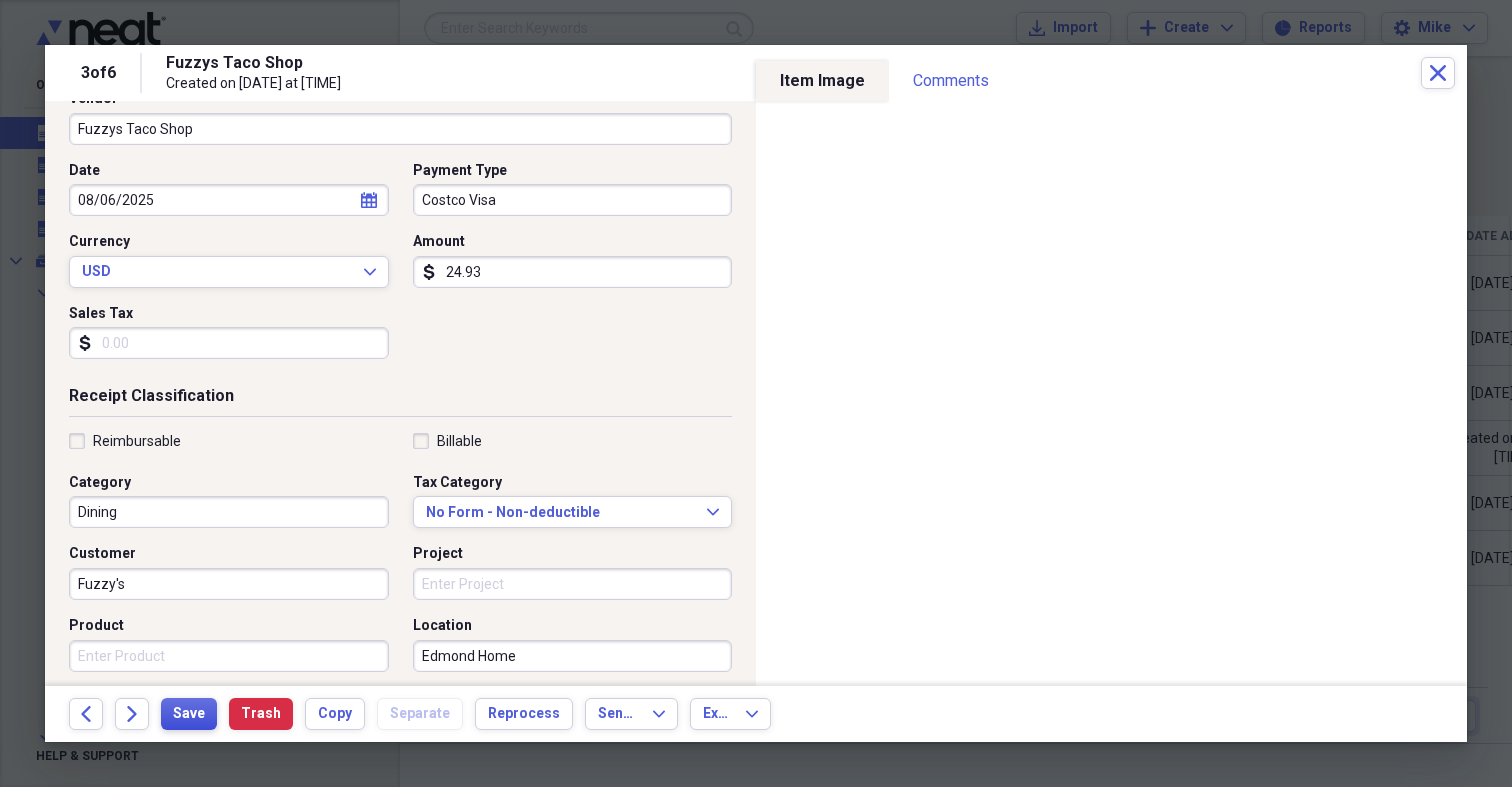 click on "Save" at bounding box center (189, 714) 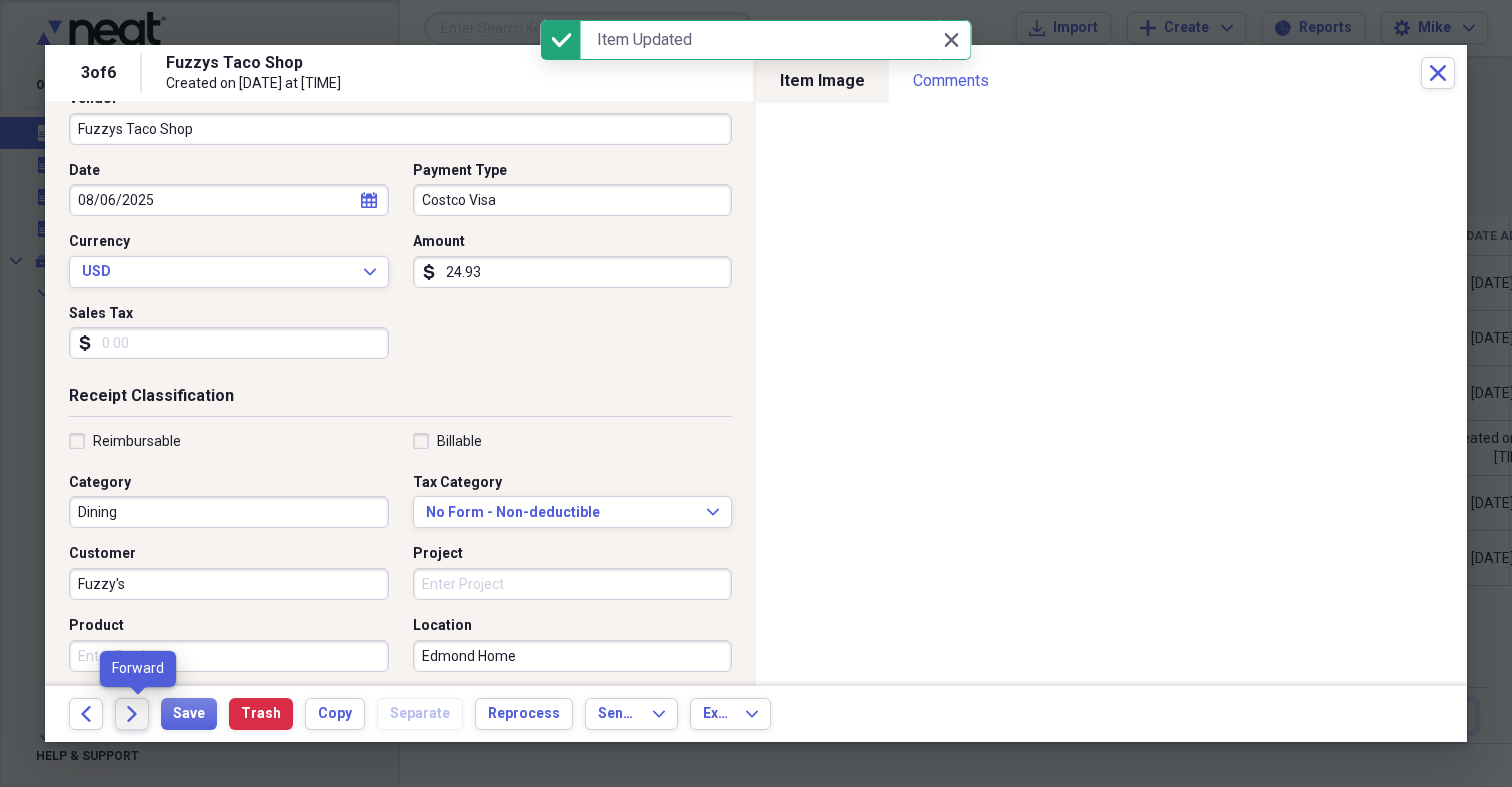 click 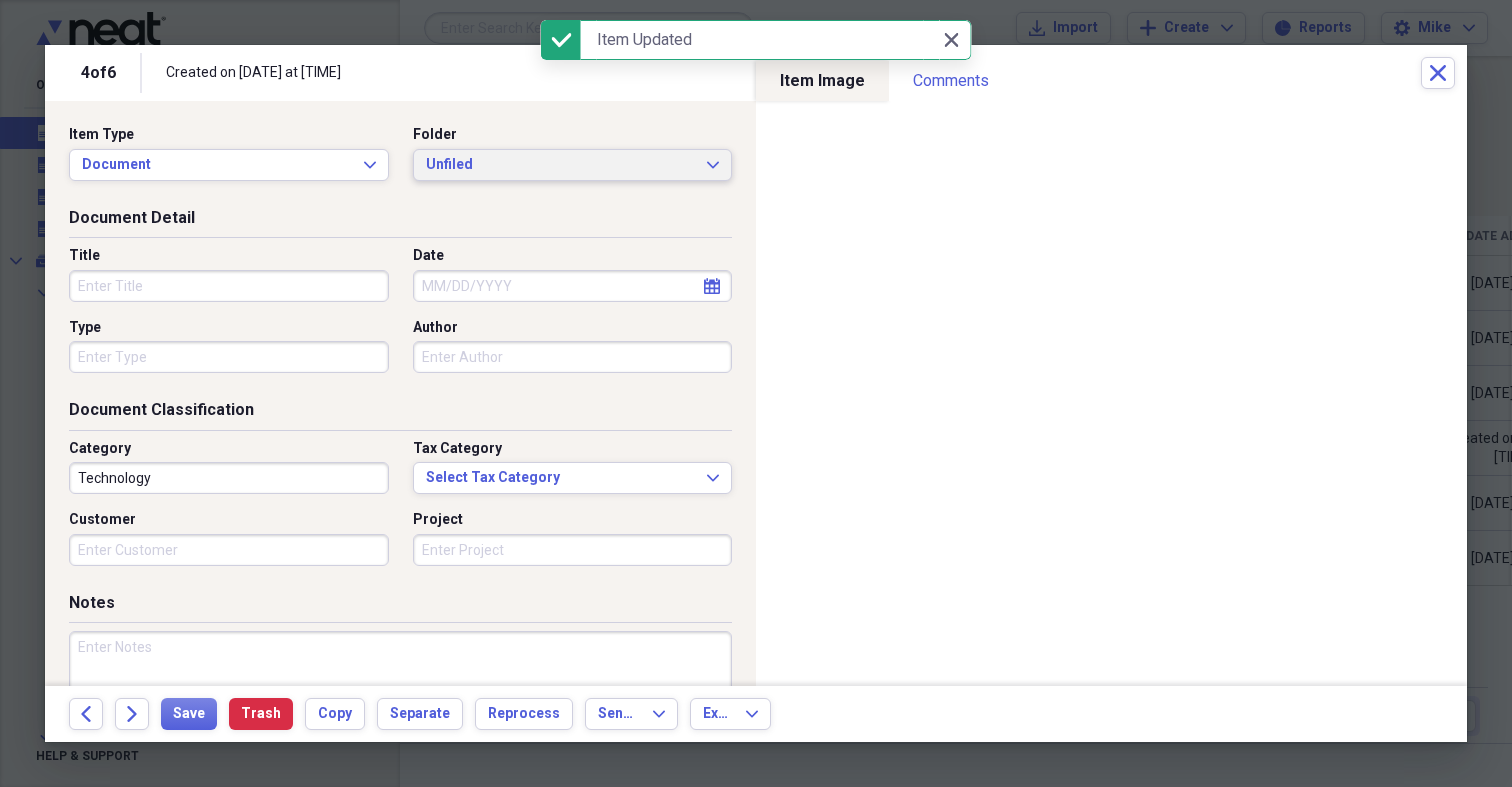 click on "Unfiled" at bounding box center (561, 165) 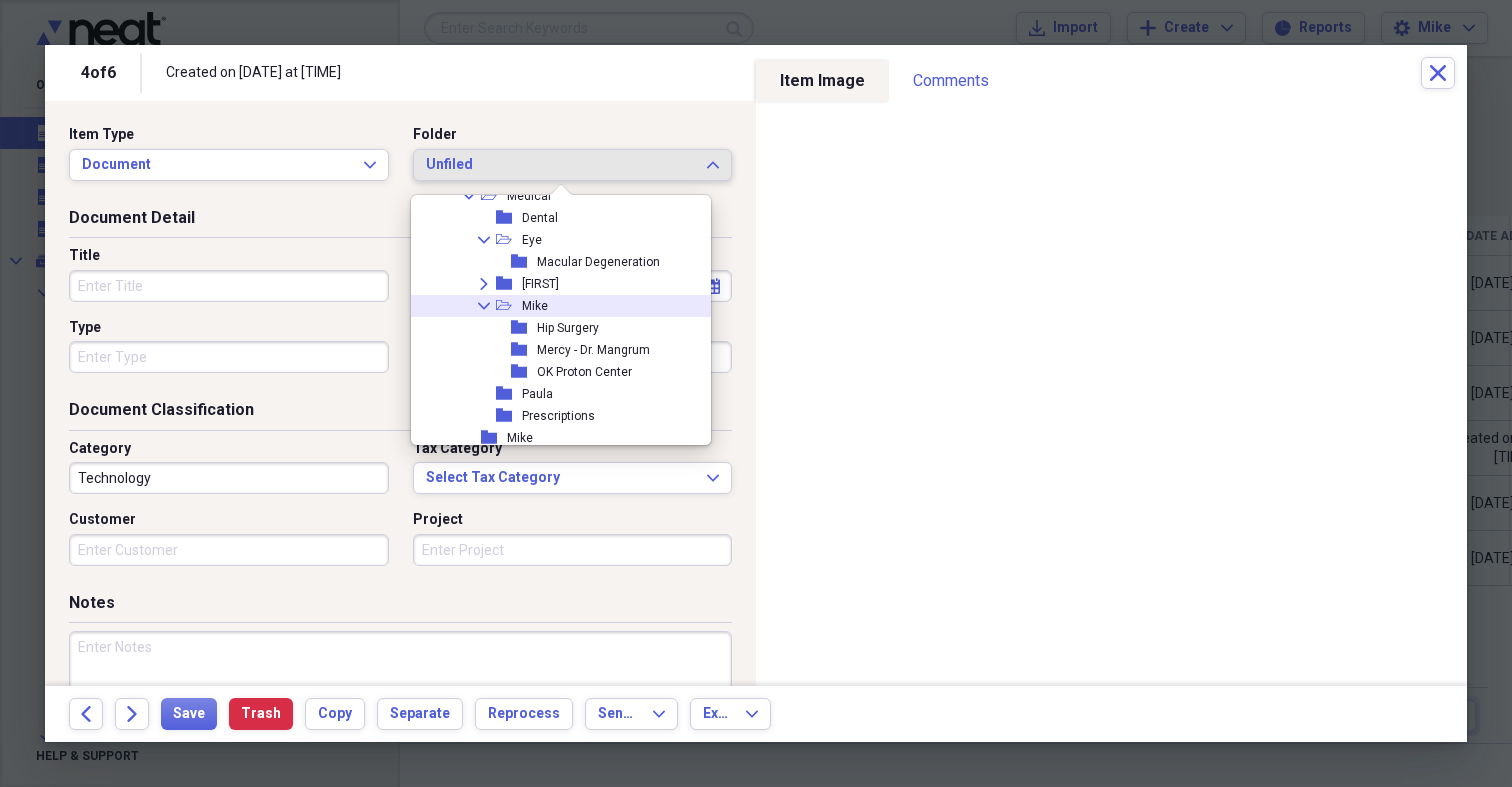 scroll, scrollTop: 1409, scrollLeft: 0, axis: vertical 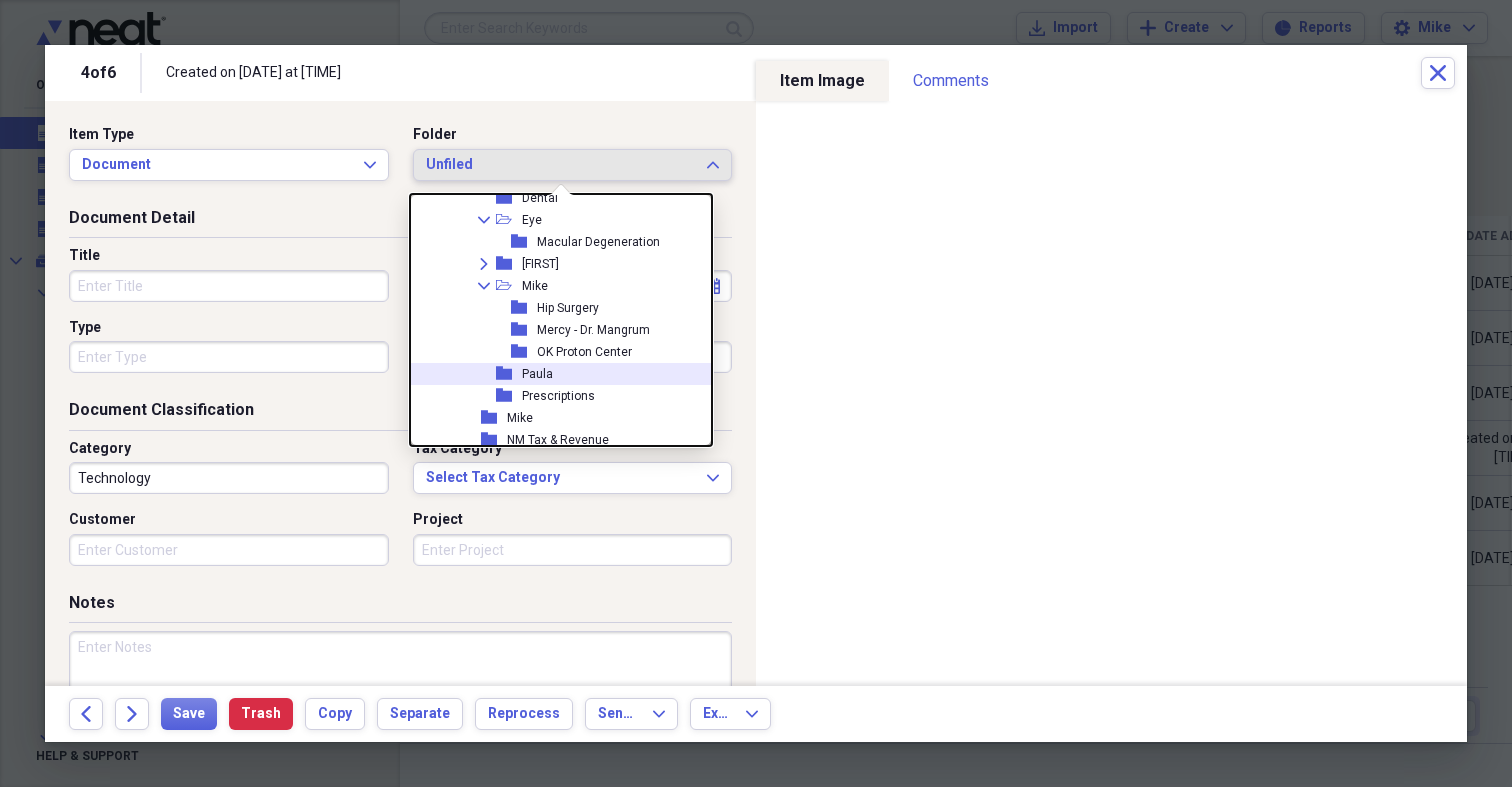 click on "Paula" at bounding box center (537, 374) 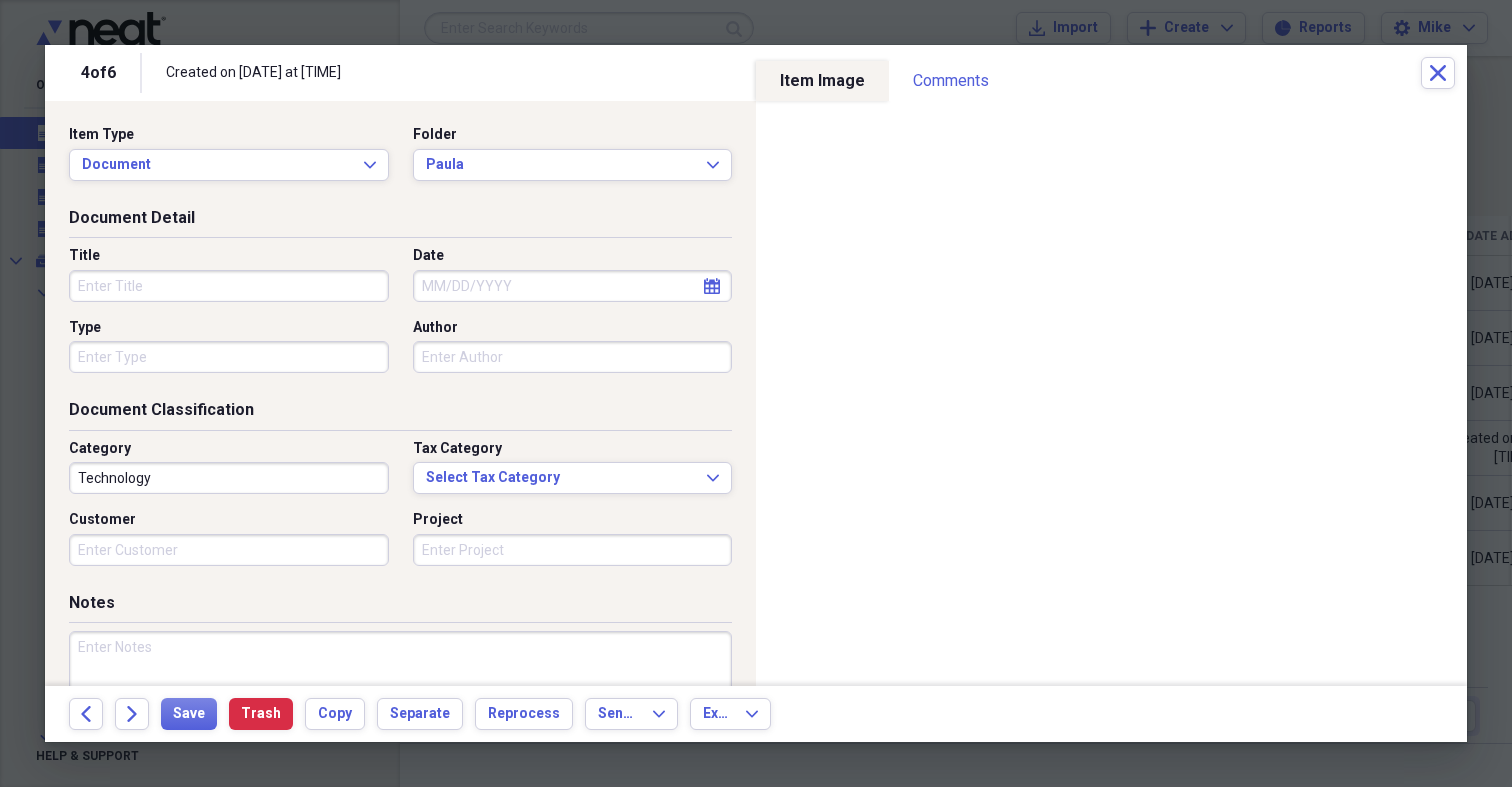 click on "Title" at bounding box center [229, 286] 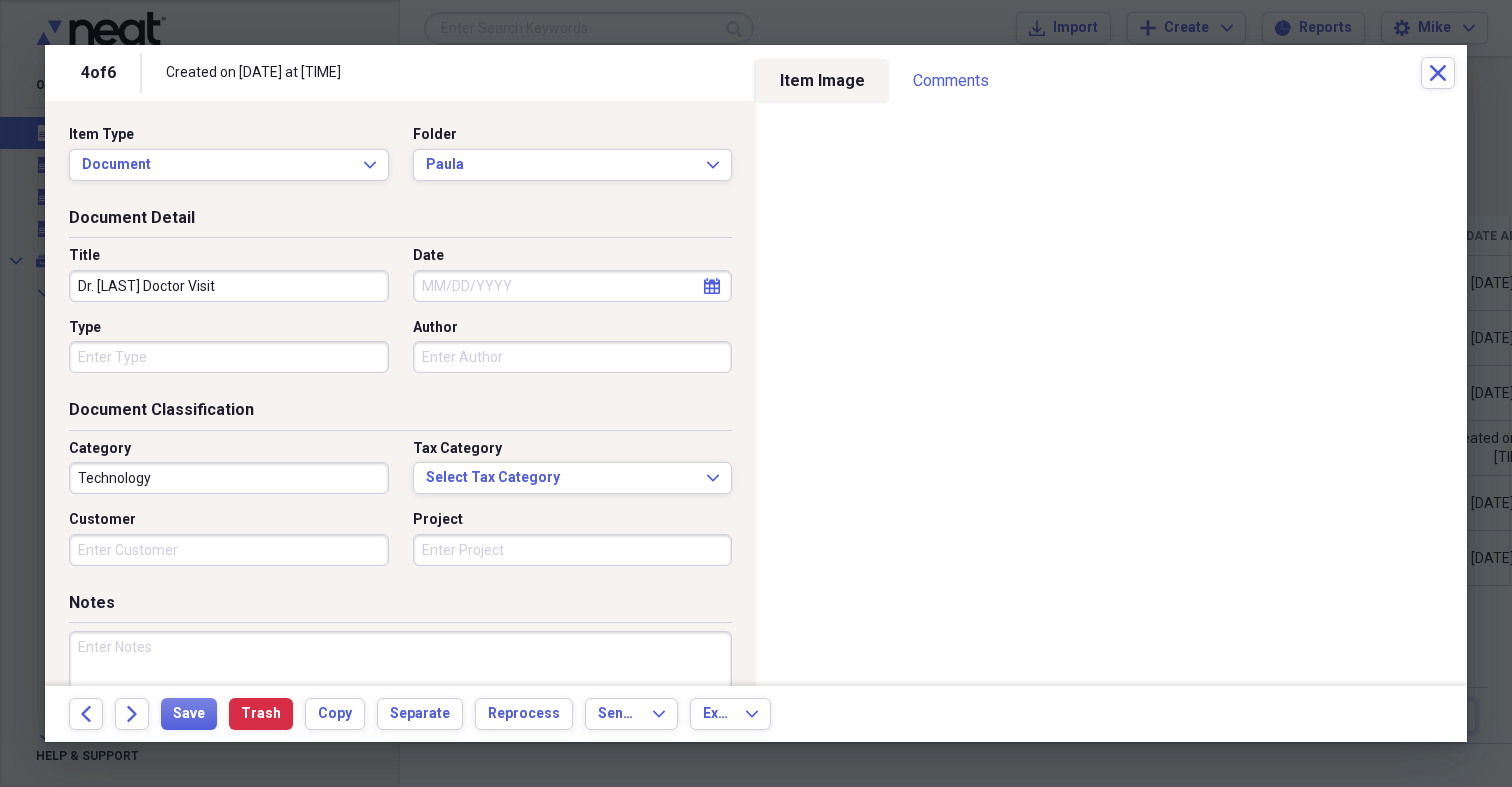 type on "Dr. [LAST] Doctor Visit" 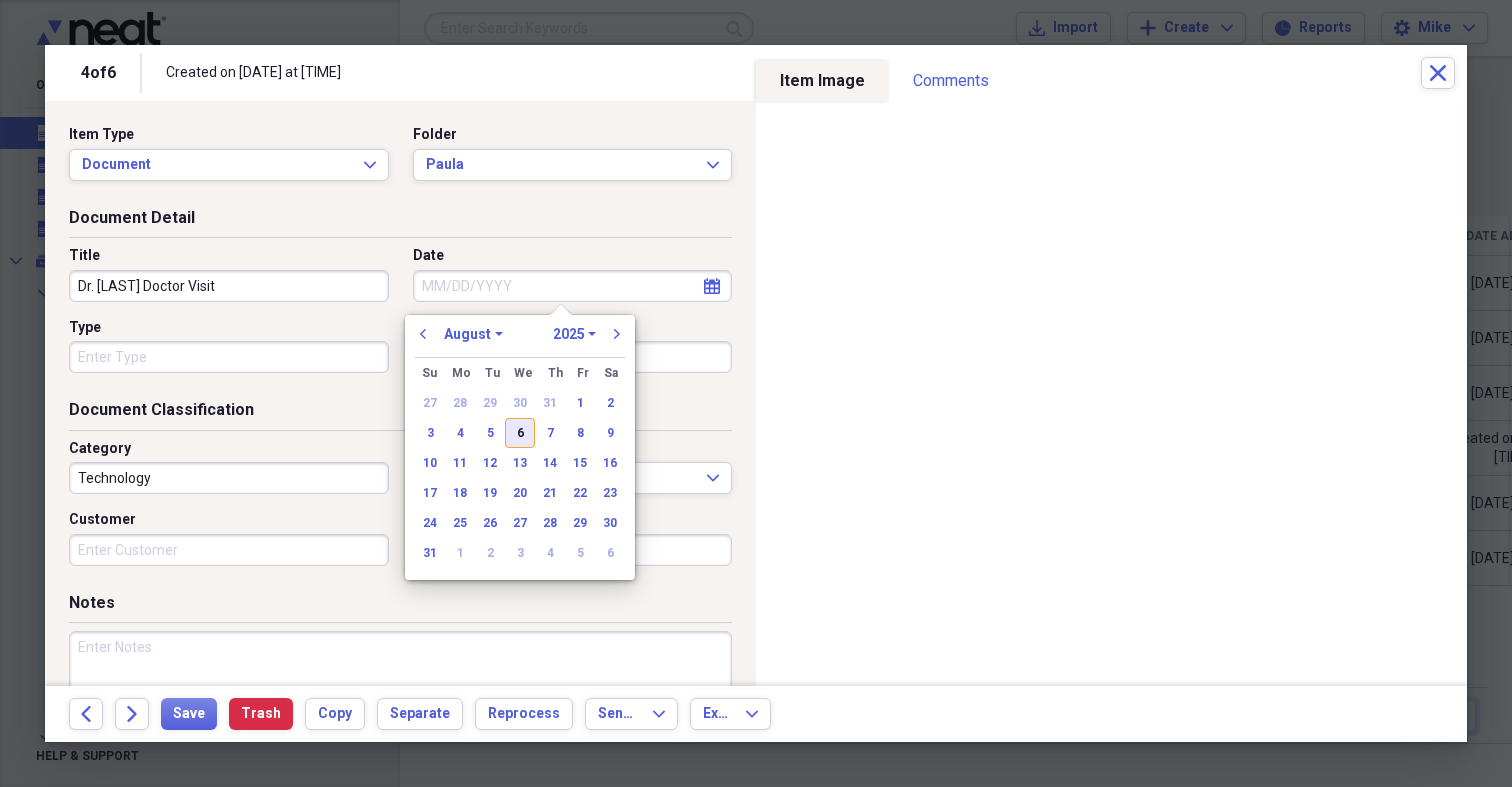 click on "6" at bounding box center [520, 433] 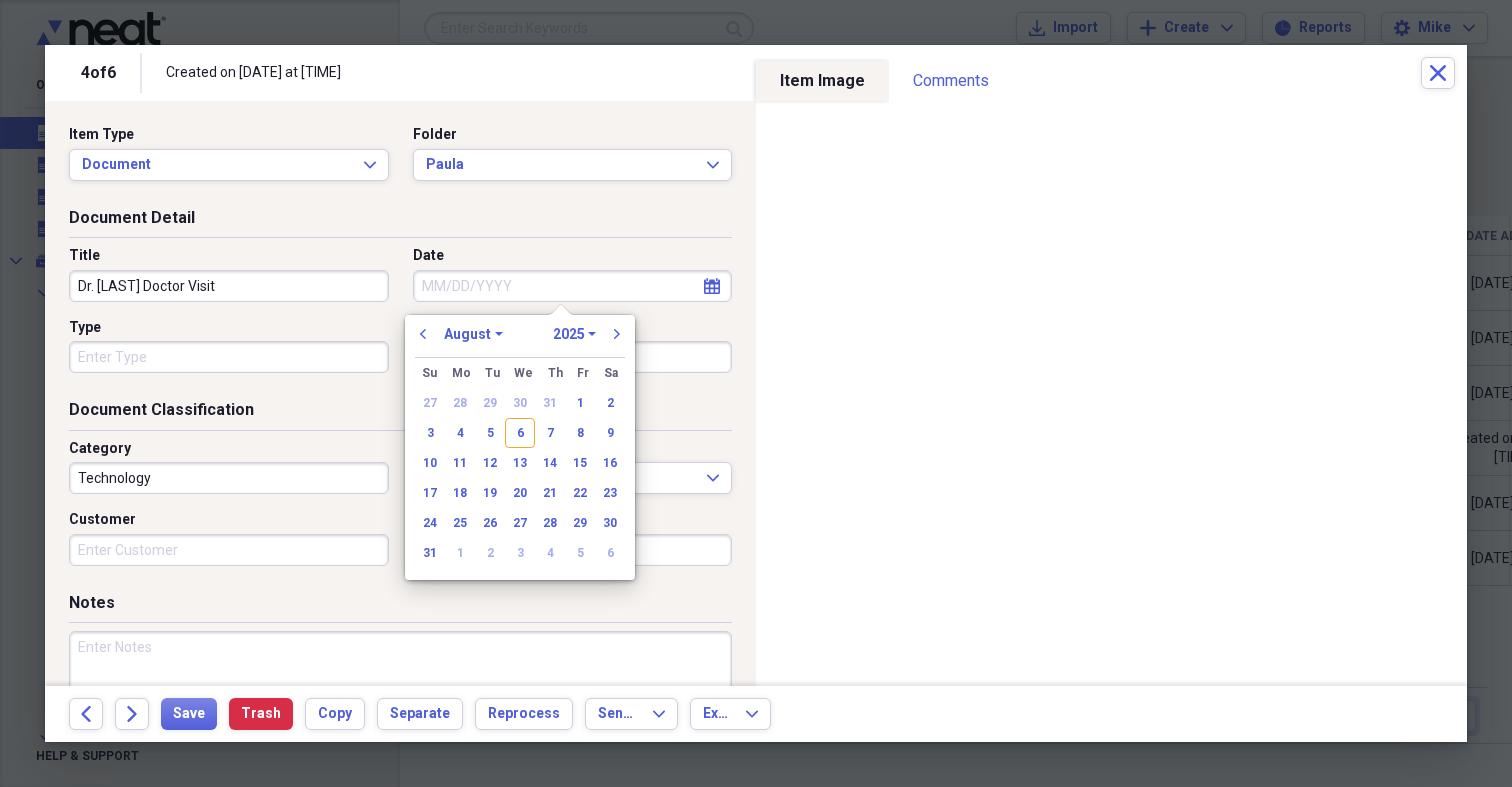 type on "08/06/2025" 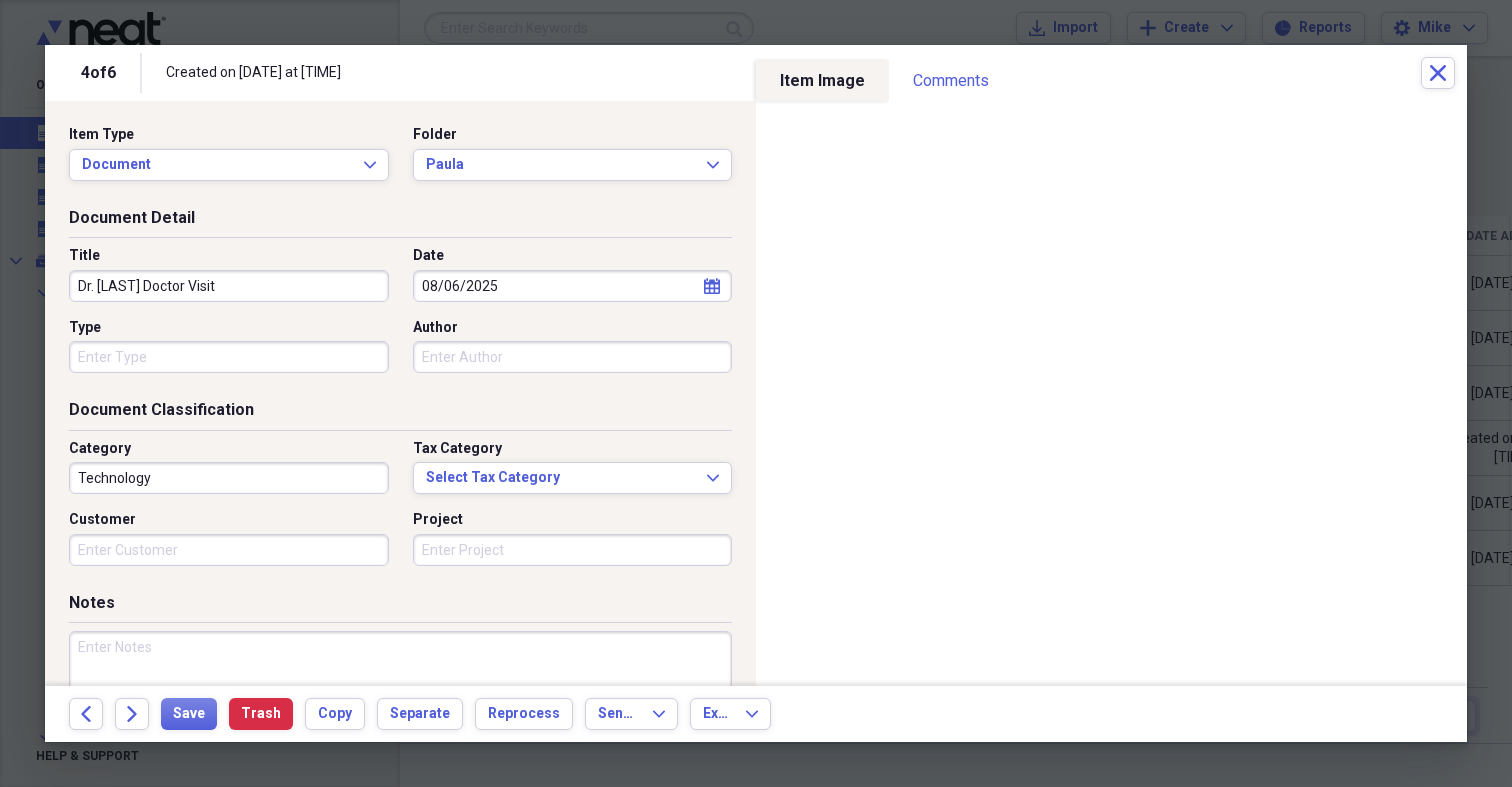 click on "Type" at bounding box center (229, 357) 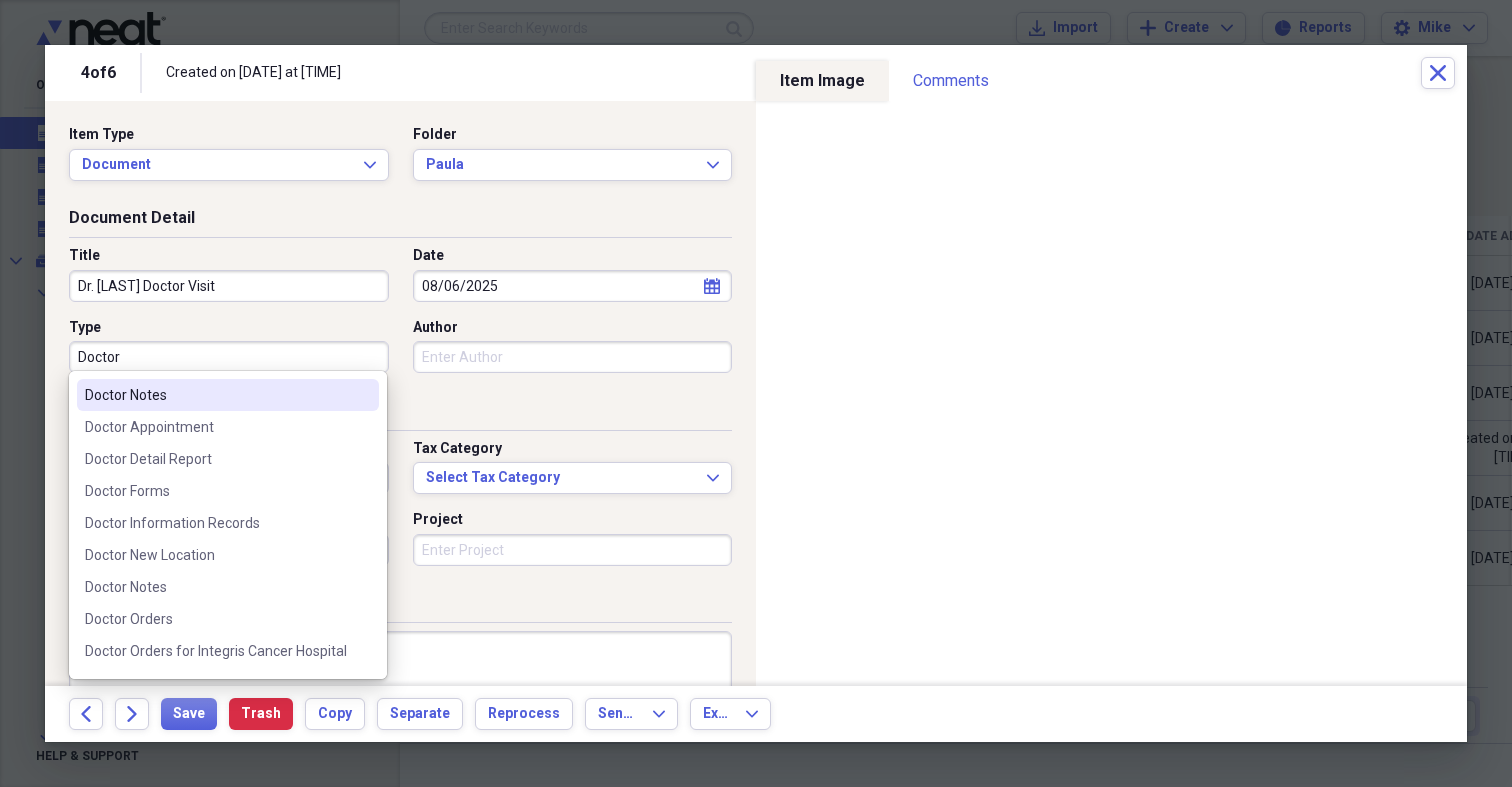 click on "Doctor  Notes" at bounding box center (216, 395) 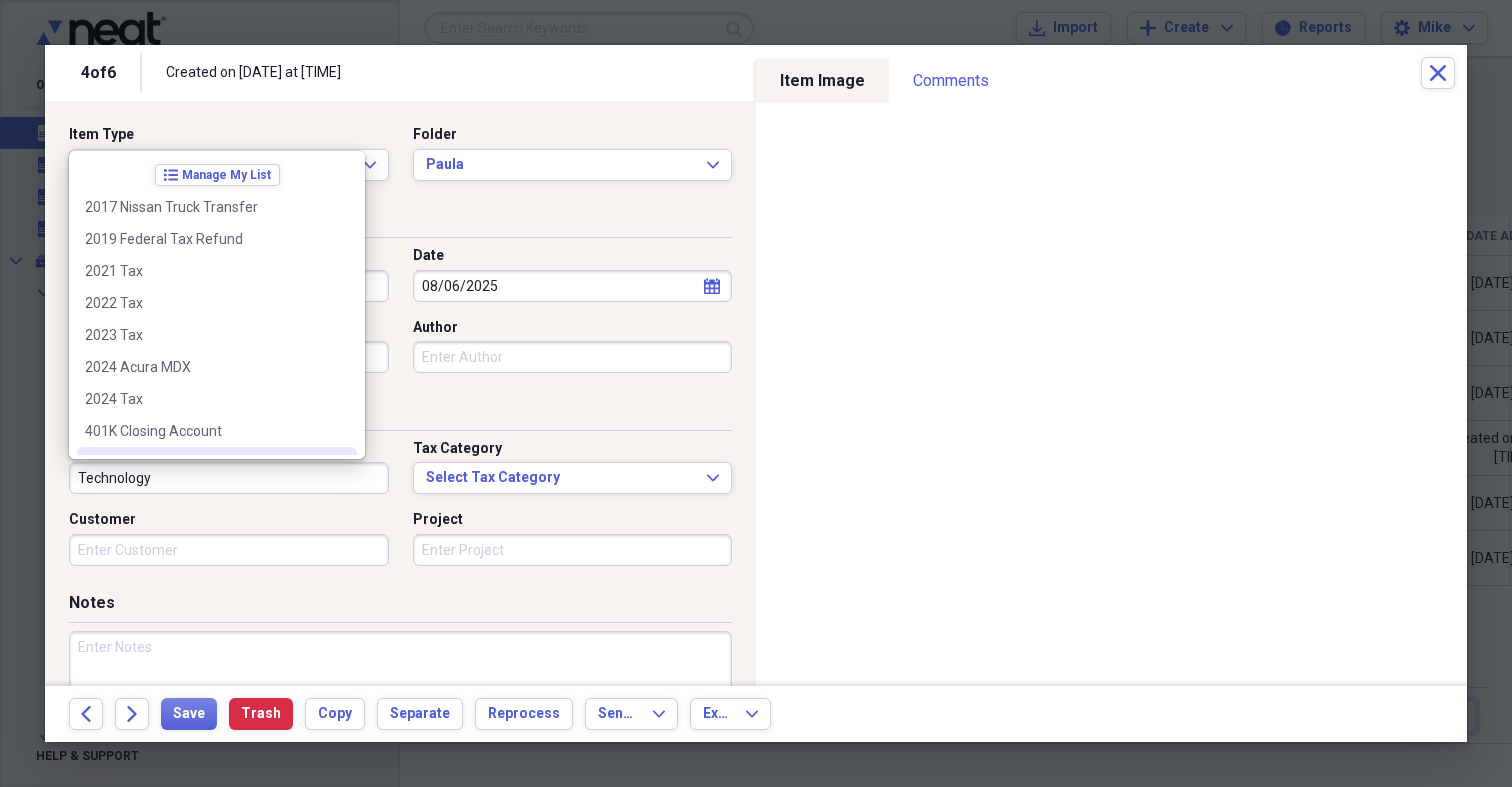 drag, startPoint x: 168, startPoint y: 475, endPoint x: 82, endPoint y: 454, distance: 88.52683 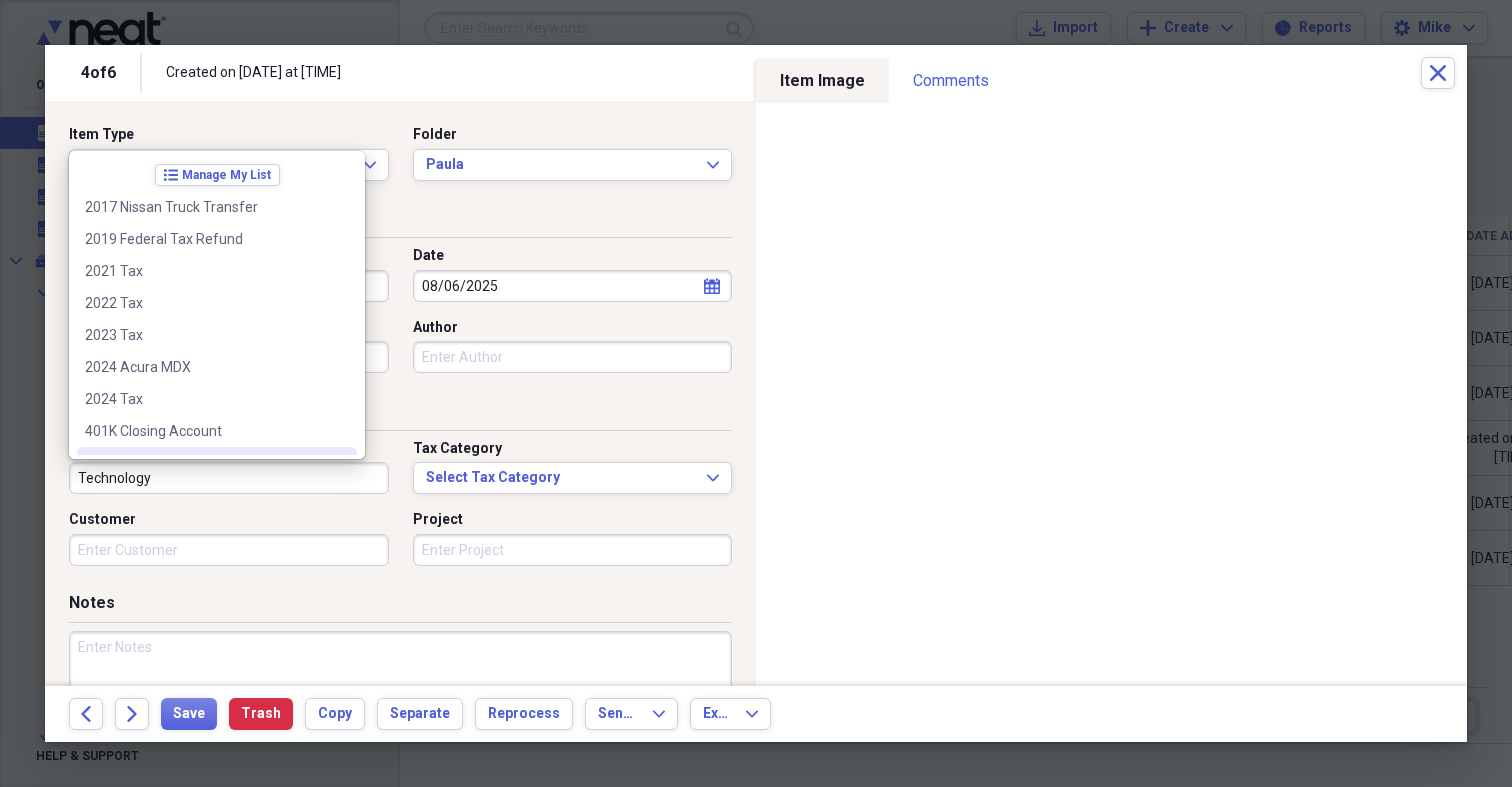 click on "Organize My Files 3 Collapse Unfiled Needs Review 3 Unfiled All Files Unfiled Unfiled Unfiled Saved Reports Collapse My Cabinet My Cabinet Add Folder Collapse Open Folder Church Add Folder Collapse Open Folder Documents Add Folder Collapse Open Folder Check Run Add Folder Folder Fort Defiance Add Folder Folder NE Church of Christ Add Folder Folder NM Tax & Revenue Add Folder Folder SLFCU Building Payment Add Folder Folder Water Add Folder Collapse Open Folder Invoice Add Folder Folder Comcast Add Folder Folder The Spiritual Sword Add Folder Folder Receipt Add Folder Expand Folder [FIRST] Add Folder Folder Documents Add Folder Expand Folder Receipts Add Folder Collapse Open Folder Home Add Folder Expand Folder Checks Add Folder Collapse Open Folder Documents Add Folder Folder Appliance Add Folder Collapse Open Folder Auto Add Folder Expand Folder 2024 Acura MDX Add Folder Collapse Add Folder" at bounding box center [756, 393] 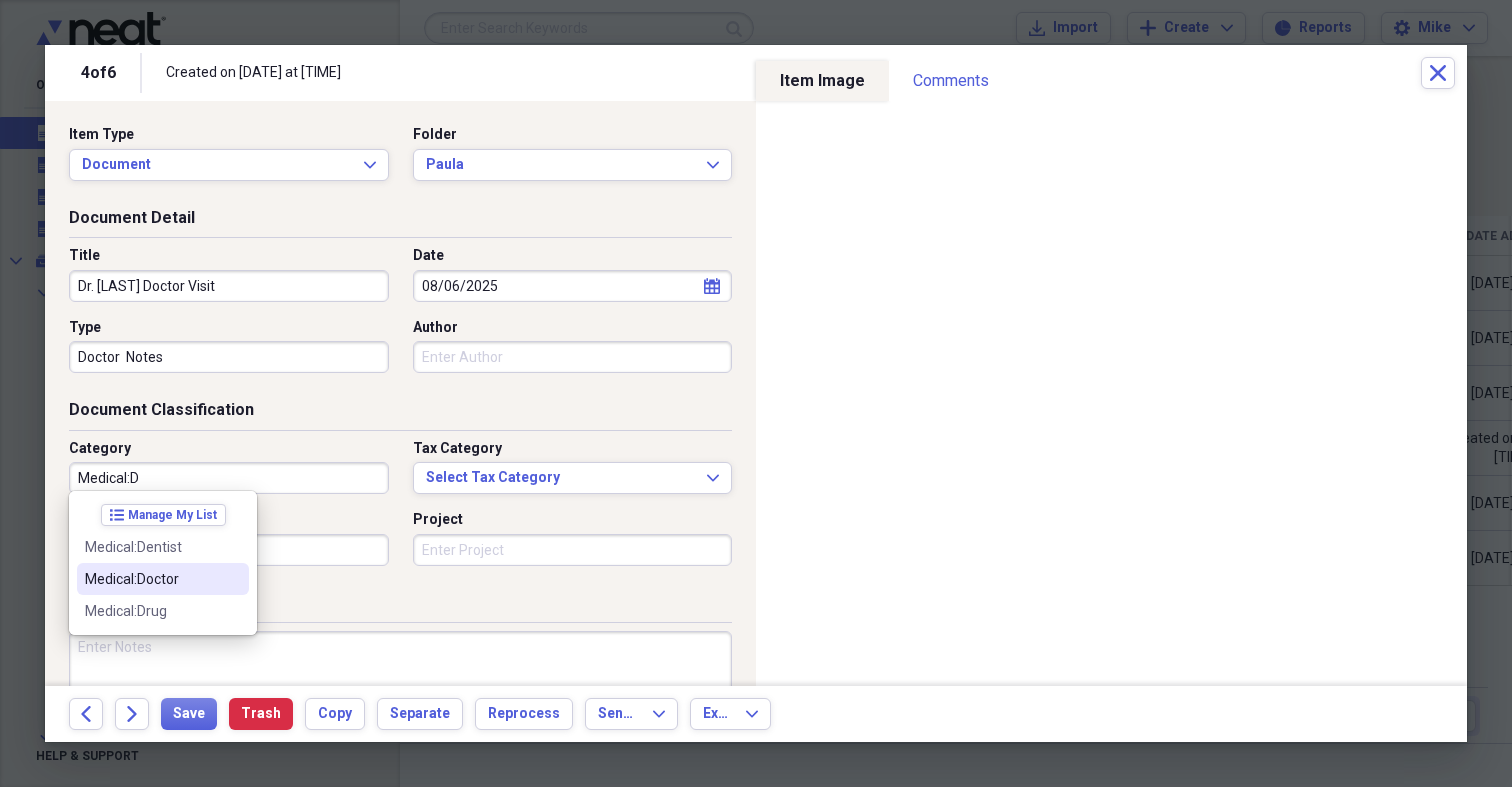 click on "Medical:Doctor" at bounding box center (151, 579) 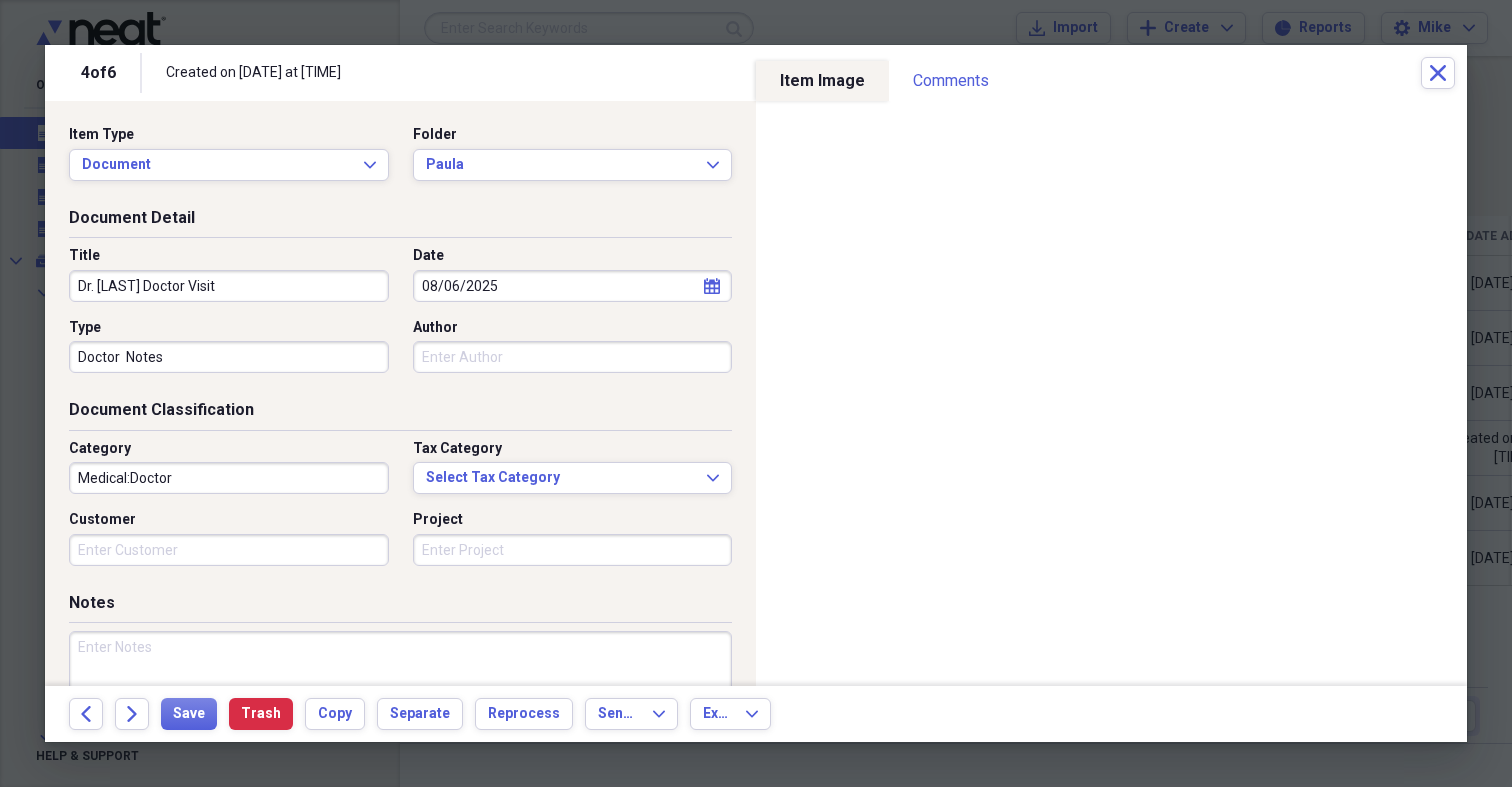 click on "Customer" at bounding box center [229, 550] 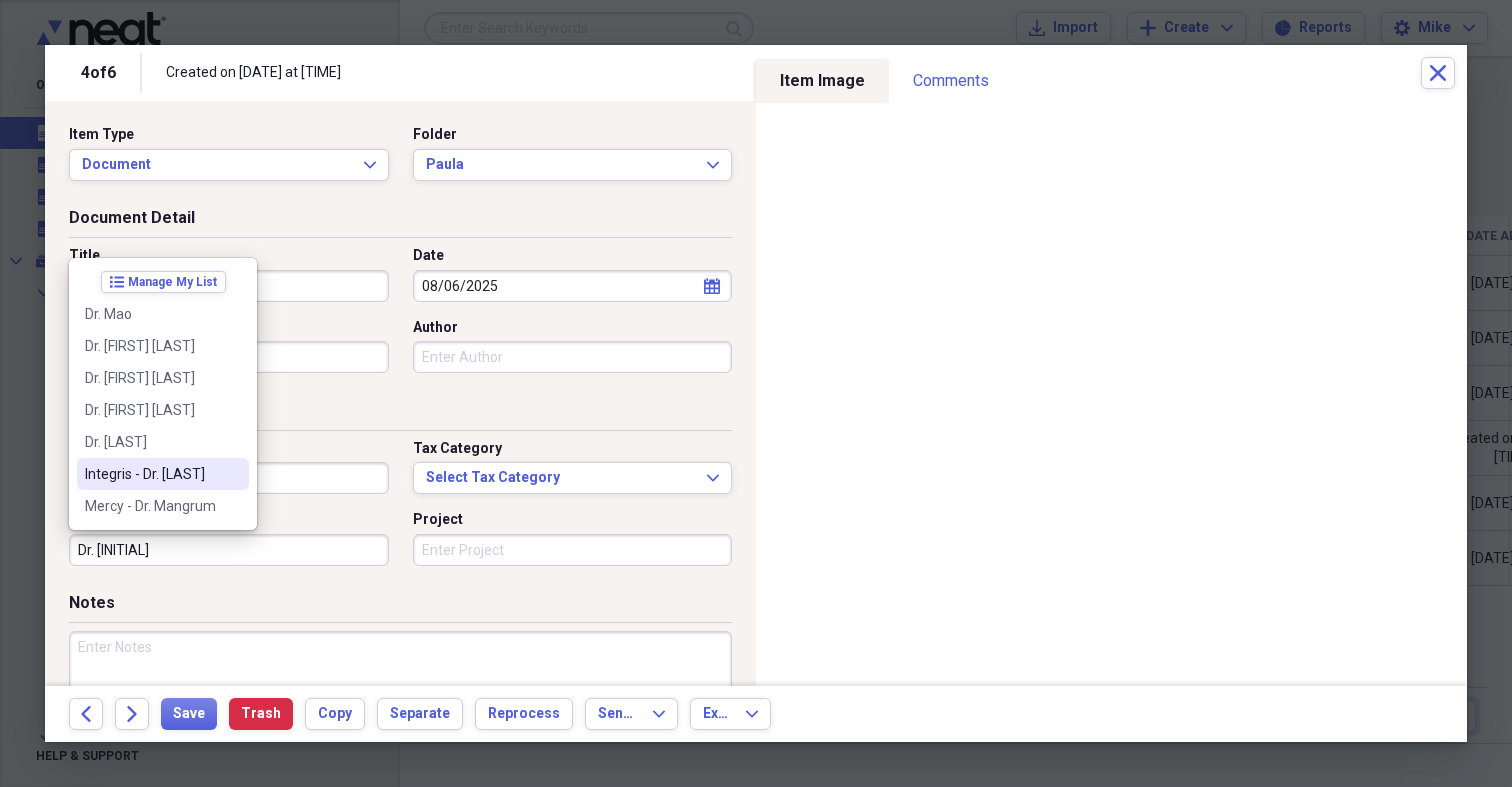 click on "Integris - Dr. [LAST]" at bounding box center (151, 474) 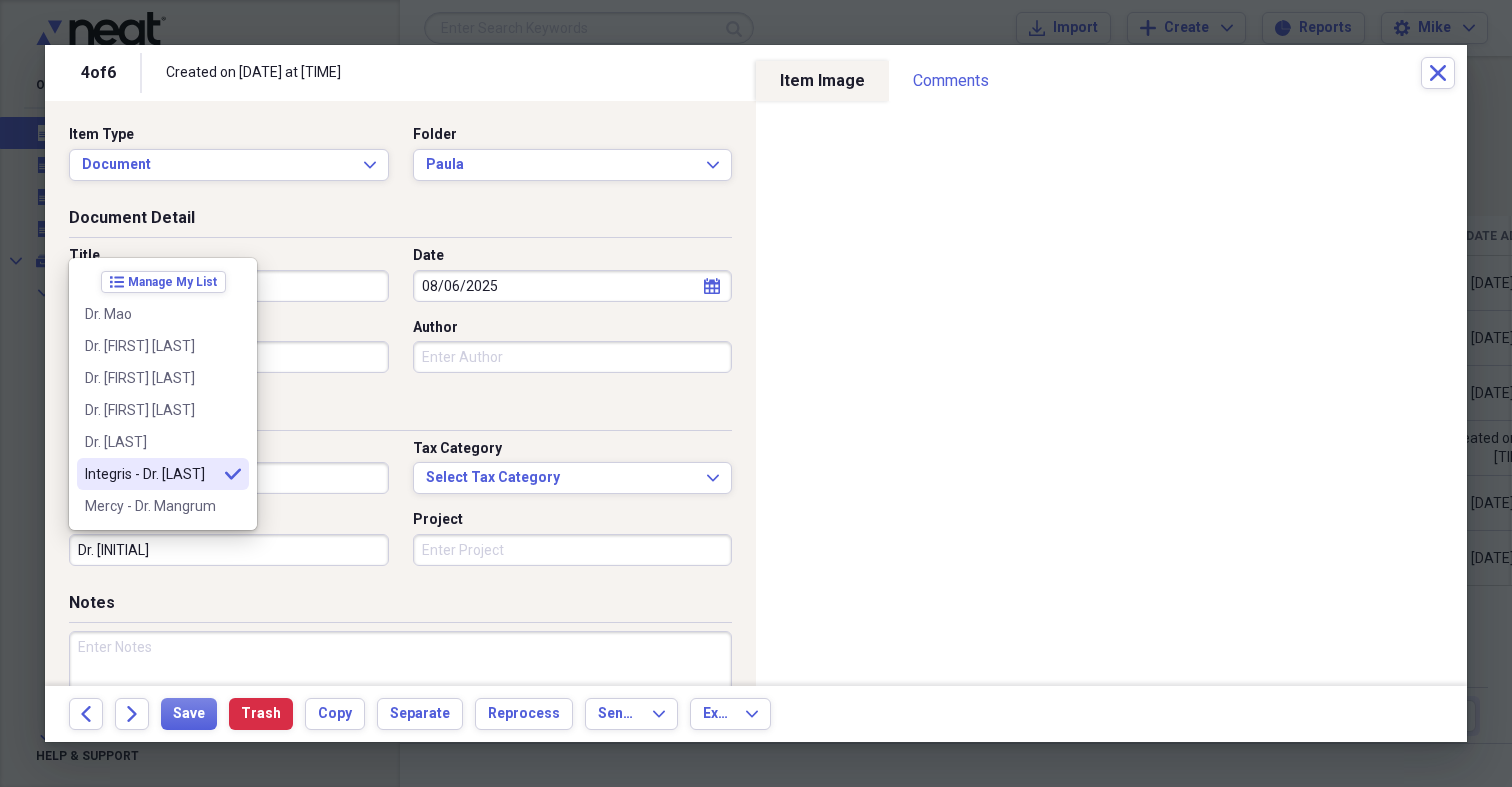 type on "Integris - Dr. [LAST]" 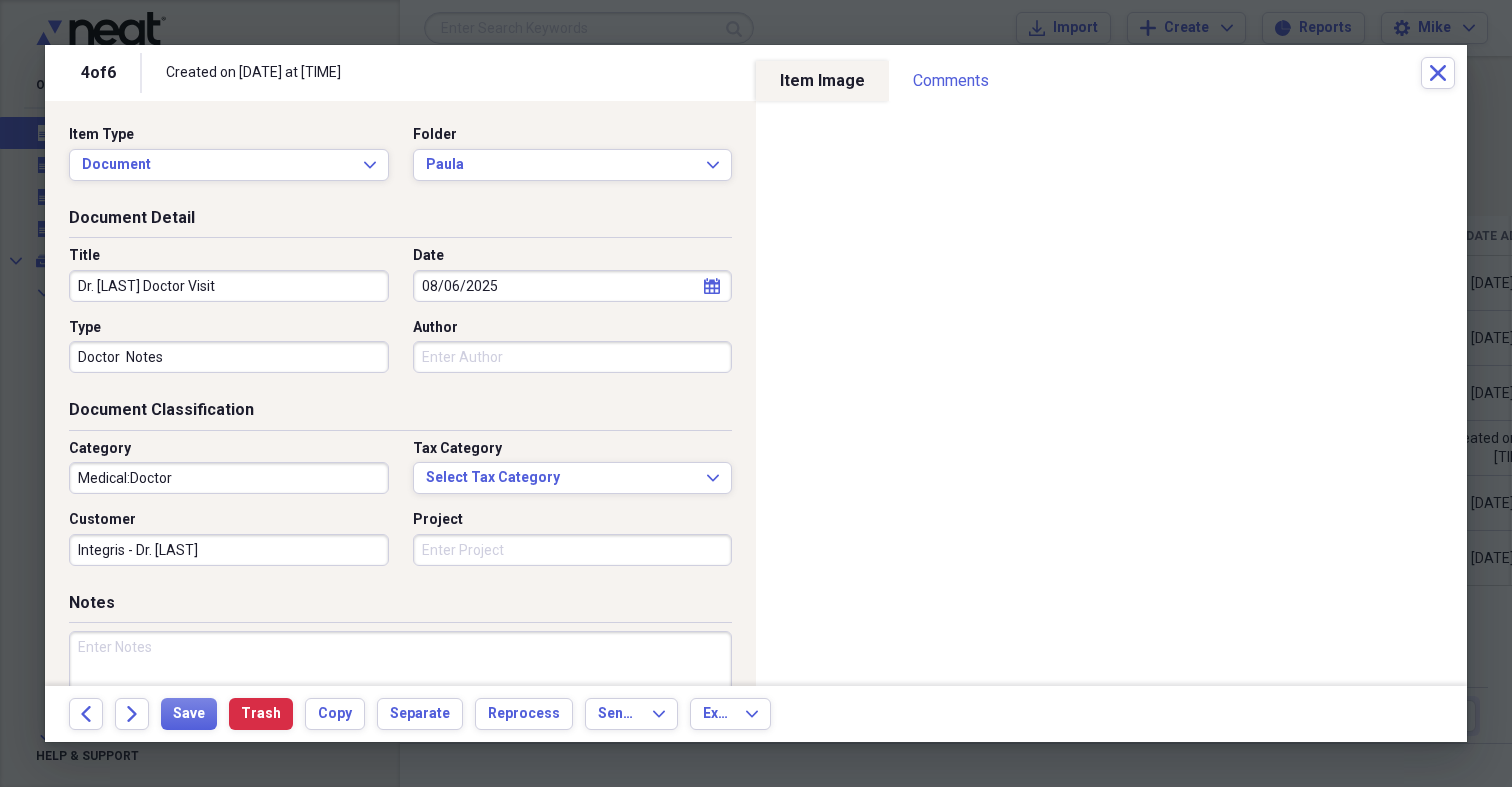 click on "Dr. [LAST] Doctor Visit" at bounding box center [229, 286] 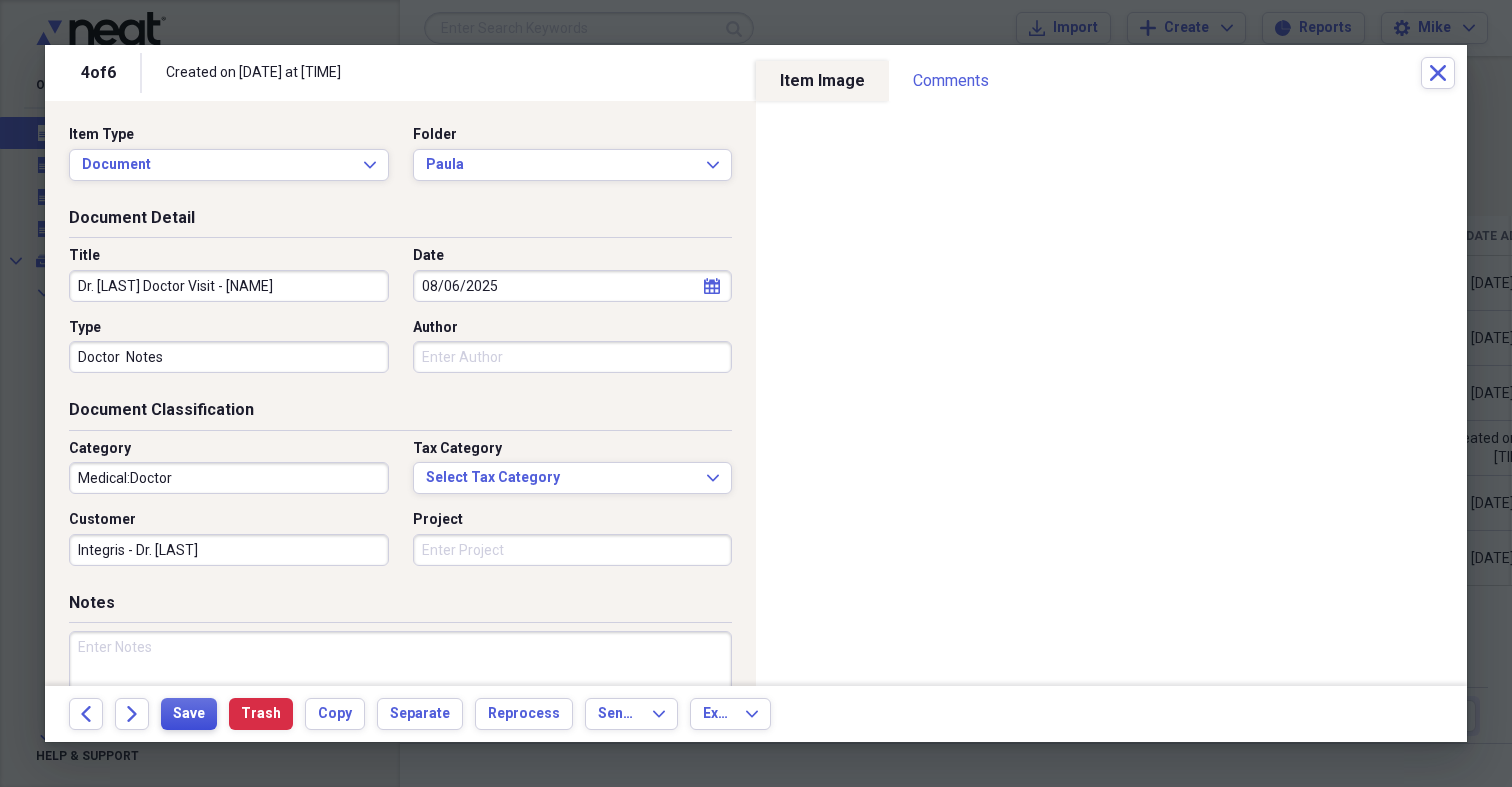 type on "Dr. [LAST] Doctor Visit - [NAME]" 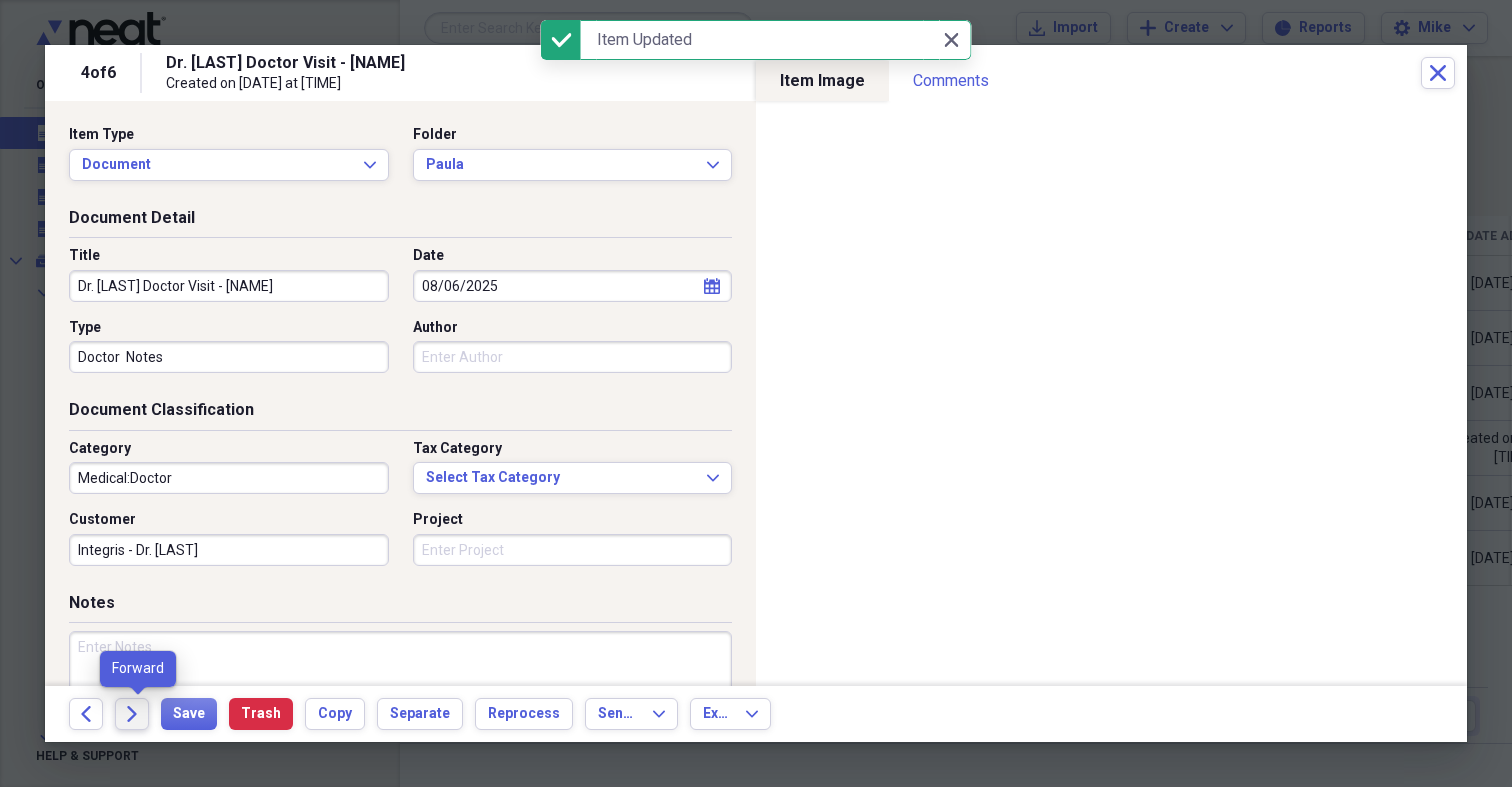 click on "Forward" 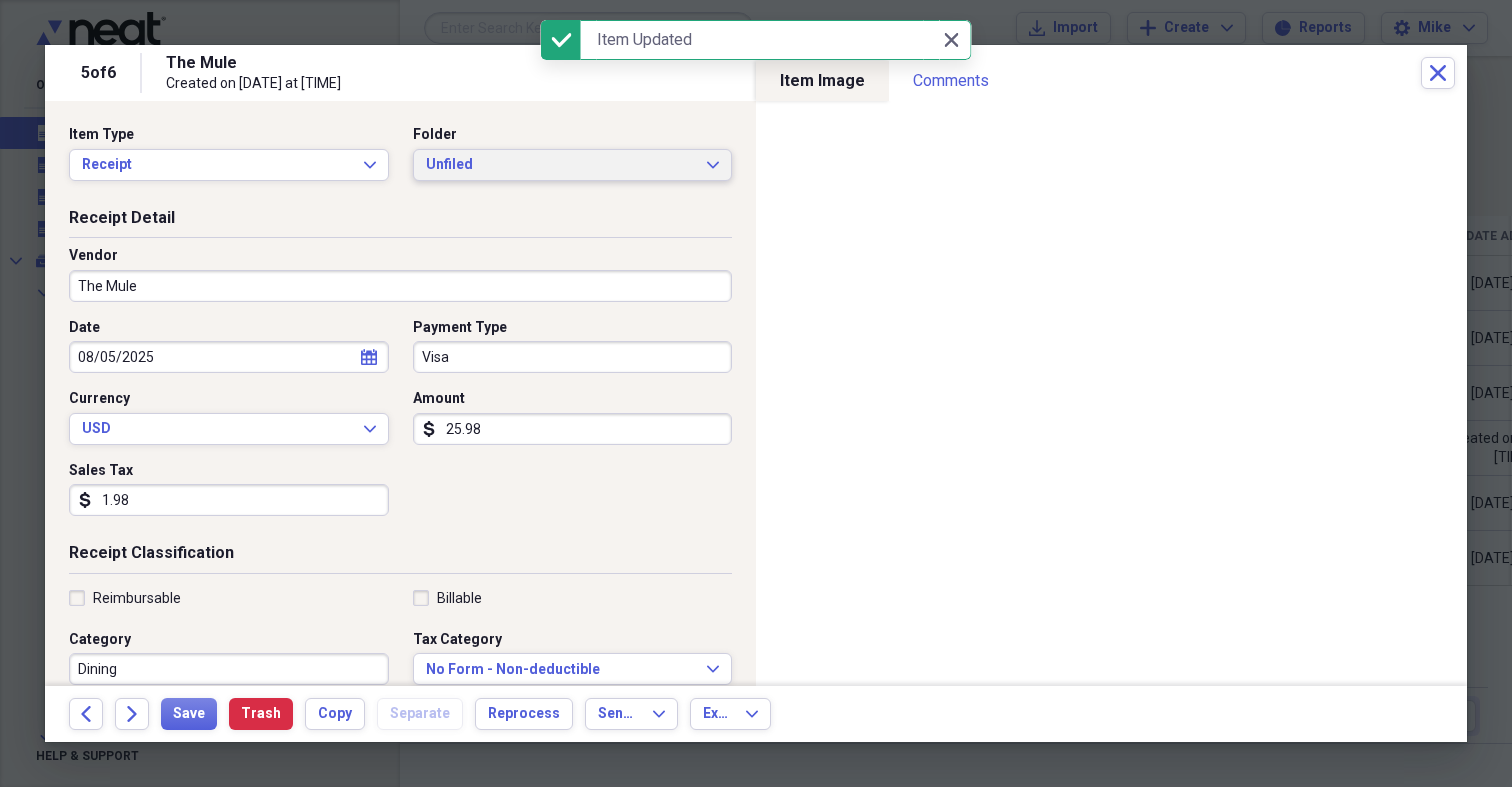click on "Unfiled" at bounding box center (561, 165) 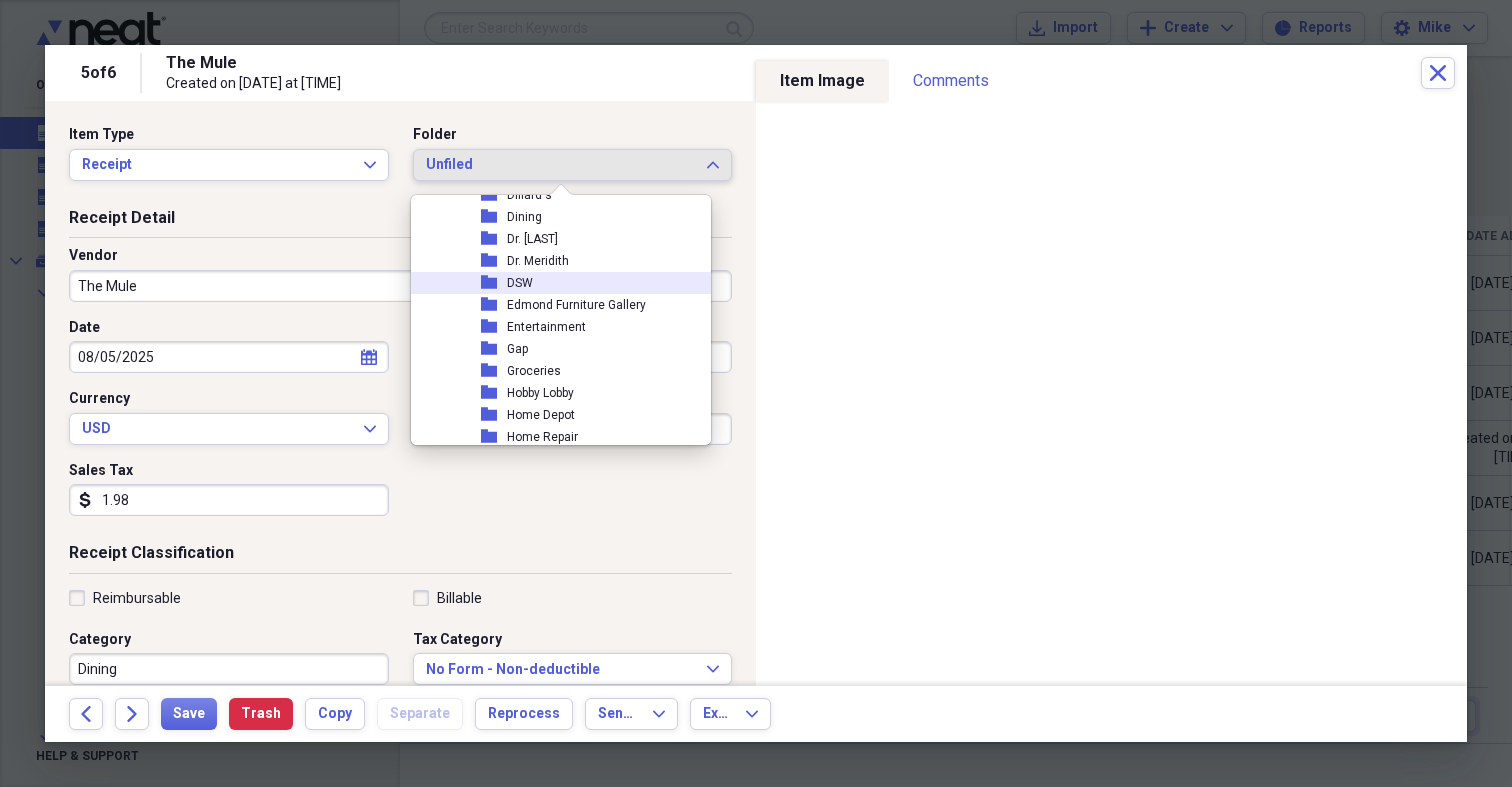 scroll, scrollTop: 2442, scrollLeft: 0, axis: vertical 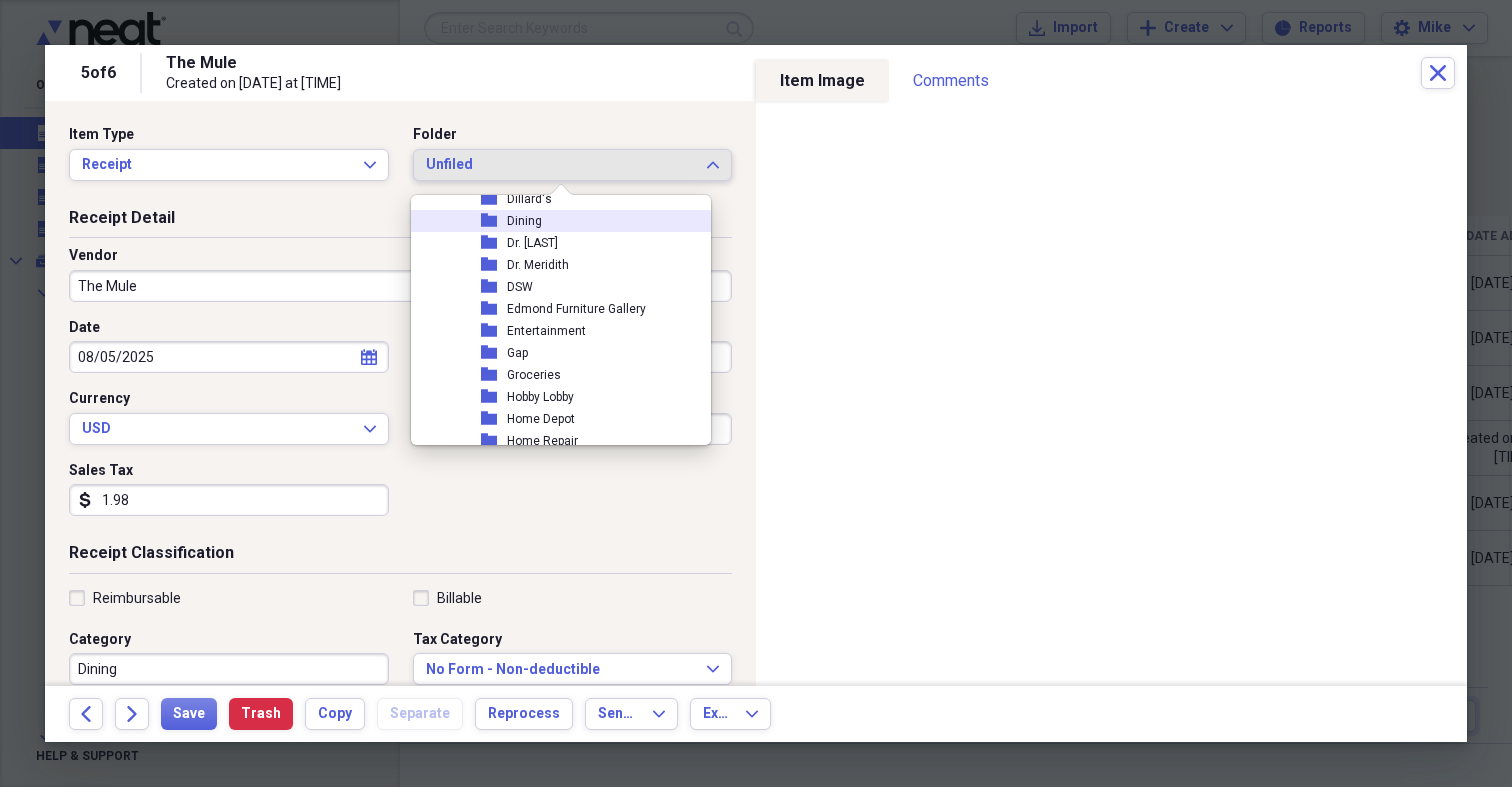 click on "Dining" at bounding box center (524, 221) 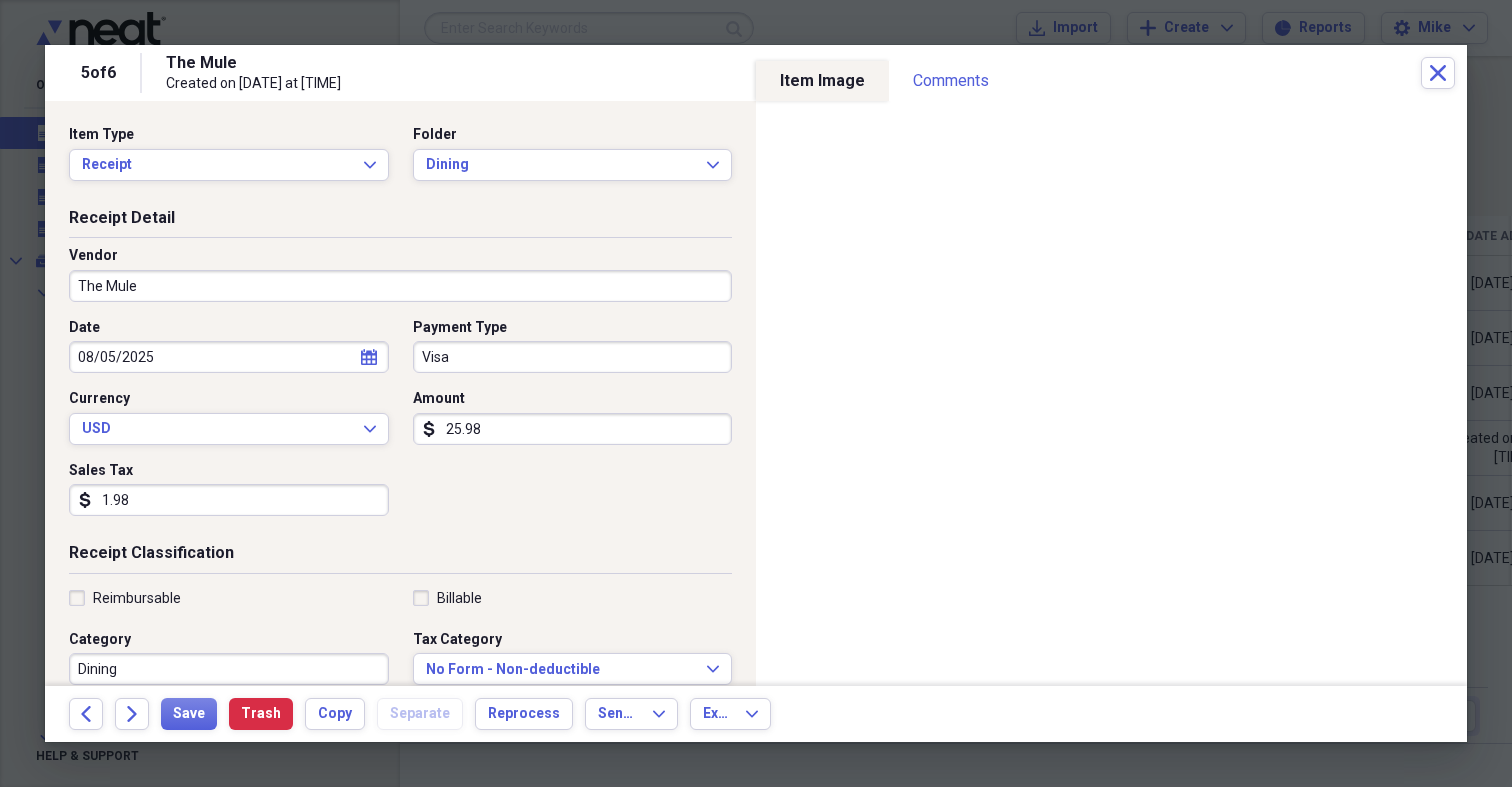 click on "Visa" at bounding box center [573, 357] 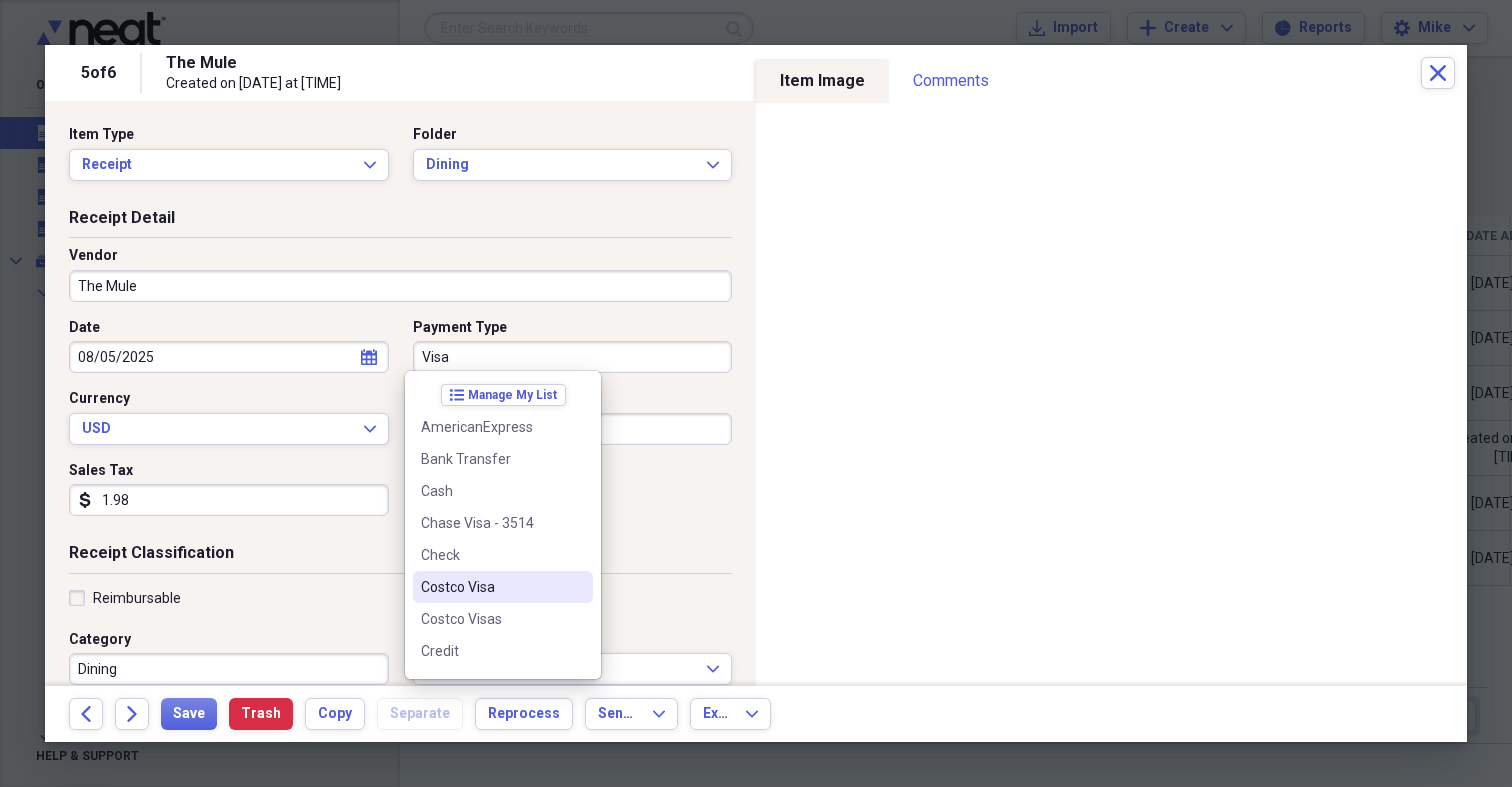 click on "Costco Visa" at bounding box center [491, 587] 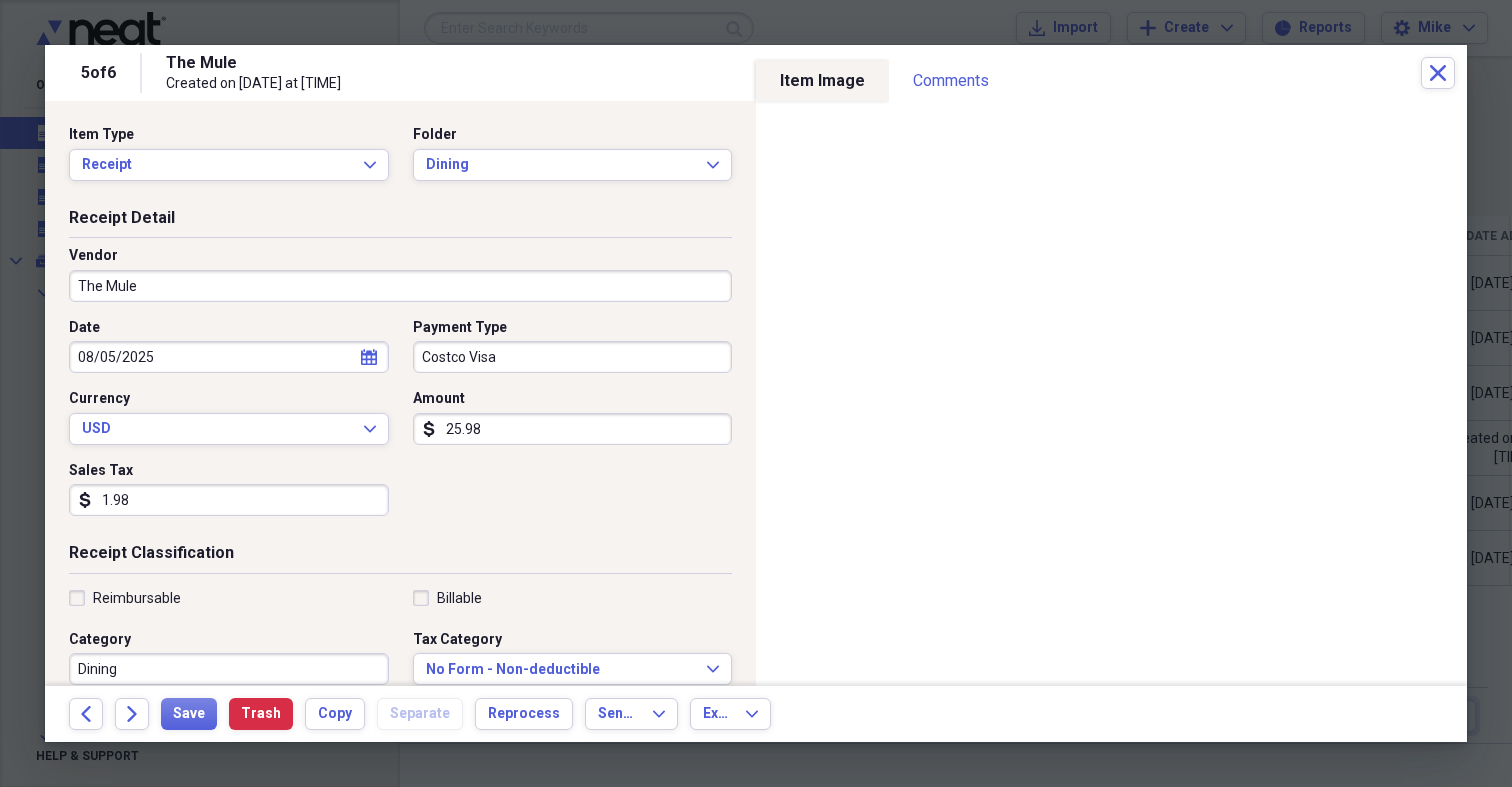 drag, startPoint x: 485, startPoint y: 428, endPoint x: 406, endPoint y: 416, distance: 79.9062 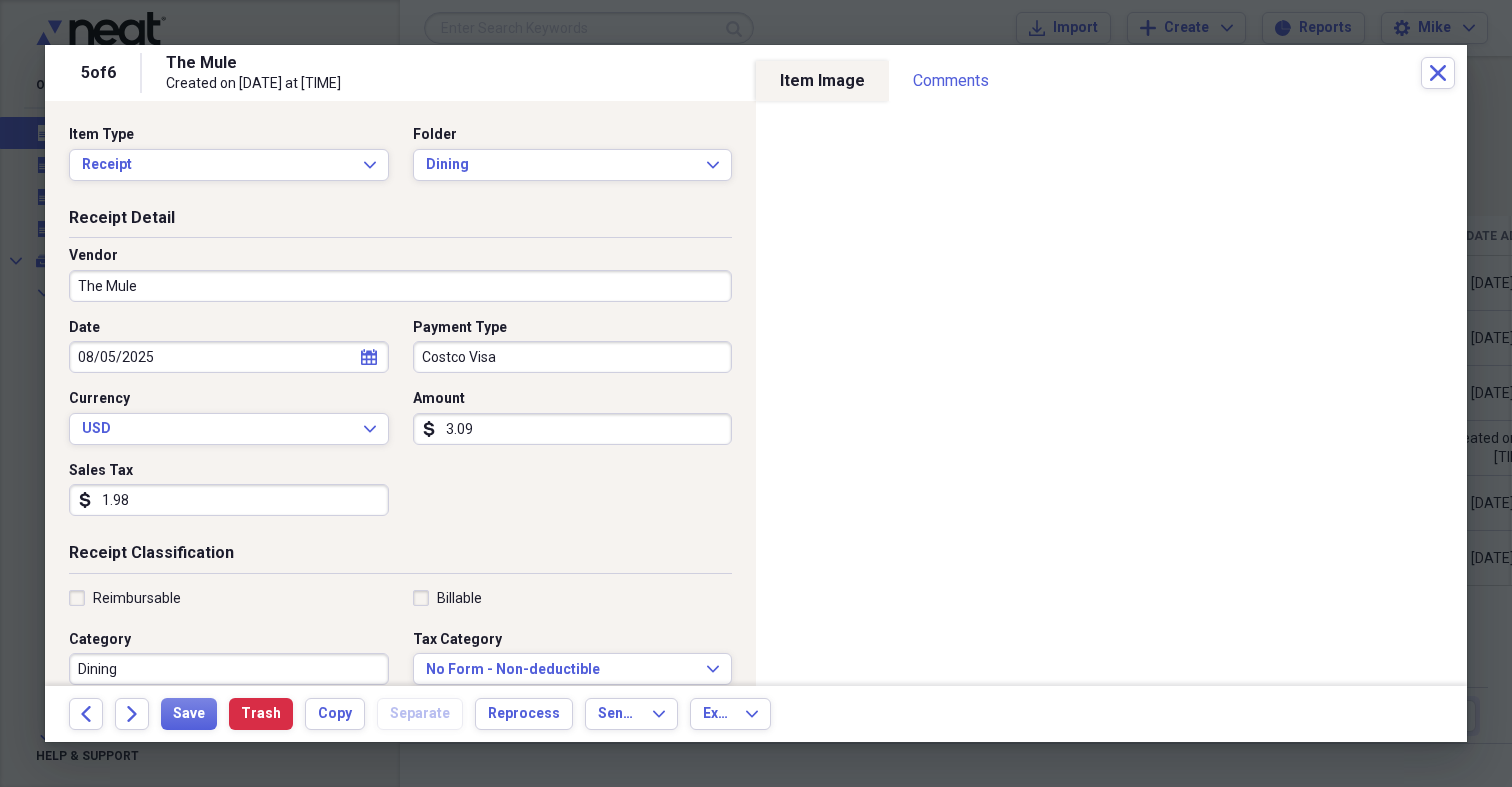 type on "30.98" 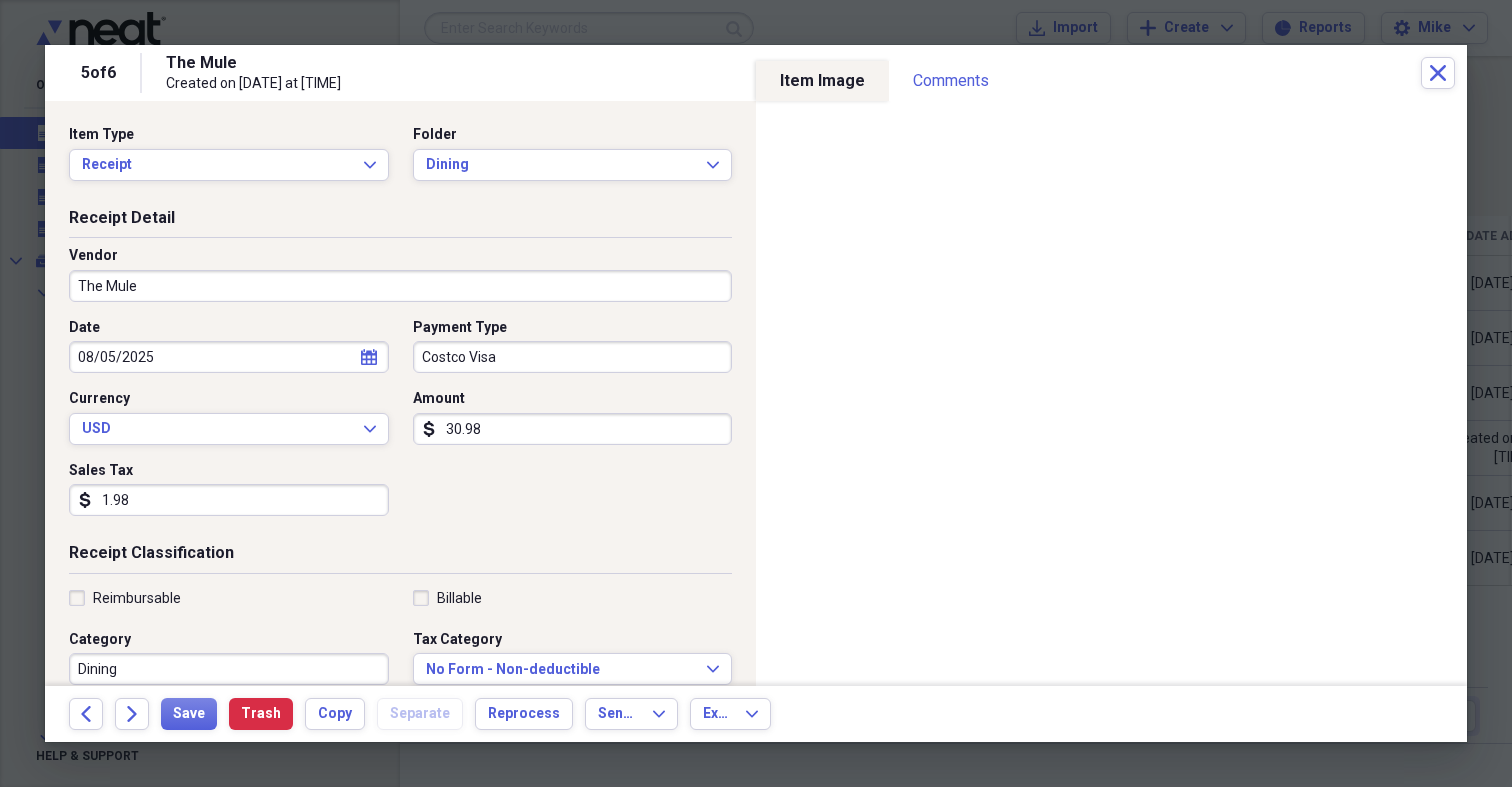 scroll, scrollTop: 131, scrollLeft: 0, axis: vertical 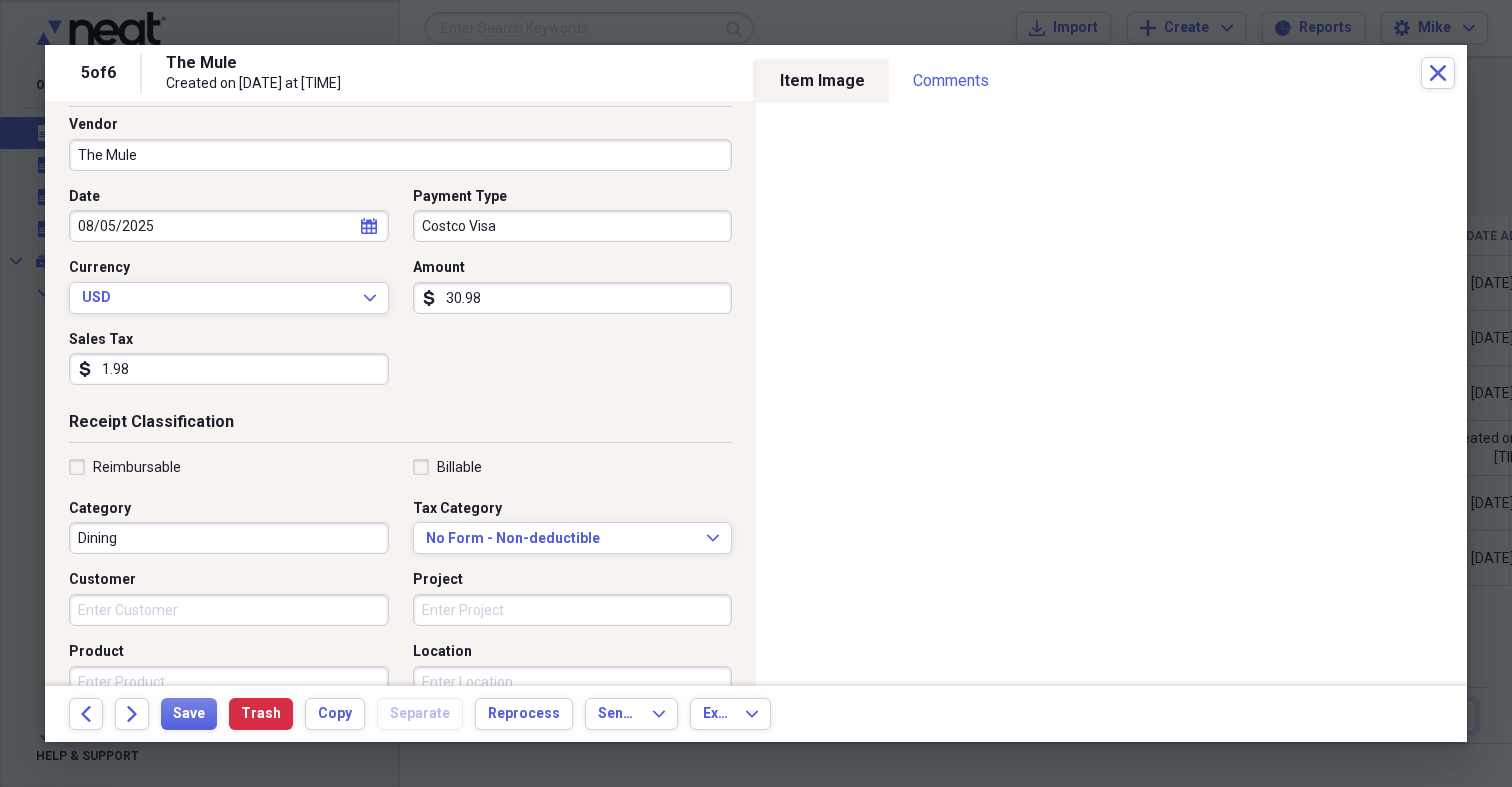 click on "Customer" at bounding box center [229, 610] 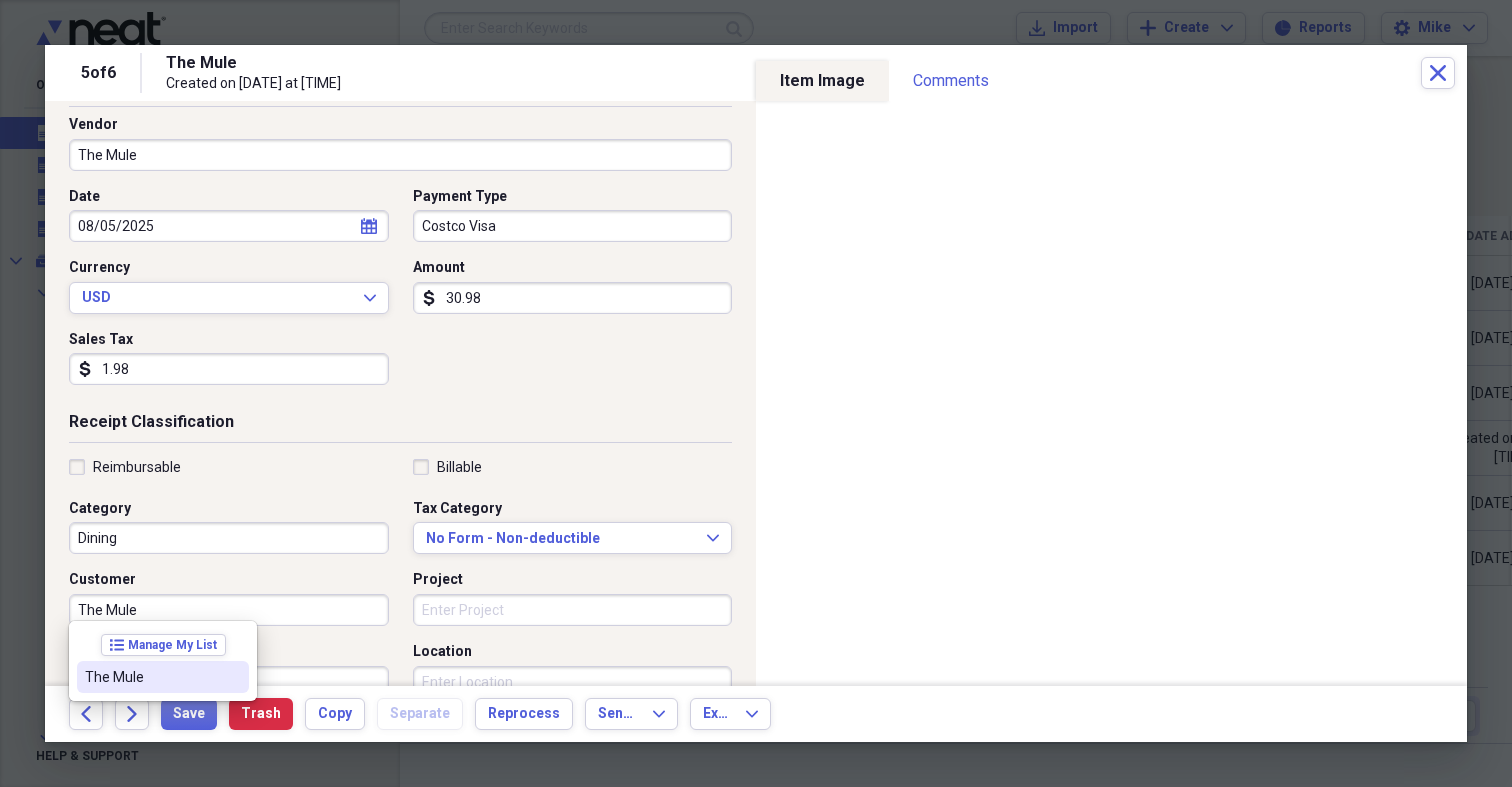 click on "The Mule" at bounding box center (151, 677) 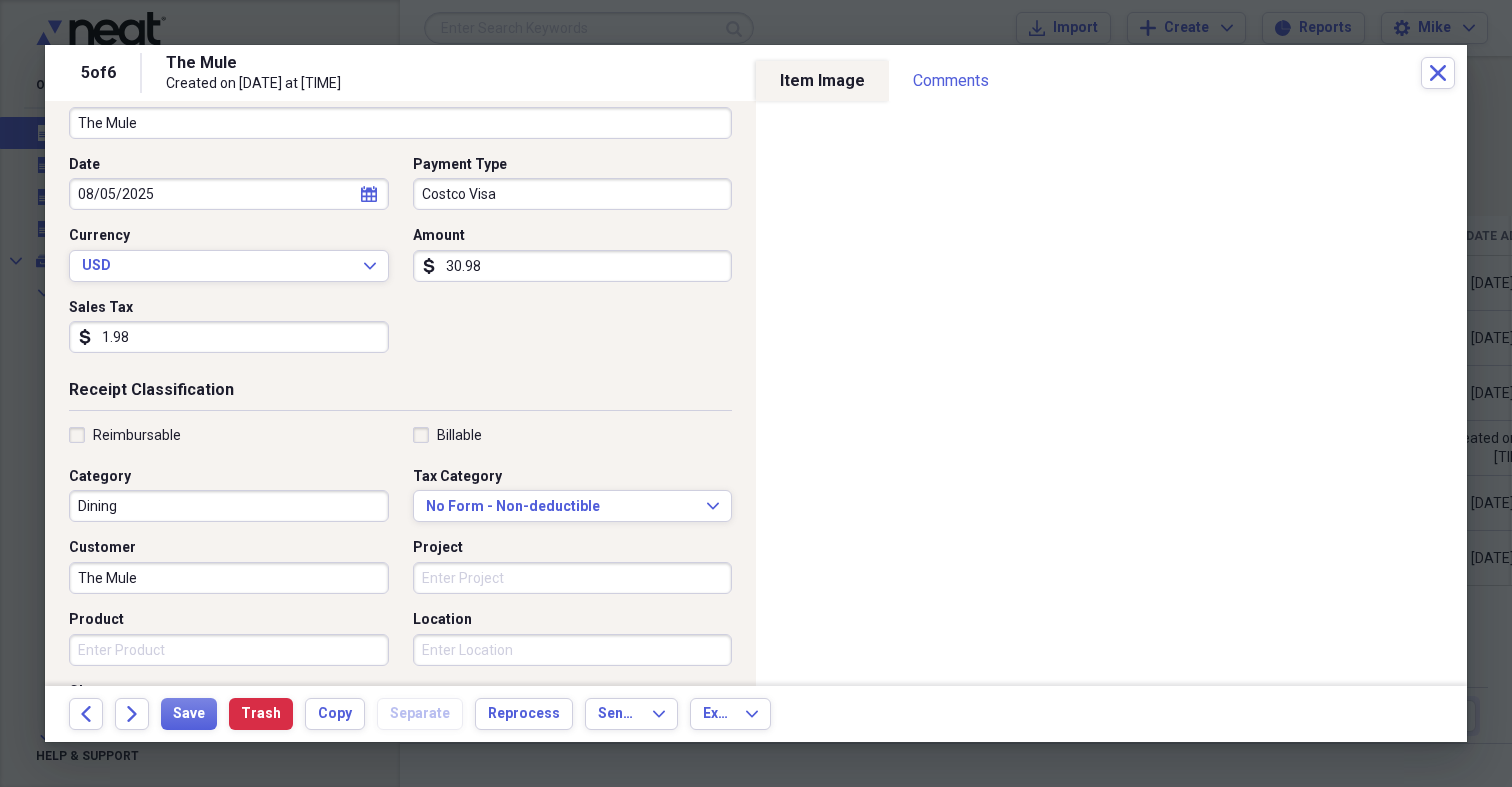scroll, scrollTop: 222, scrollLeft: 0, axis: vertical 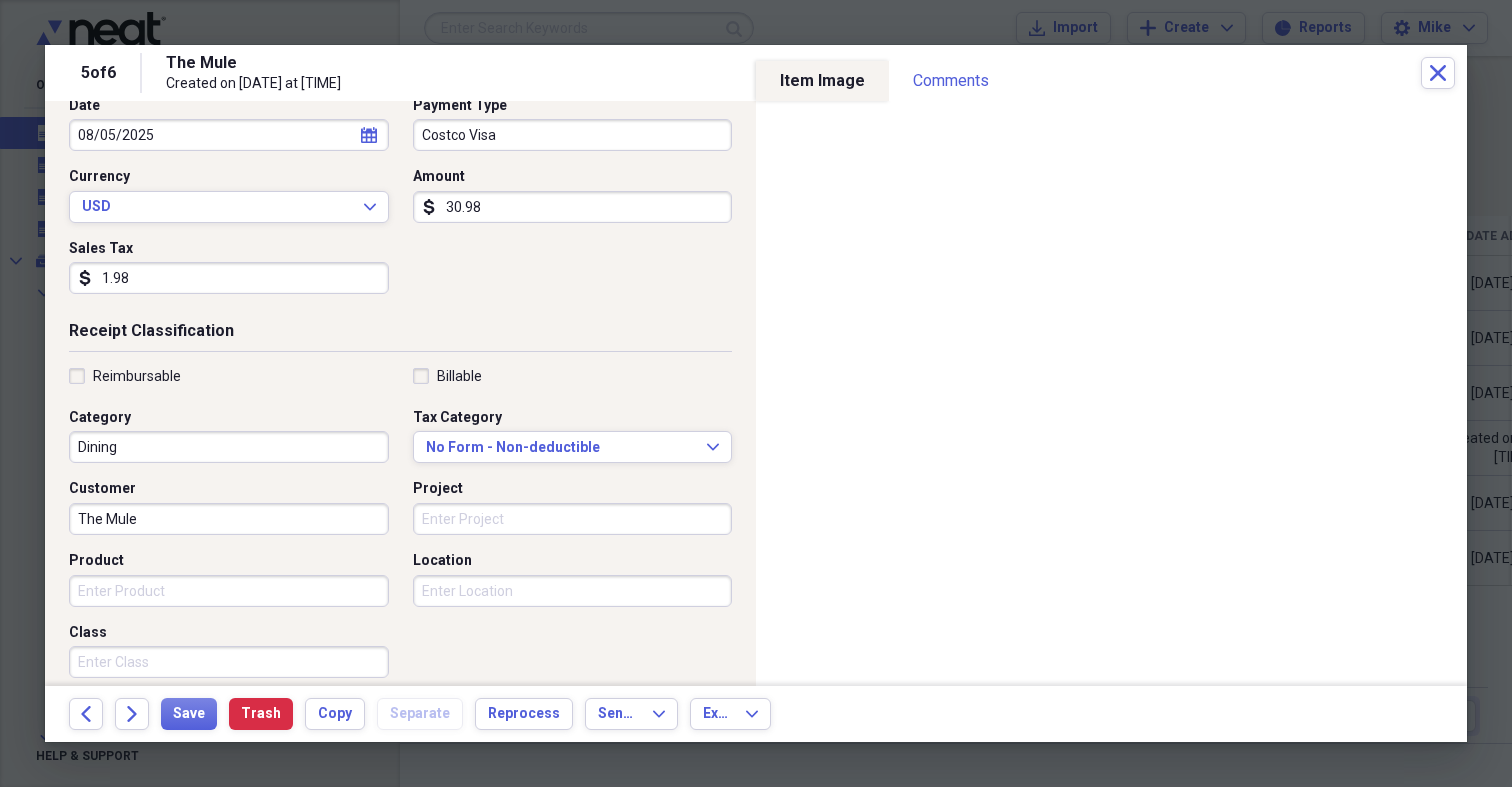 click on "Location" at bounding box center (573, 591) 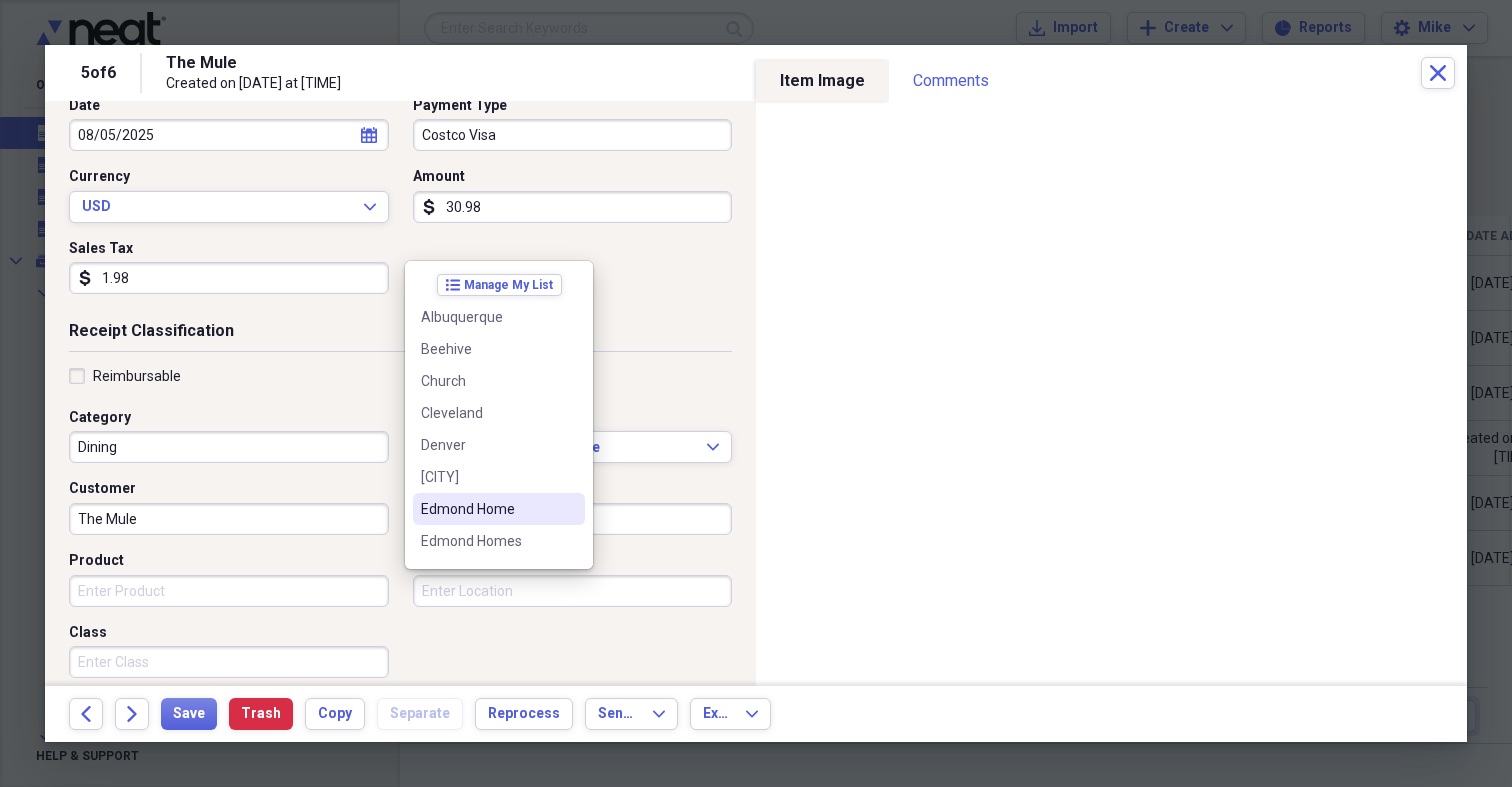 drag, startPoint x: 453, startPoint y: 505, endPoint x: 390, endPoint y: 521, distance: 65 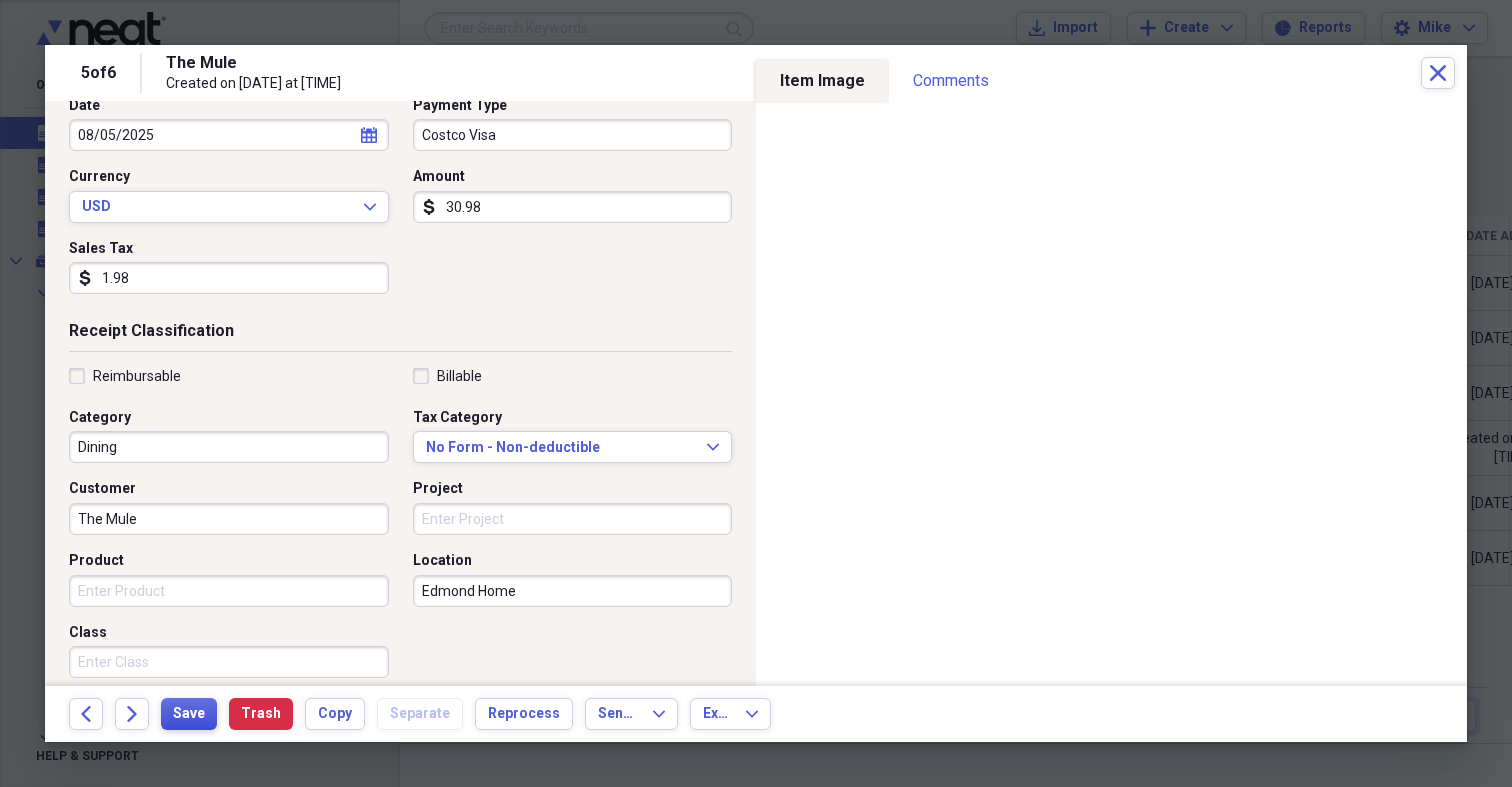 click on "Save" at bounding box center [189, 714] 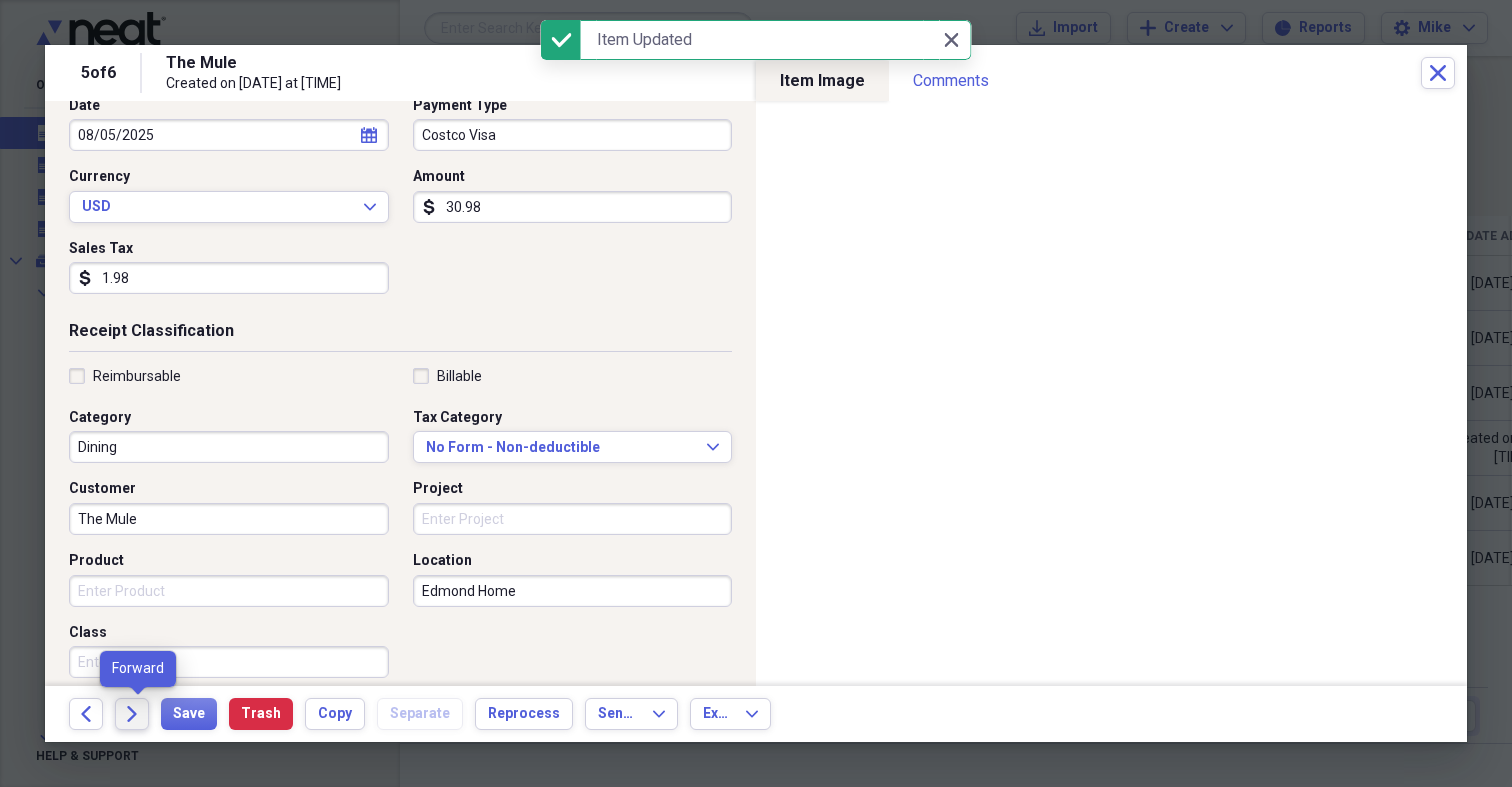 click on "Forward" at bounding box center [132, 714] 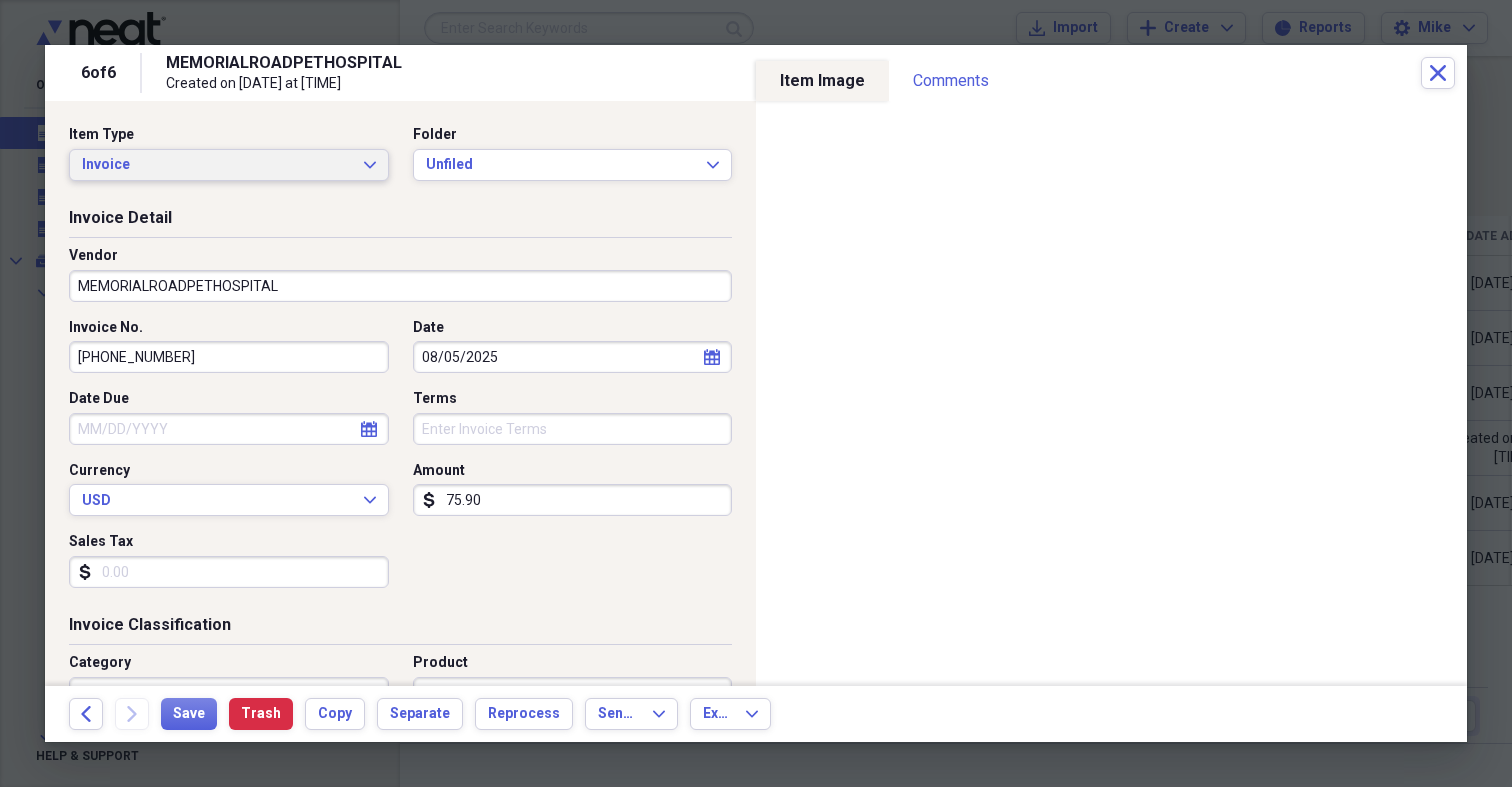 click on "Expand" 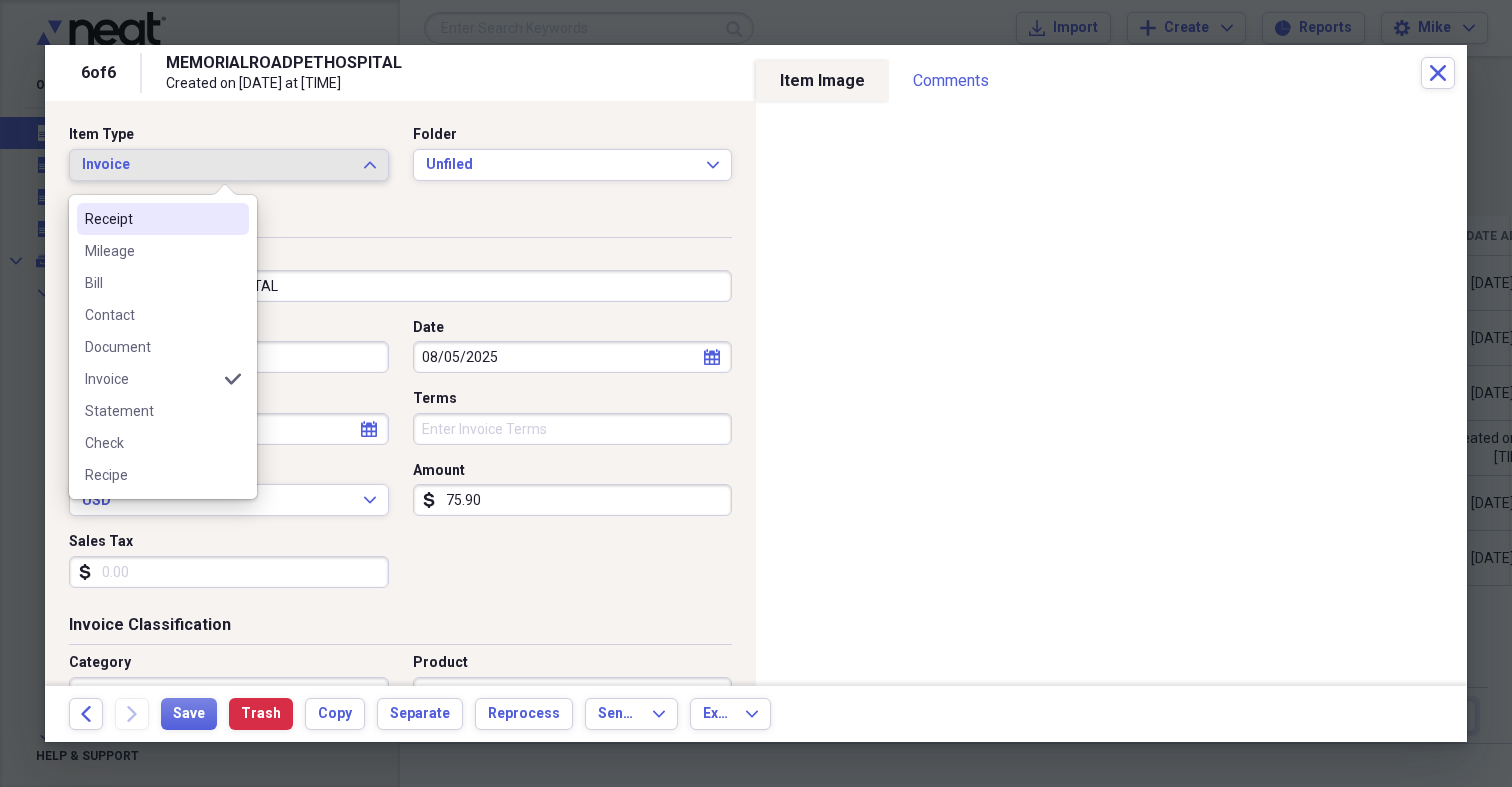 click on "Receipt" at bounding box center (151, 219) 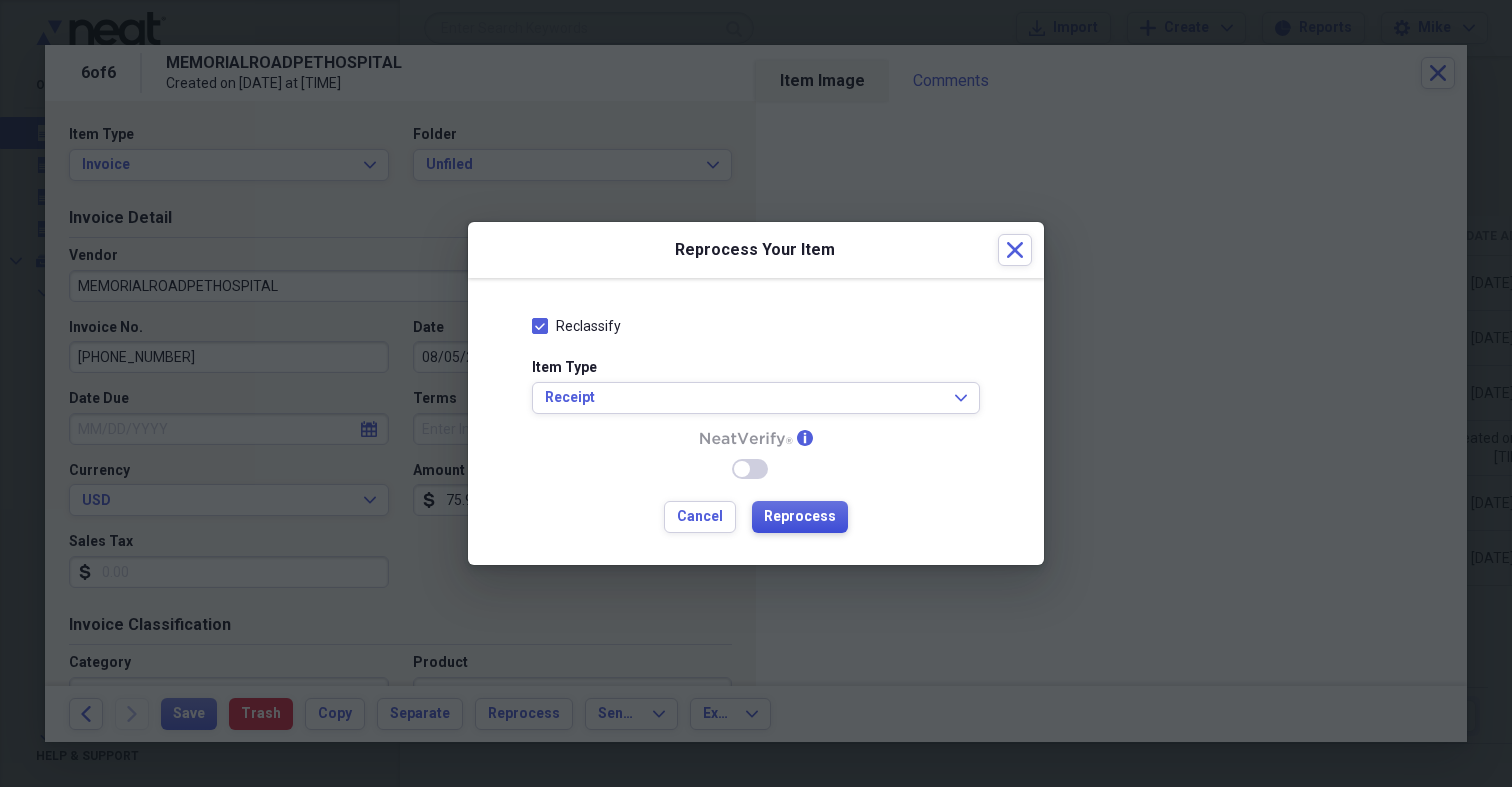 click on "Reprocess" at bounding box center (800, 517) 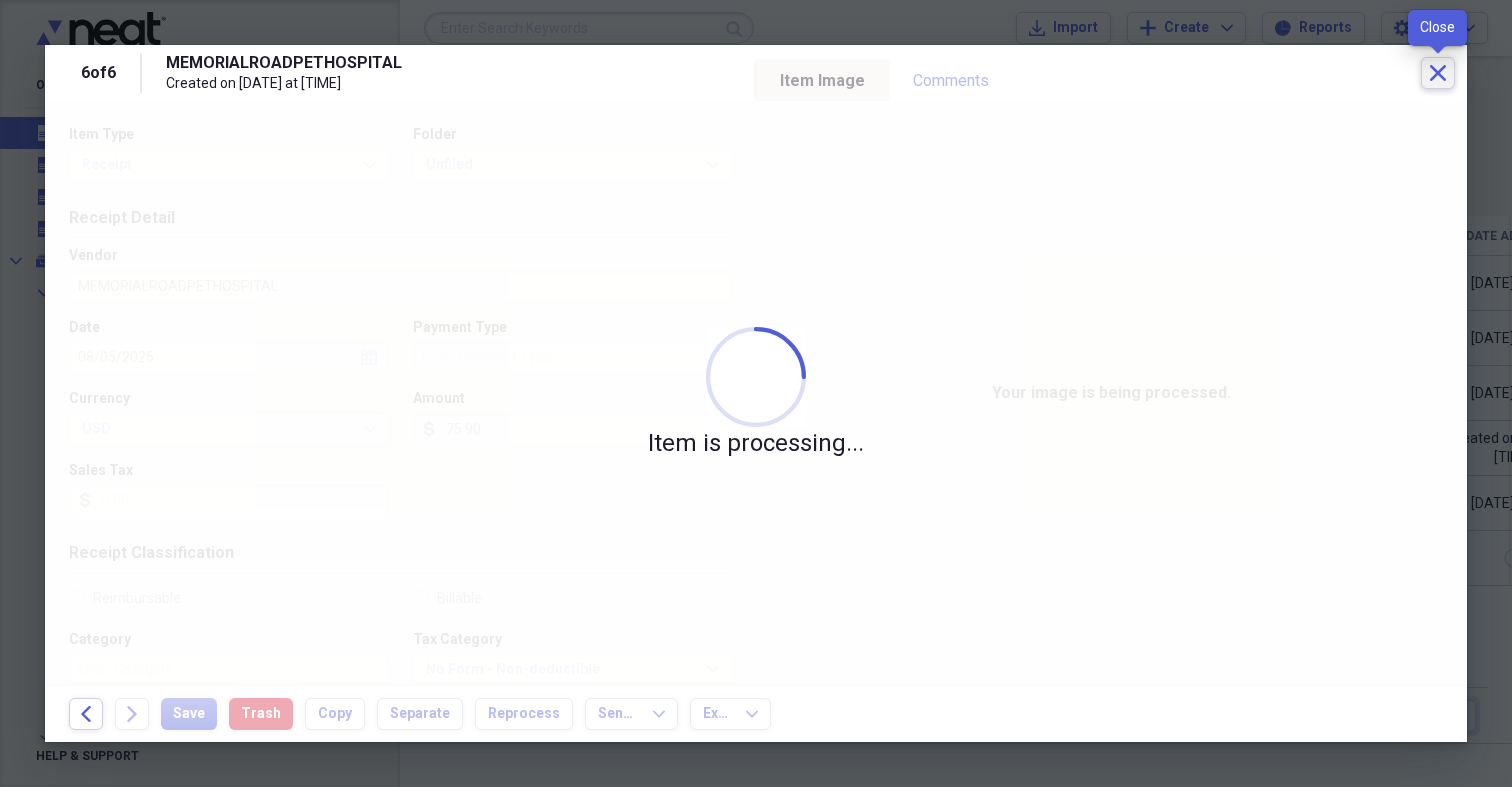 click on "Close" at bounding box center [1438, 73] 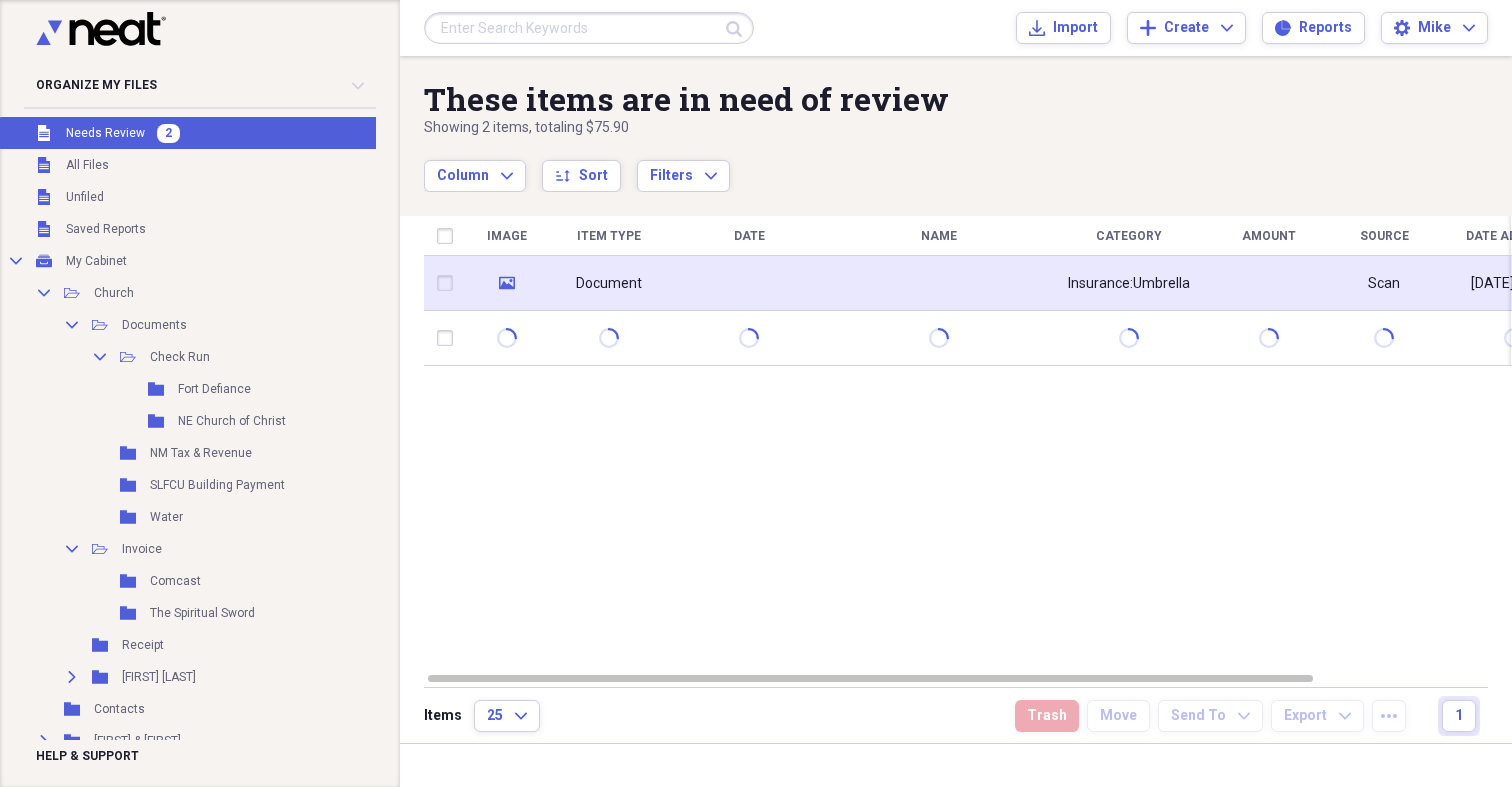 click at bounding box center (749, 283) 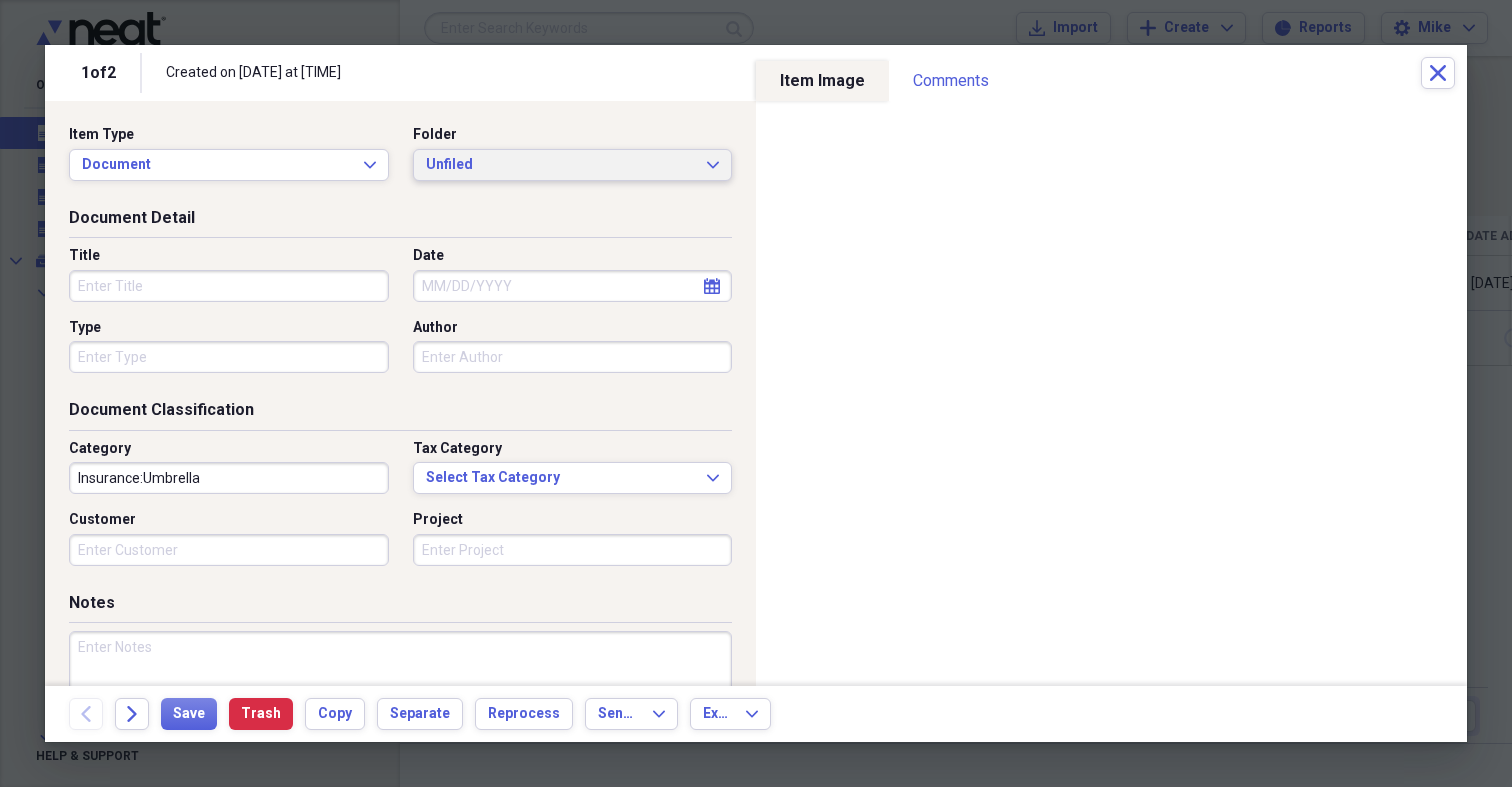 click on "Unfiled" at bounding box center [561, 165] 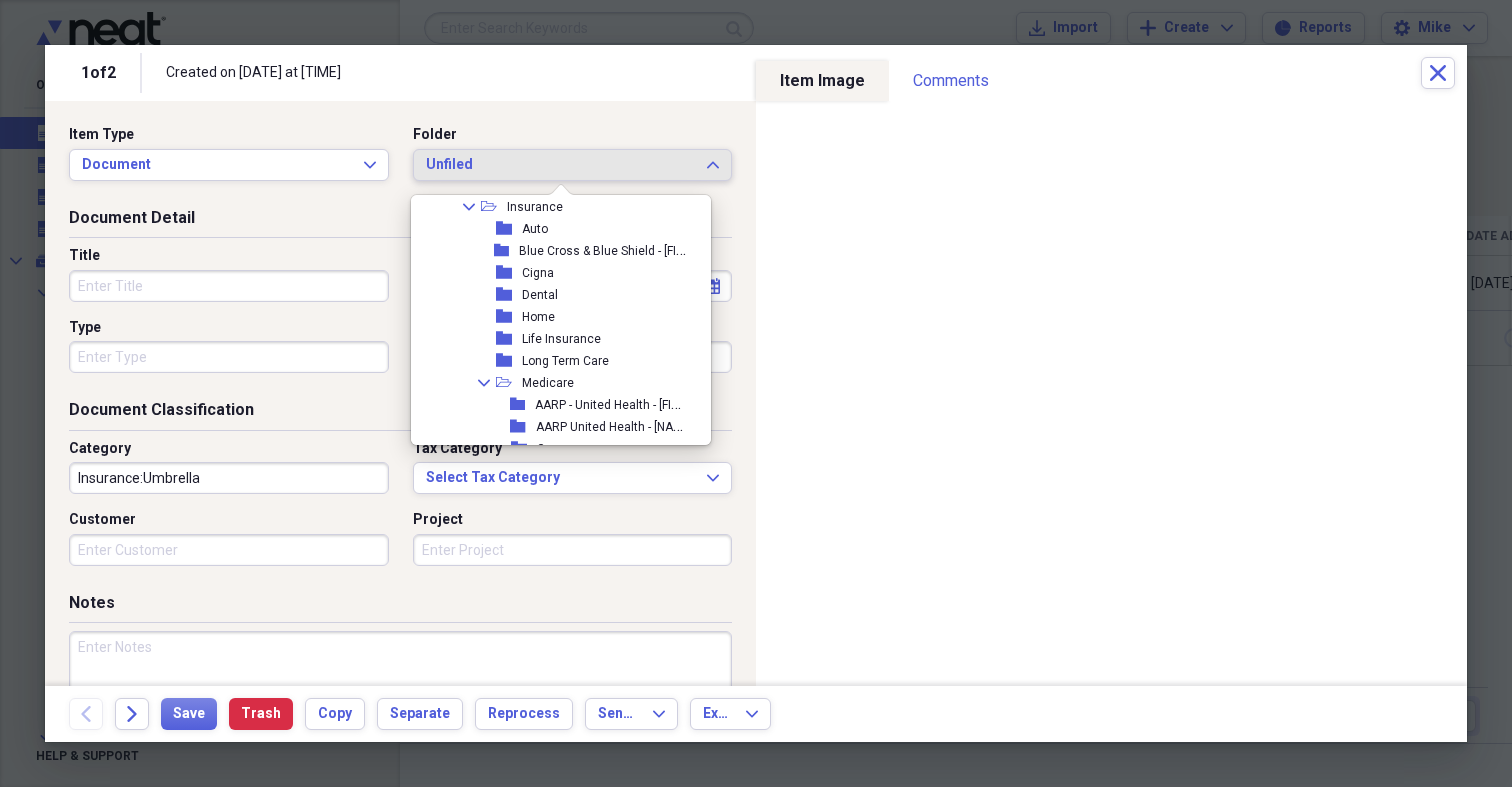 scroll, scrollTop: 890, scrollLeft: 0, axis: vertical 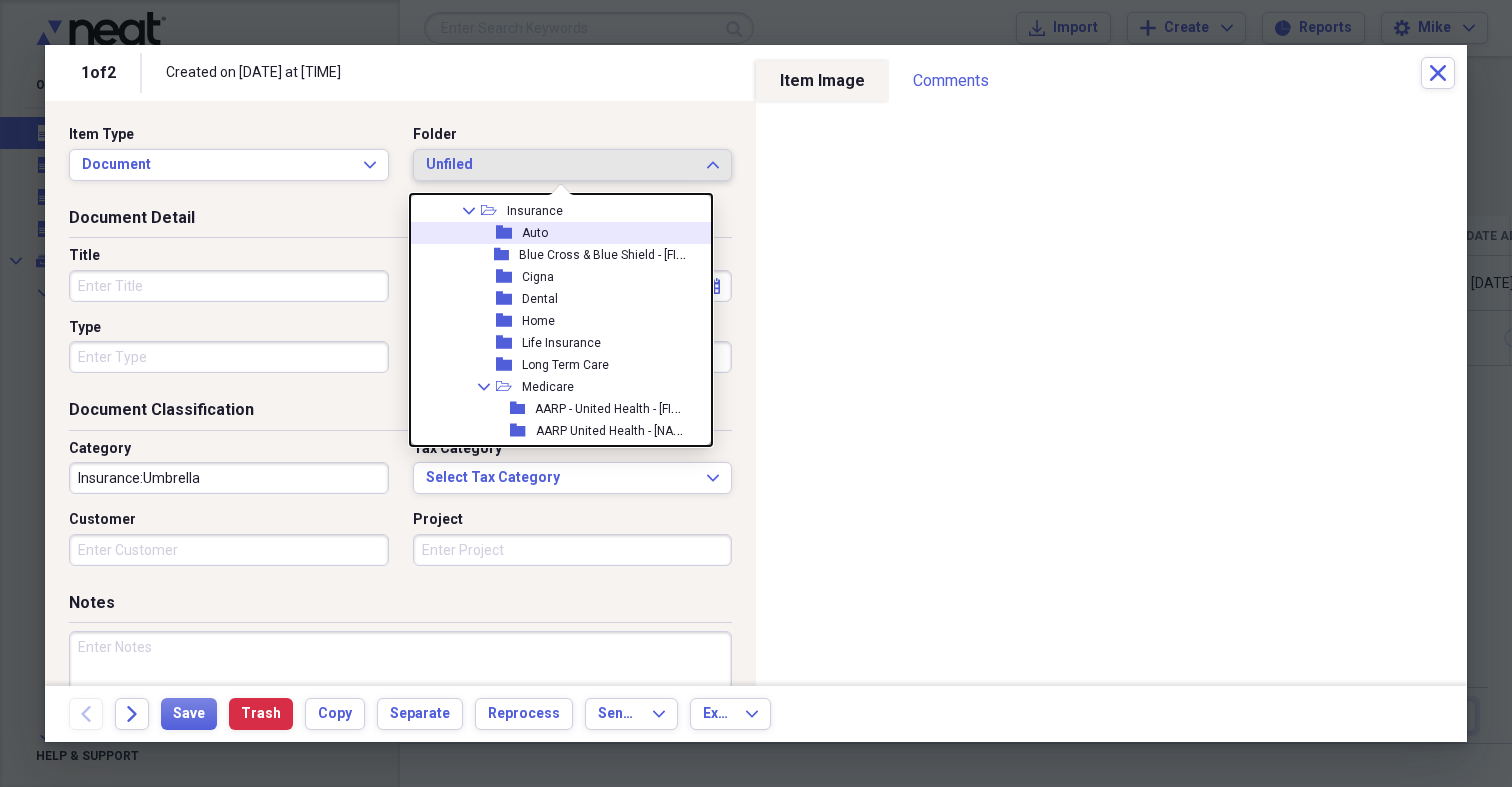 click 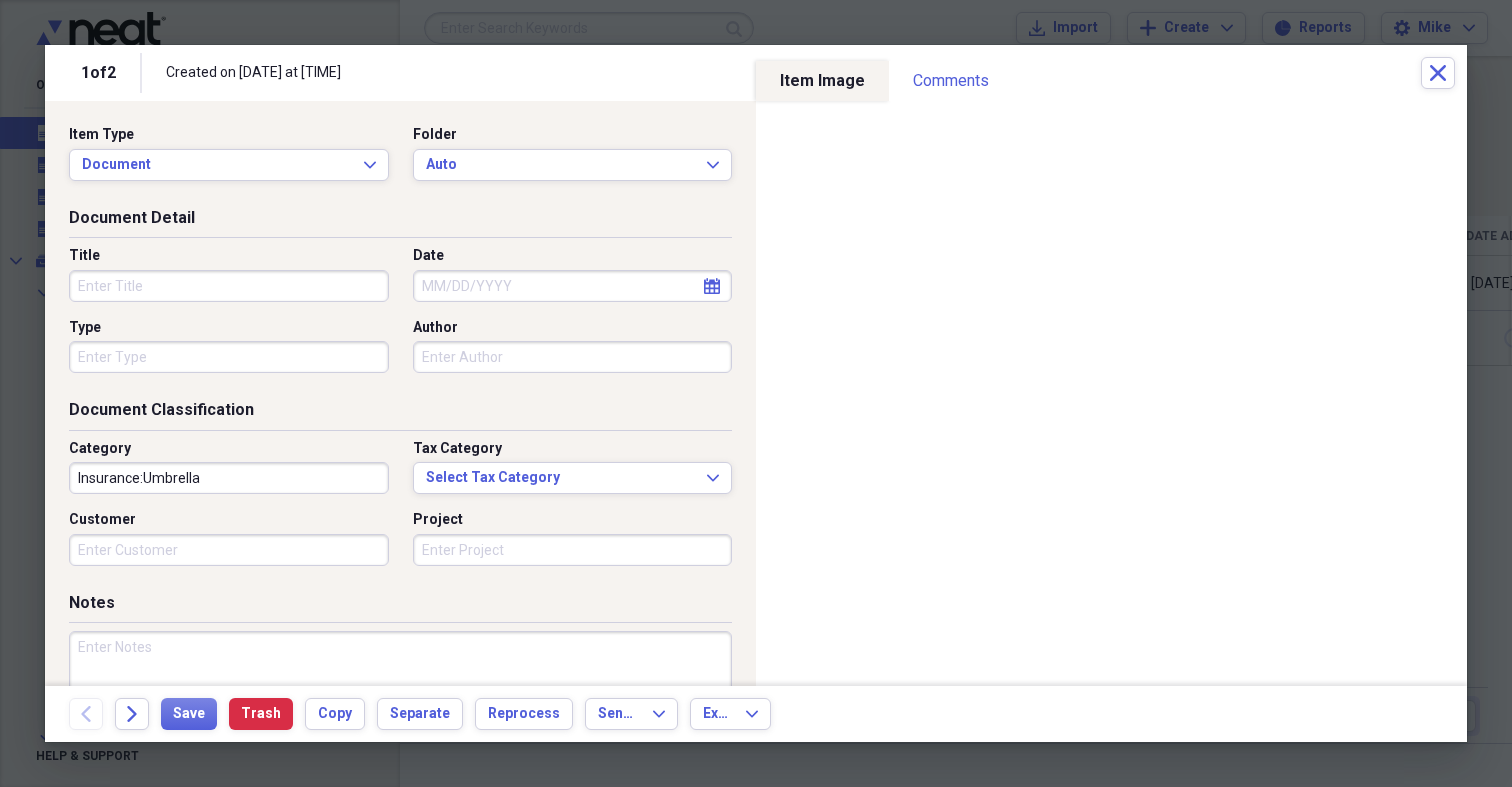 click on "Title" at bounding box center [229, 286] 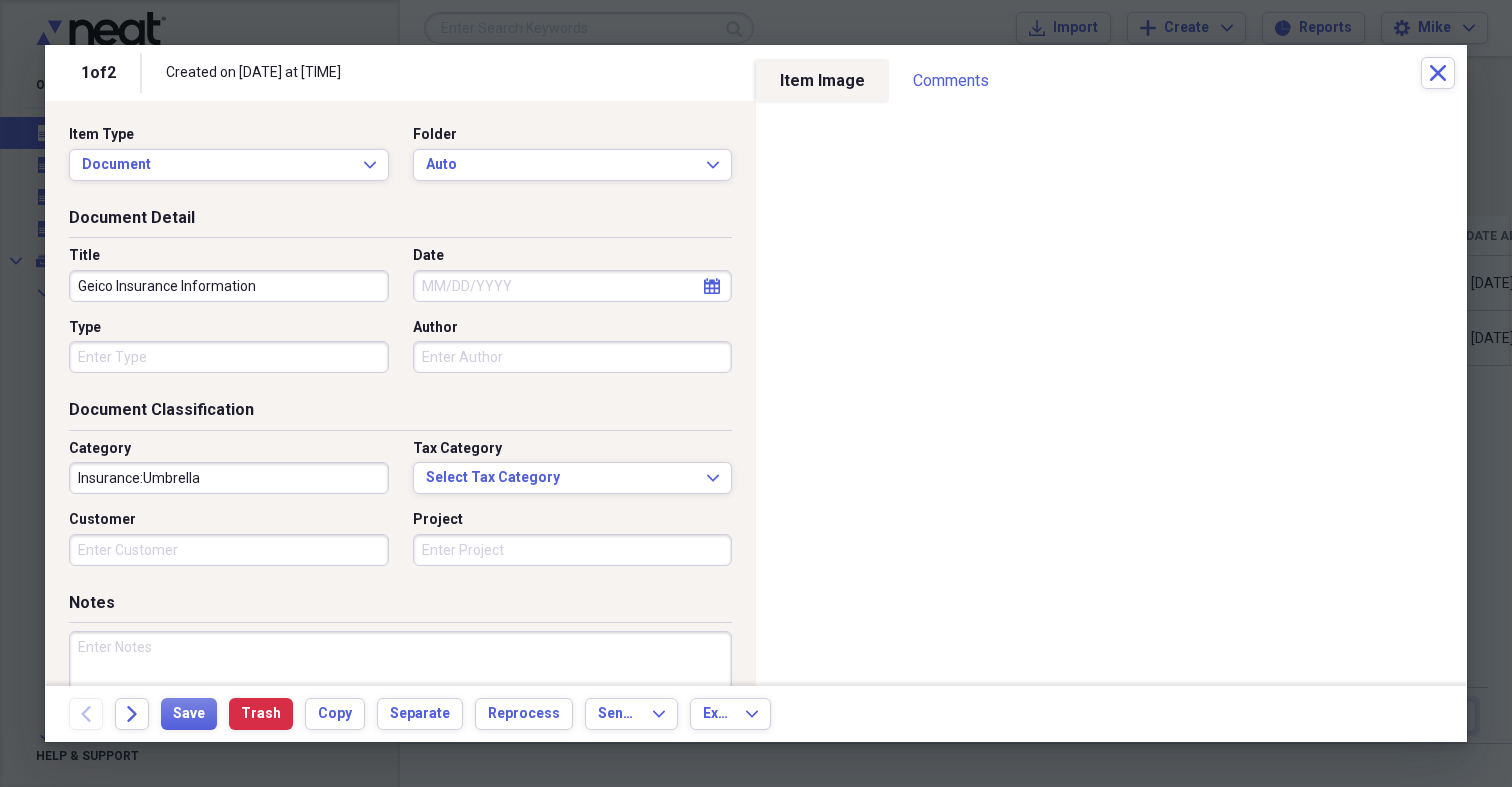 type on "Geico Insurance Information" 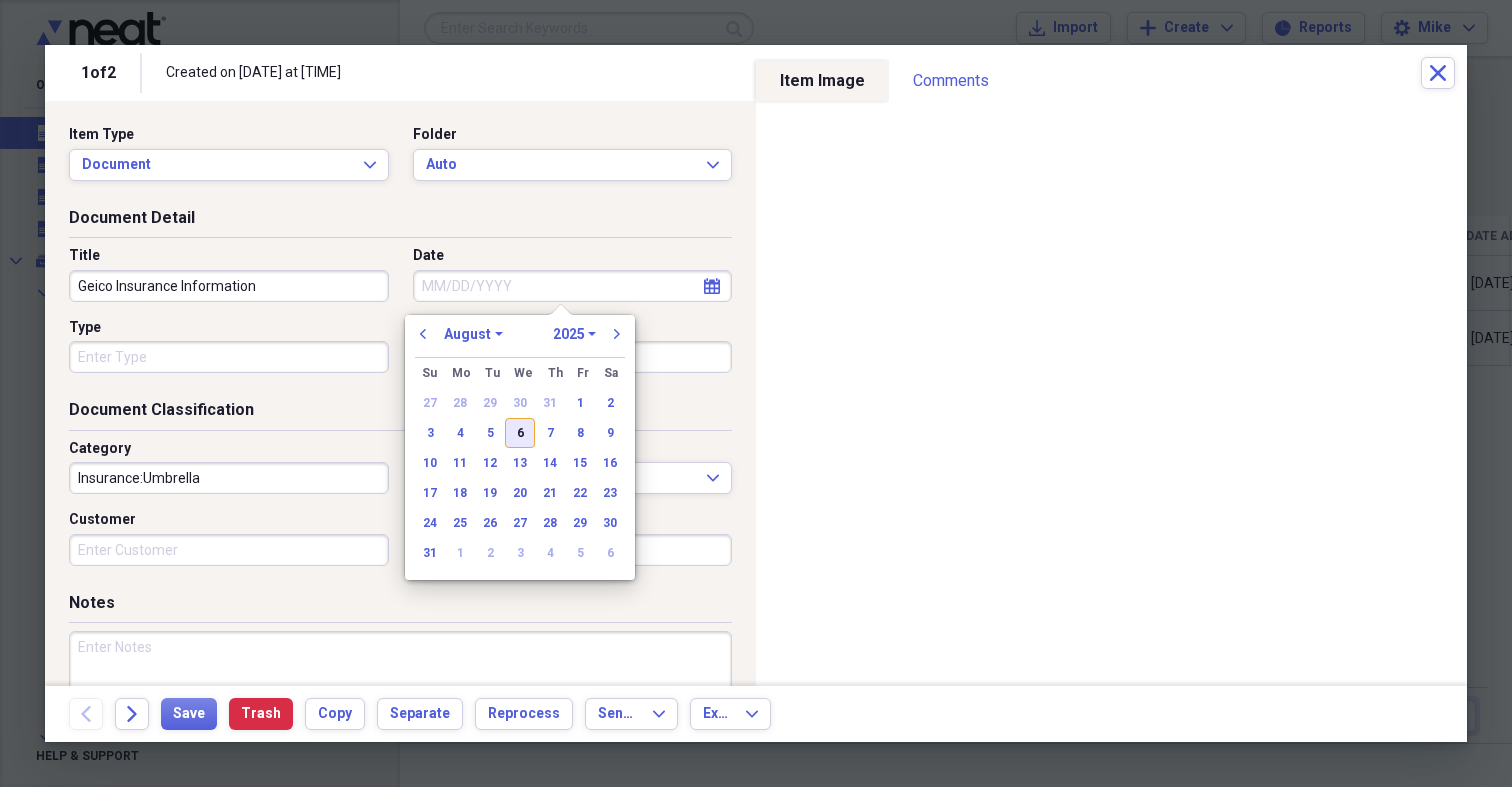 click on "6" at bounding box center [520, 433] 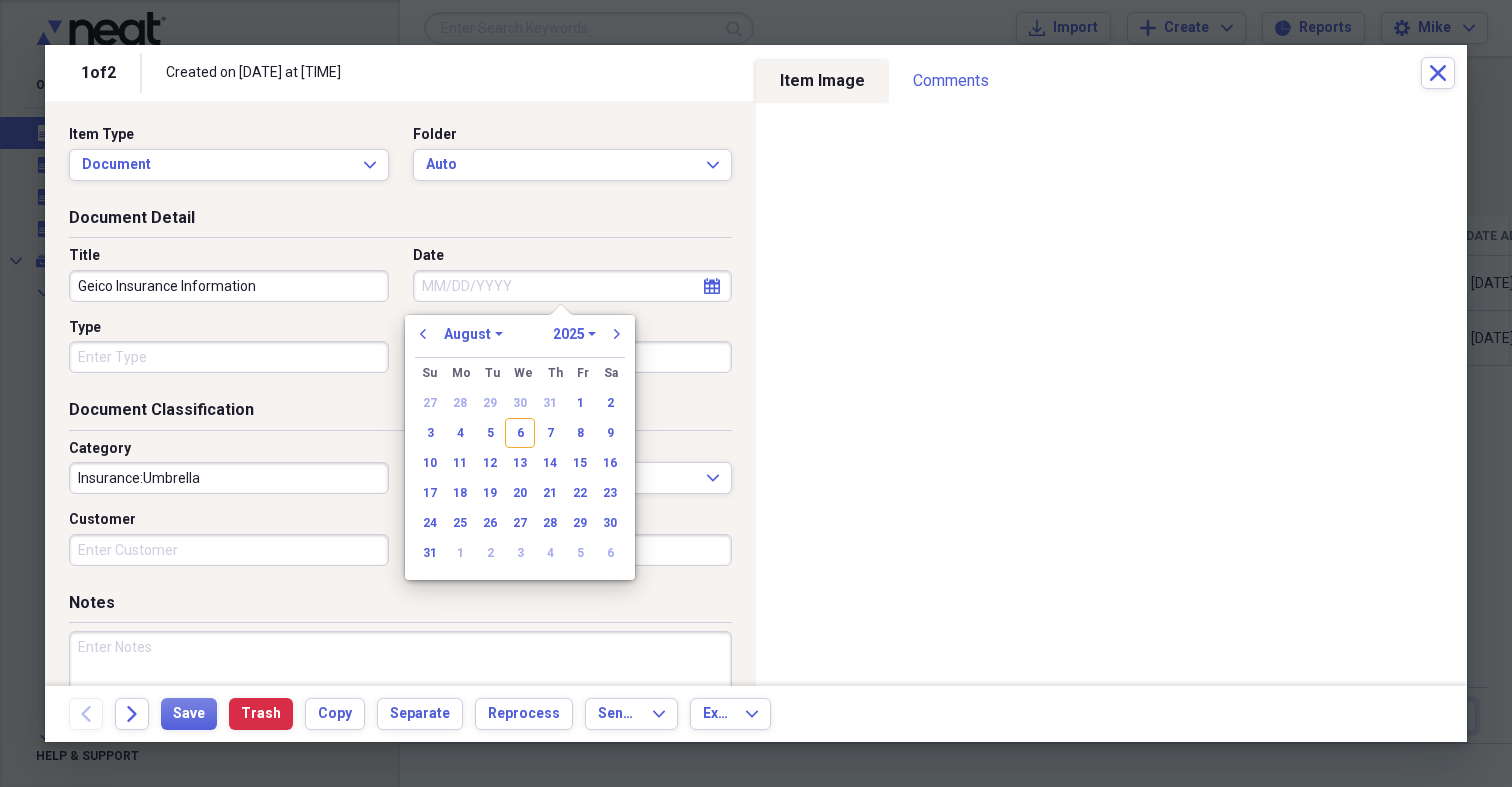 type on "08/06/2025" 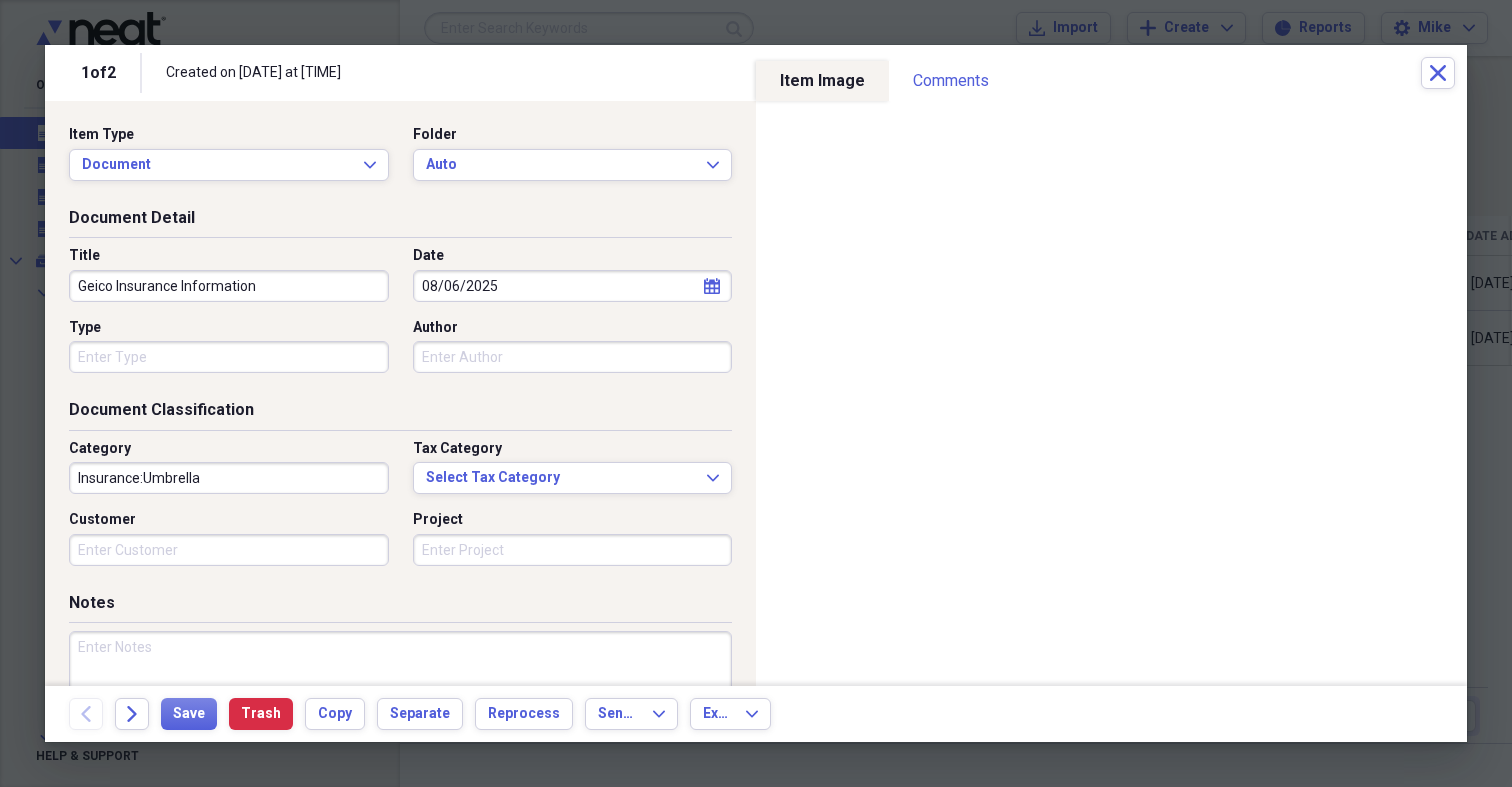 click on "Type" at bounding box center [229, 357] 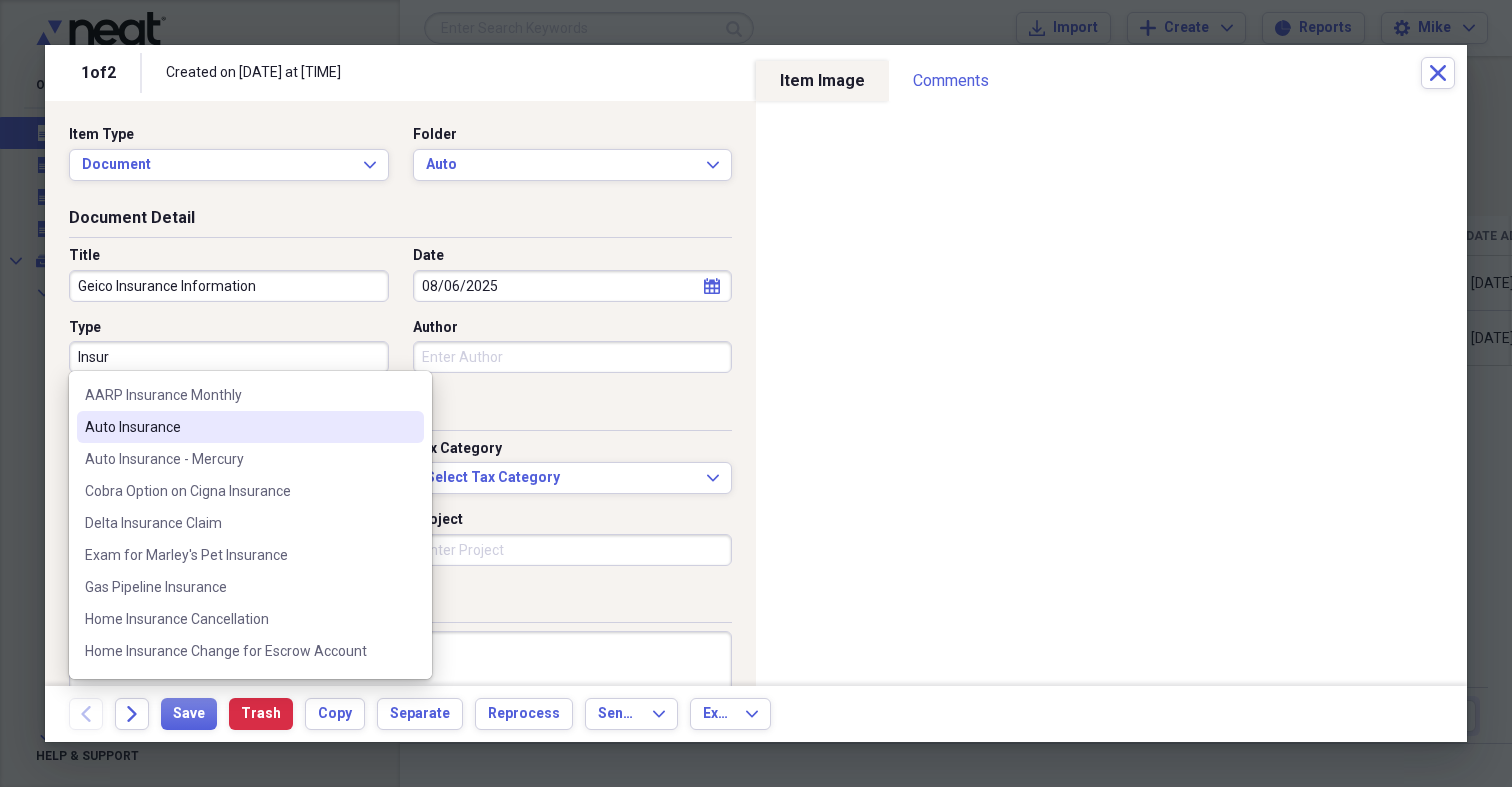 click on "Auto Insurance" at bounding box center [238, 427] 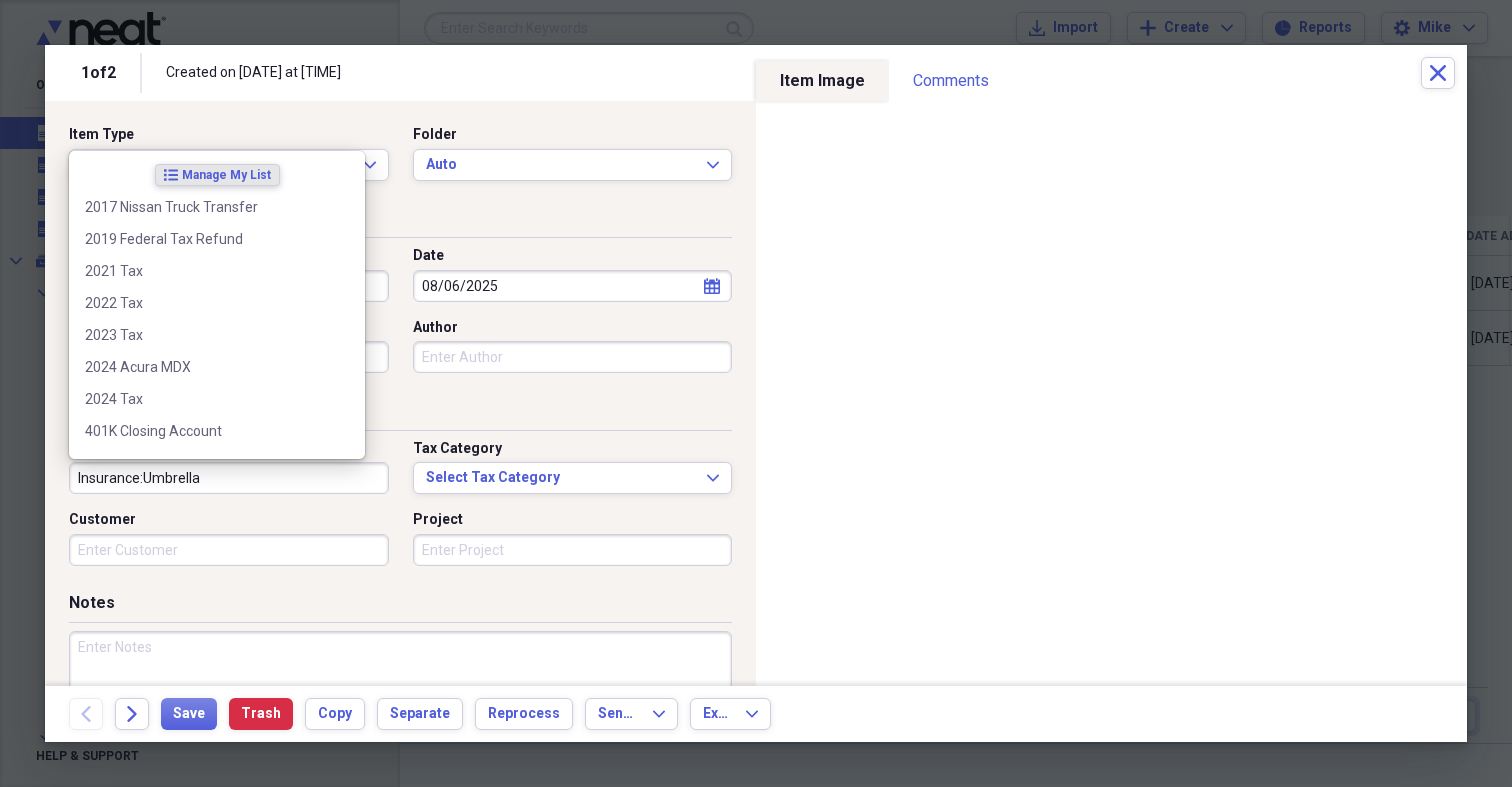 drag, startPoint x: 216, startPoint y: 474, endPoint x: 65, endPoint y: 457, distance: 151.95393 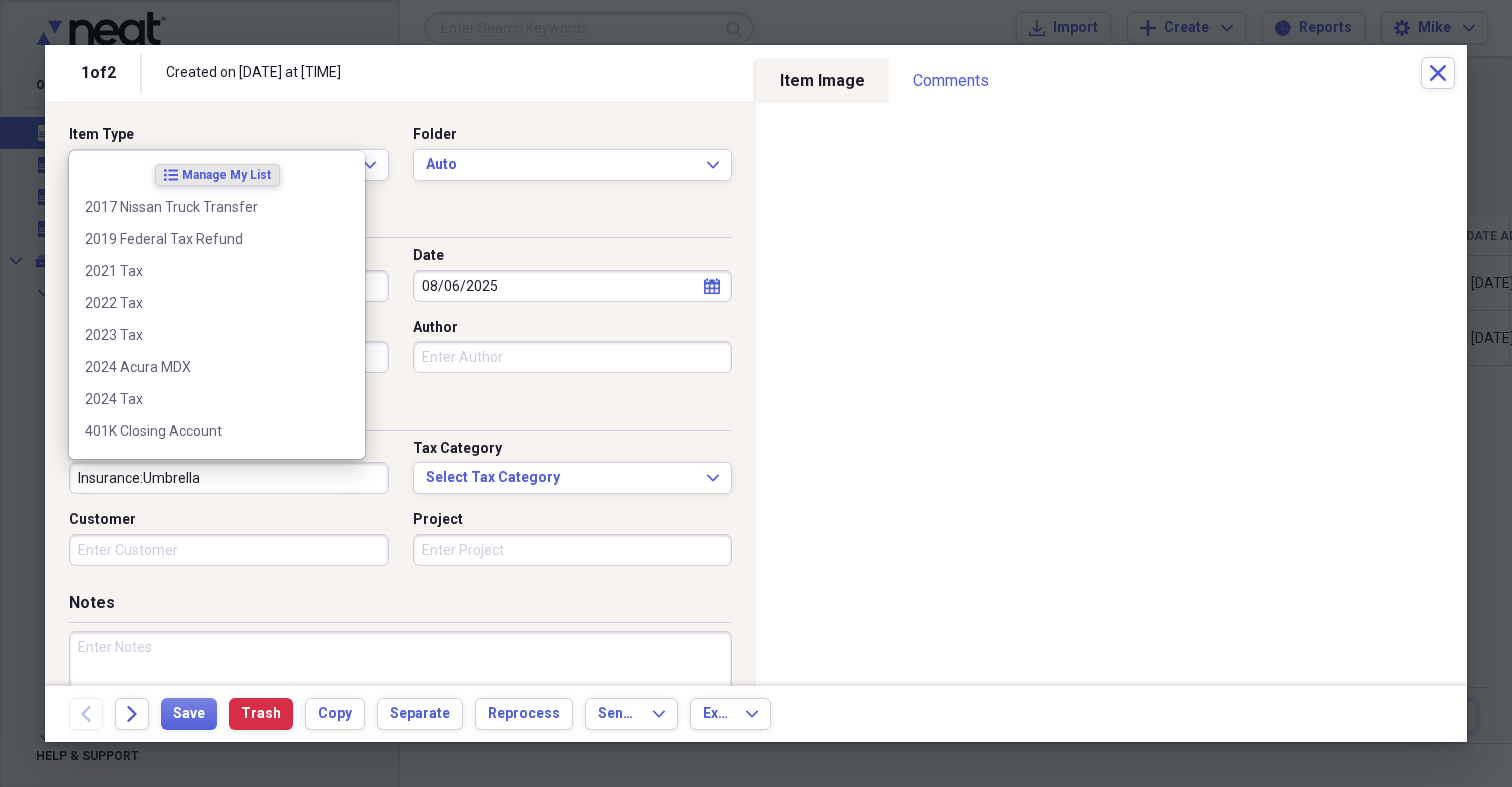 click on "Document Classification Category Insurance:Umbrella Tax Category Select Tax Category Expand Customer Project" at bounding box center [400, 495] 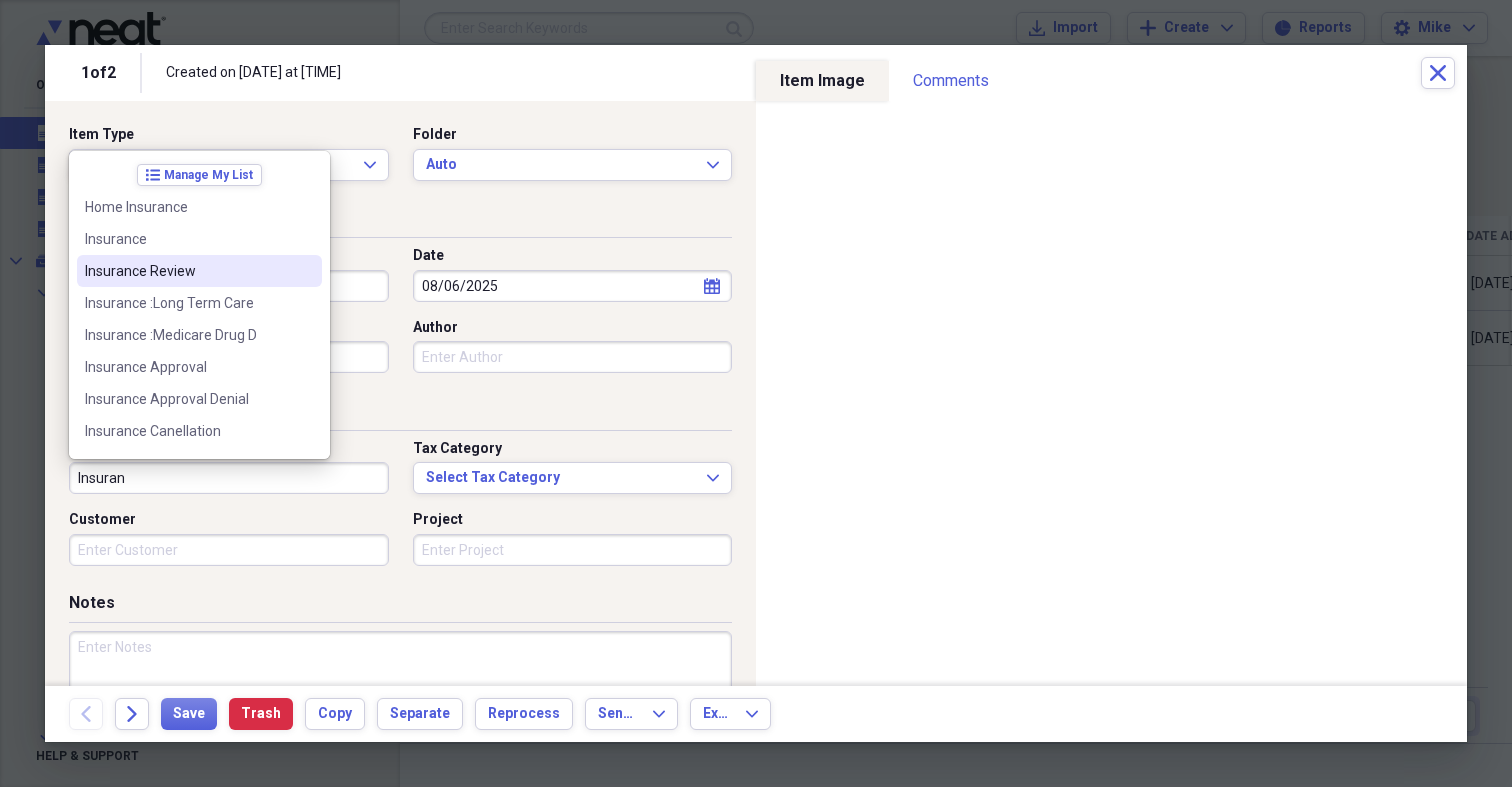 click on "Insurance  Review" at bounding box center (187, 271) 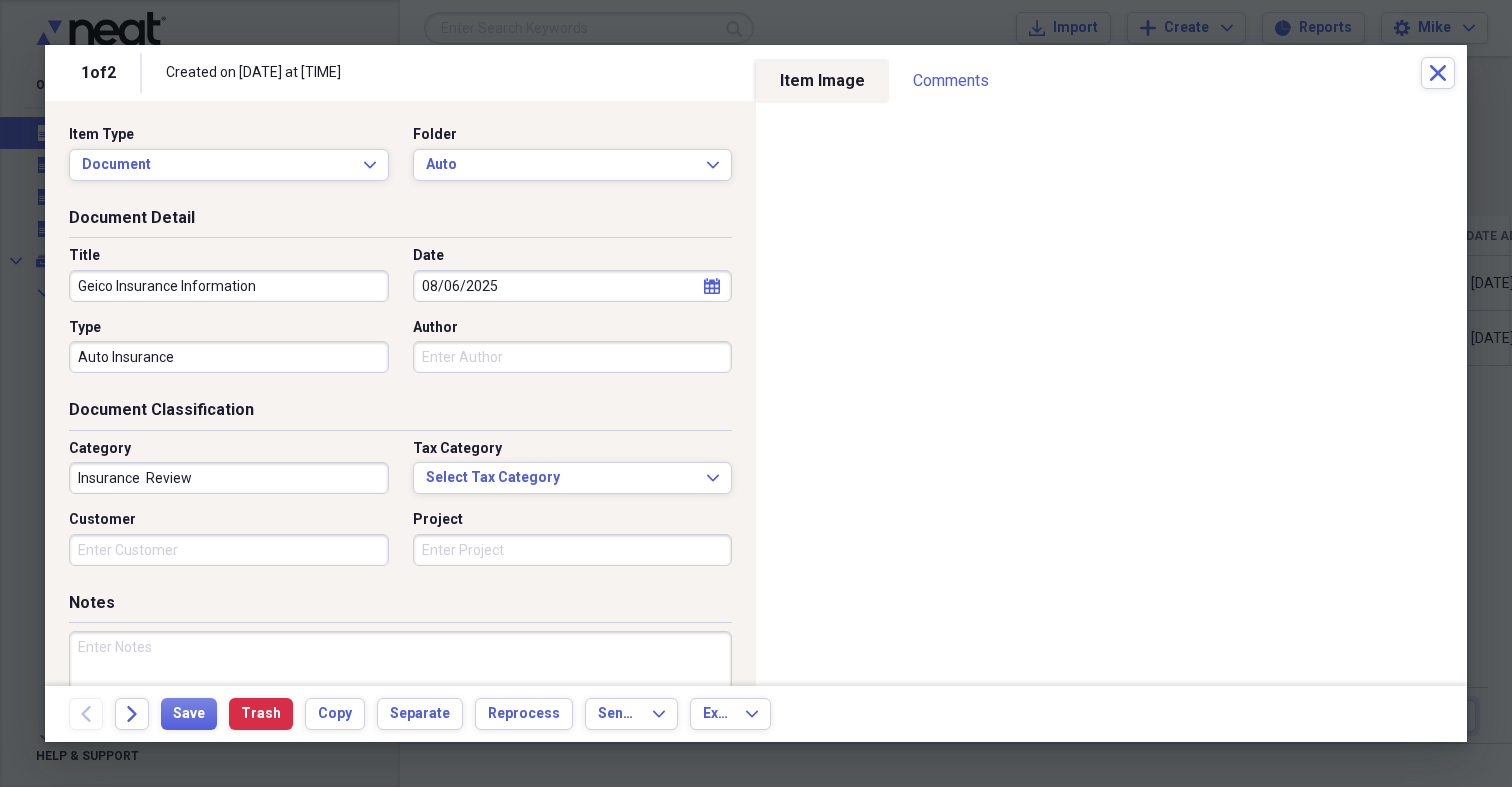 click on "Customer" at bounding box center (229, 550) 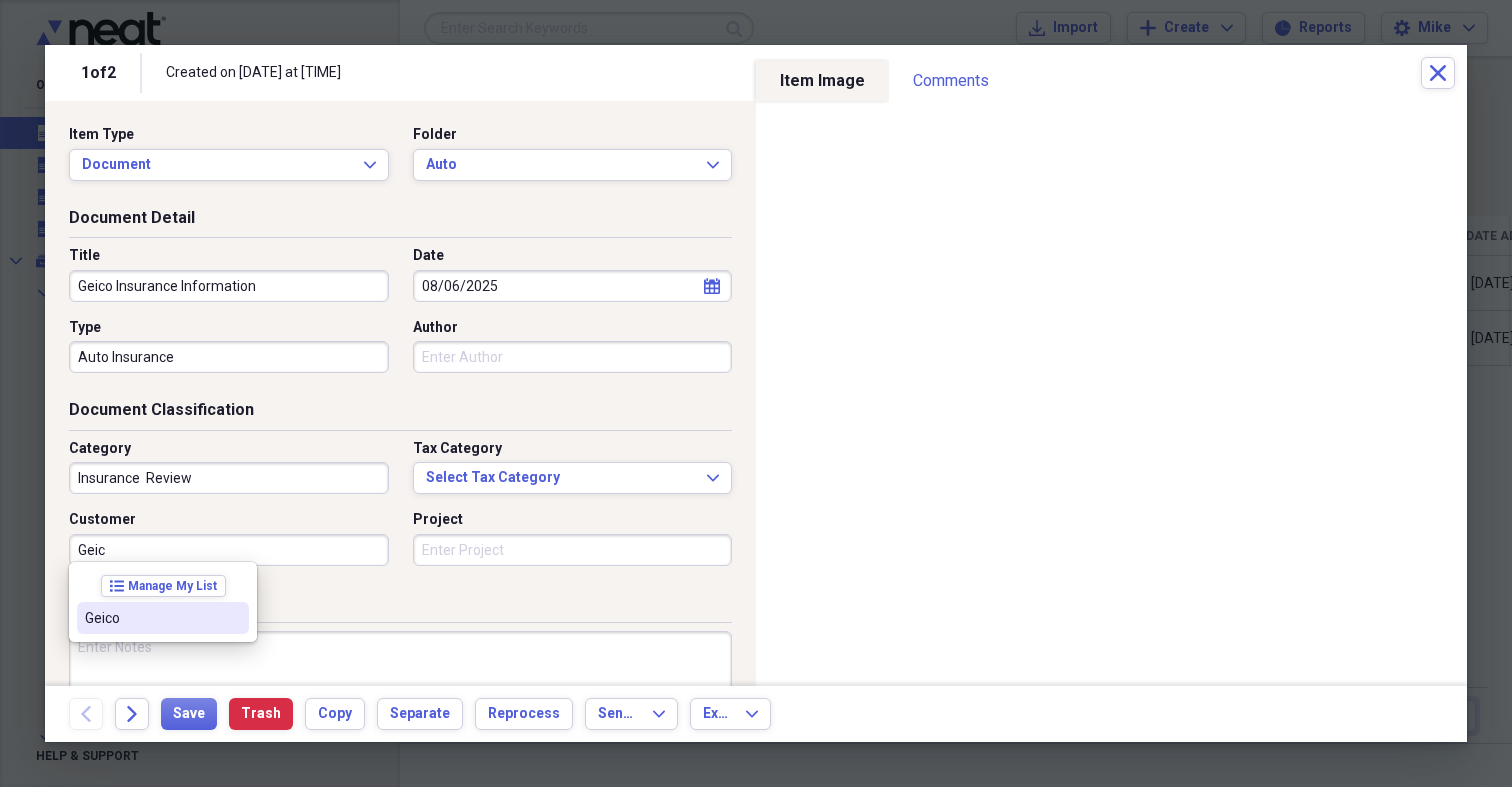 click on "Geico" at bounding box center [151, 618] 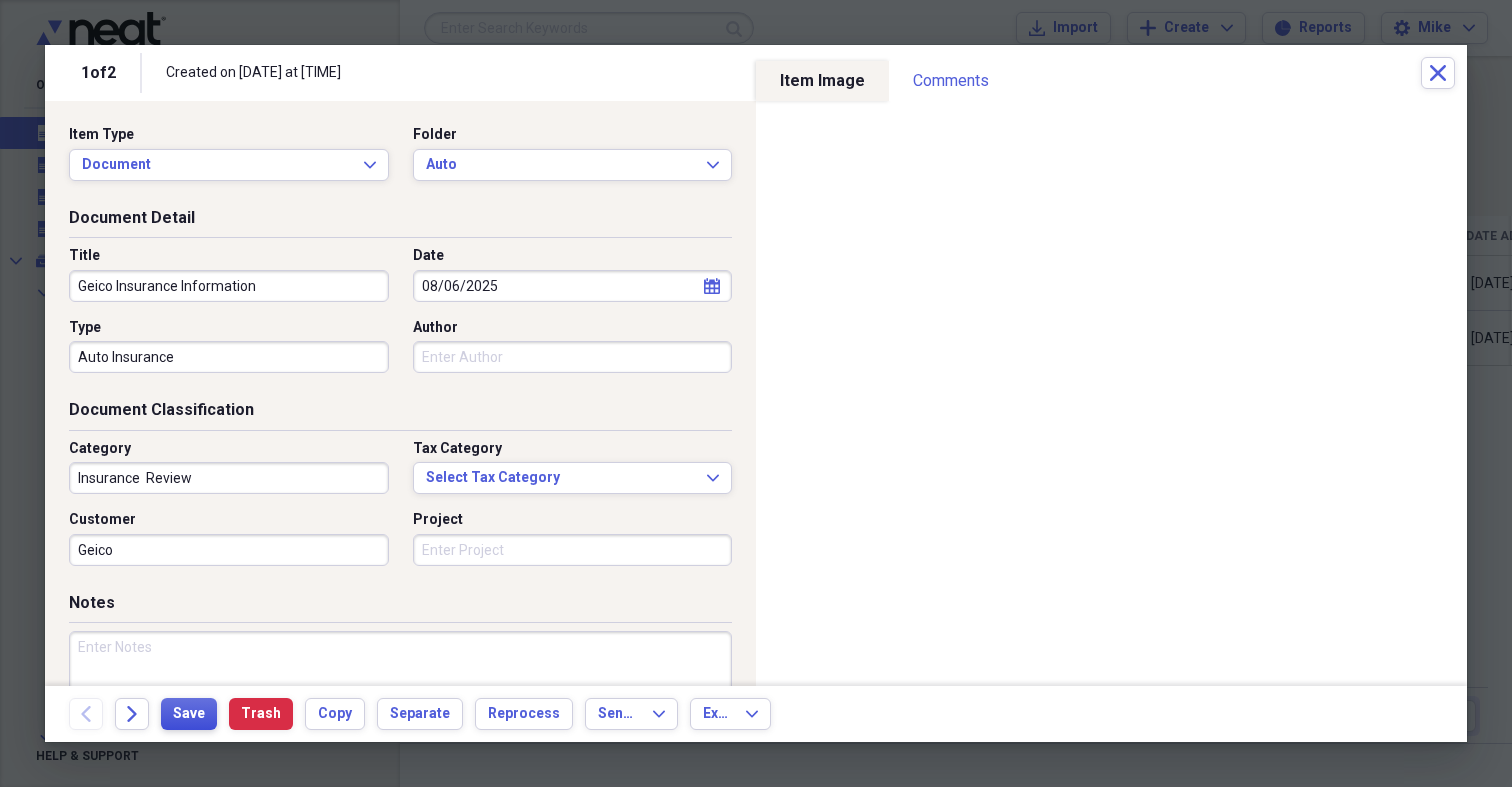 click on "Save" at bounding box center [189, 714] 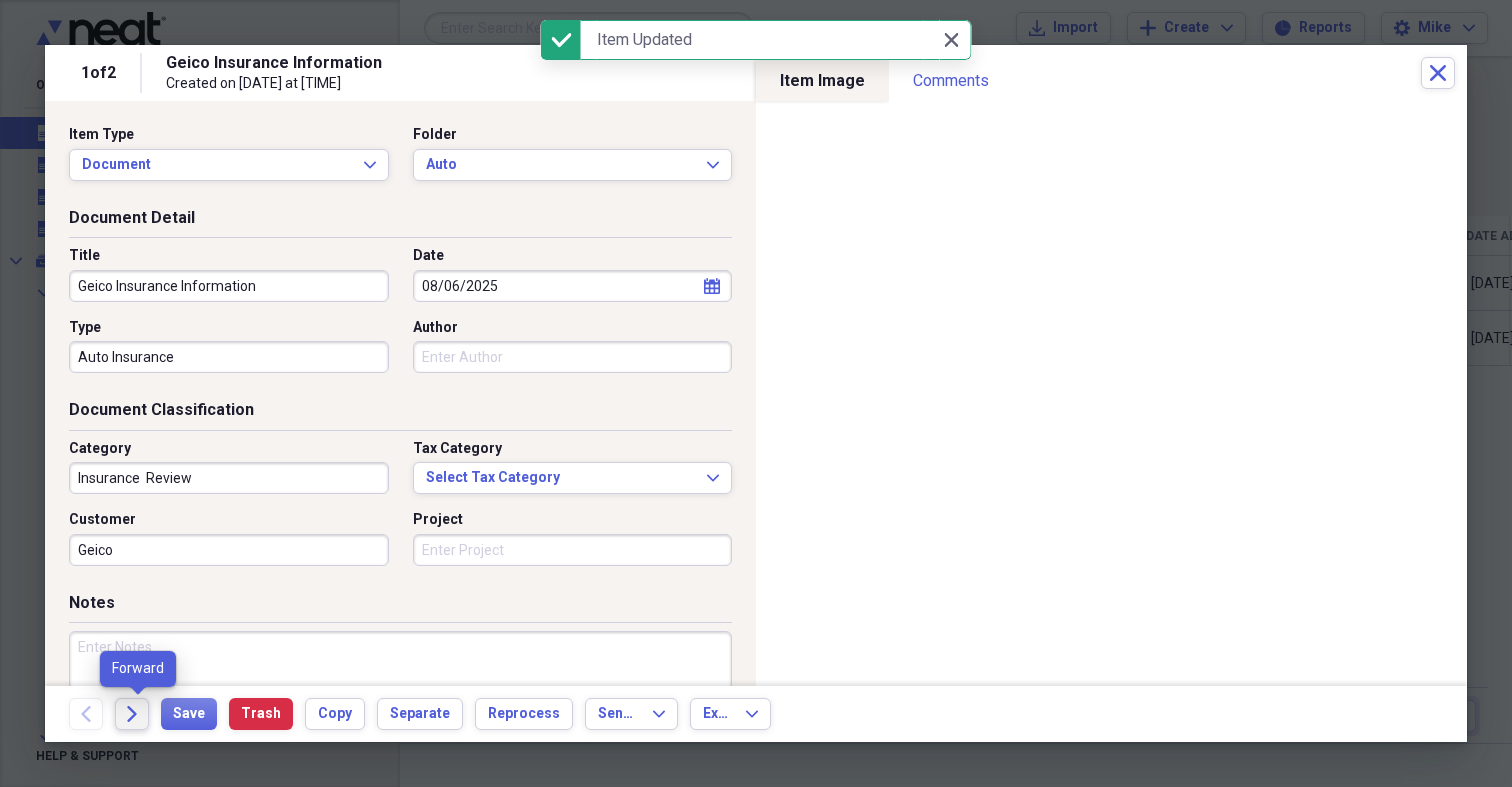 click 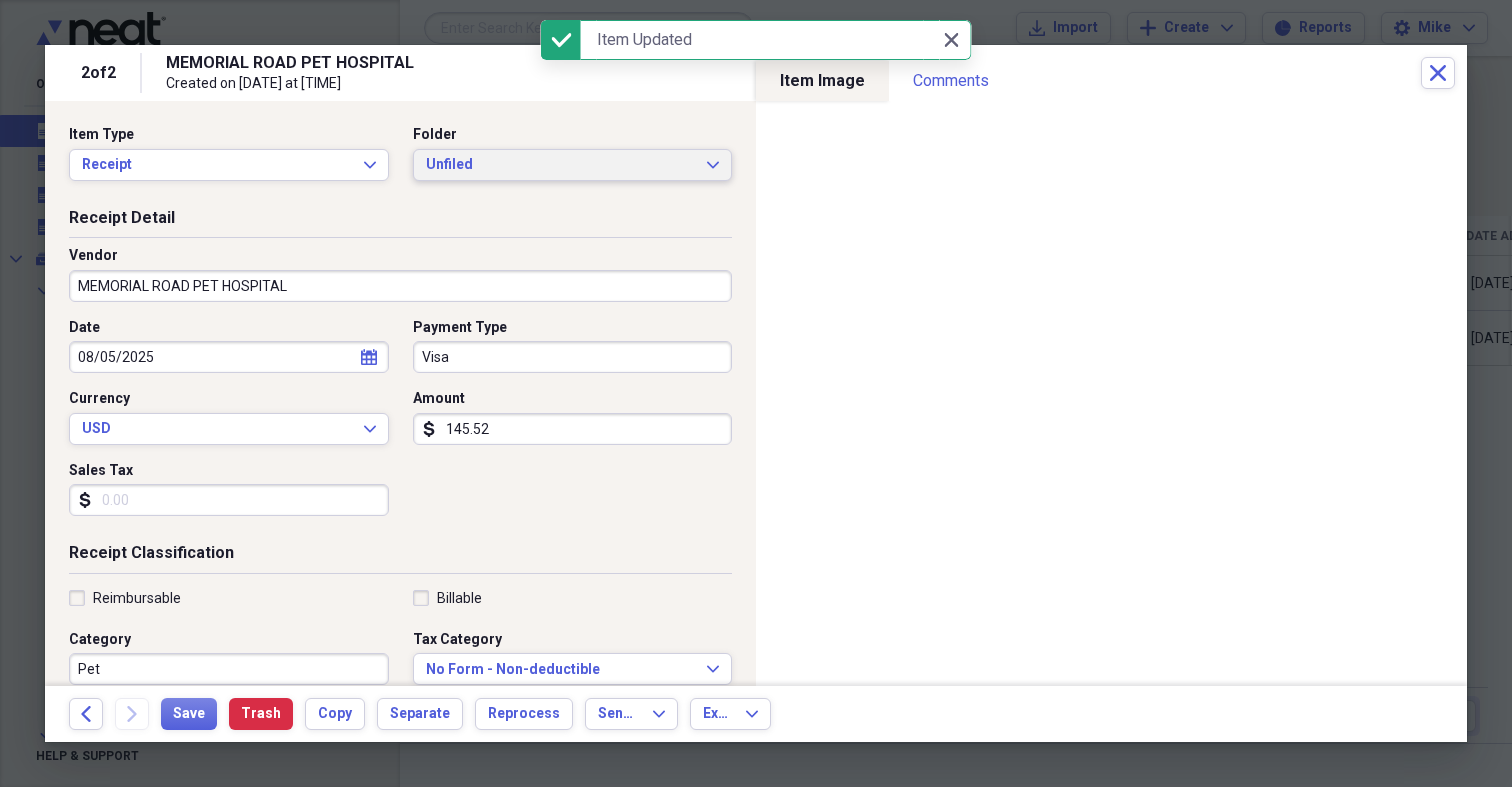 click on "Unfiled" at bounding box center (561, 165) 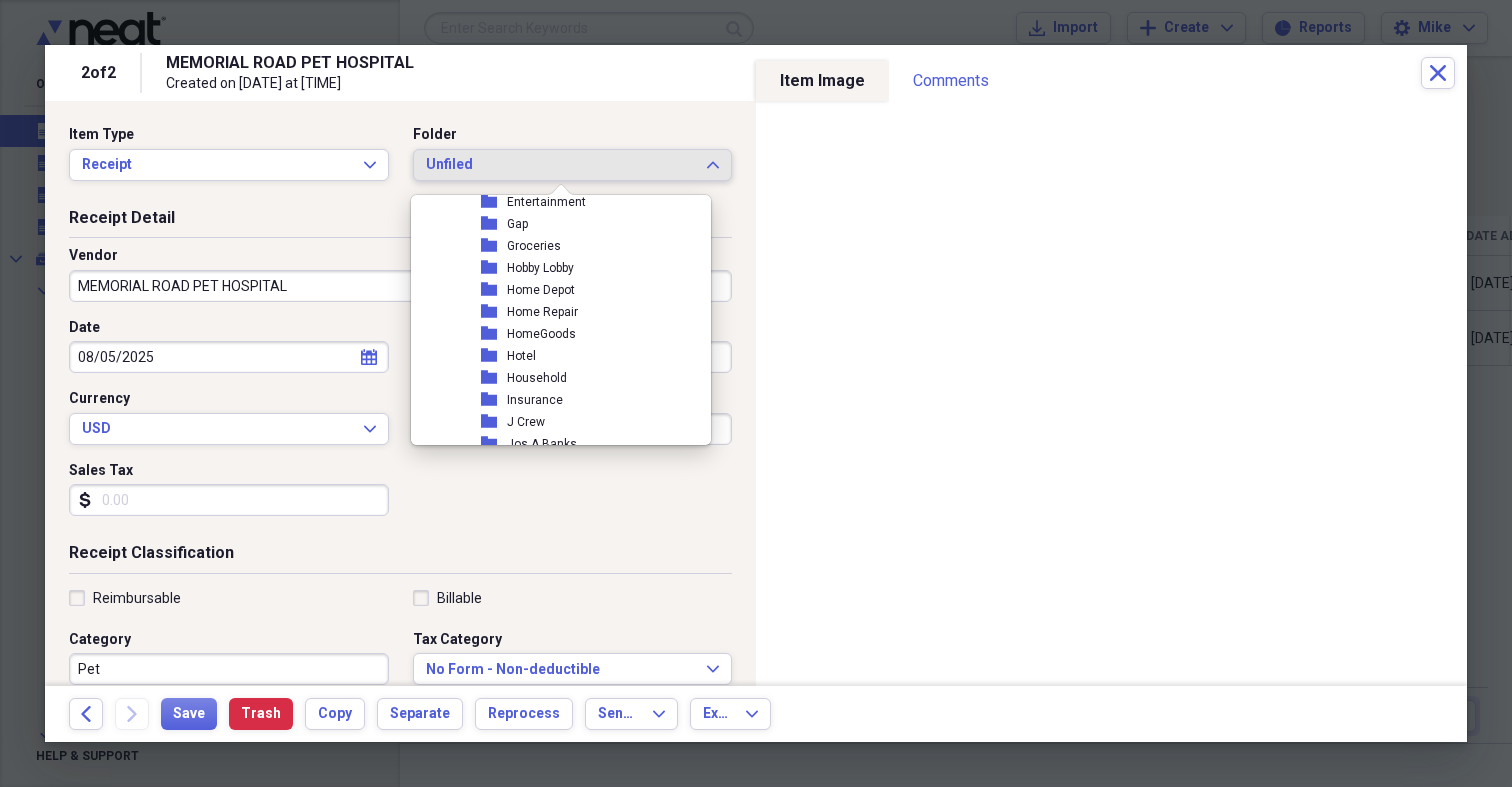 scroll, scrollTop: 2889, scrollLeft: 0, axis: vertical 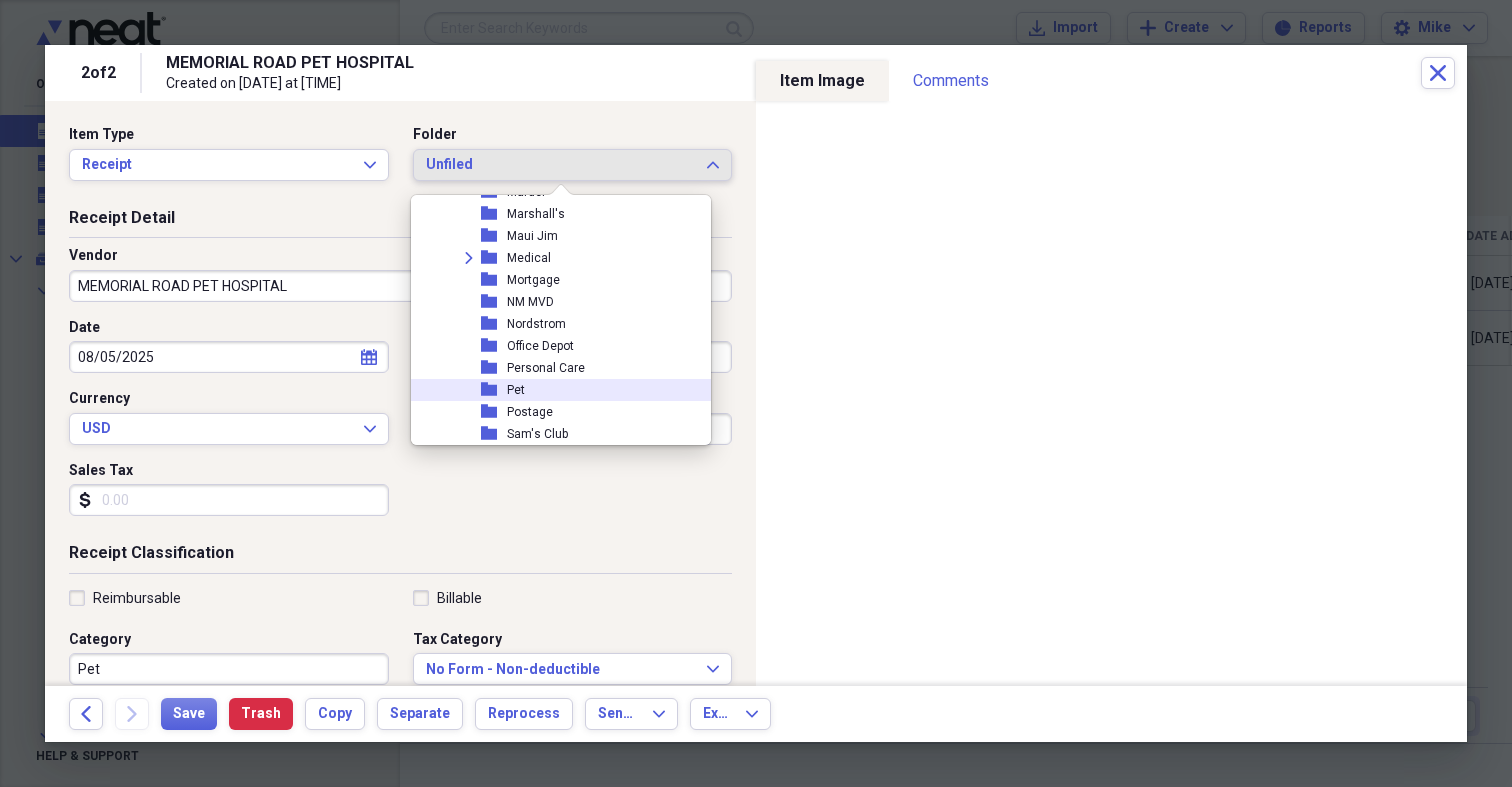 click 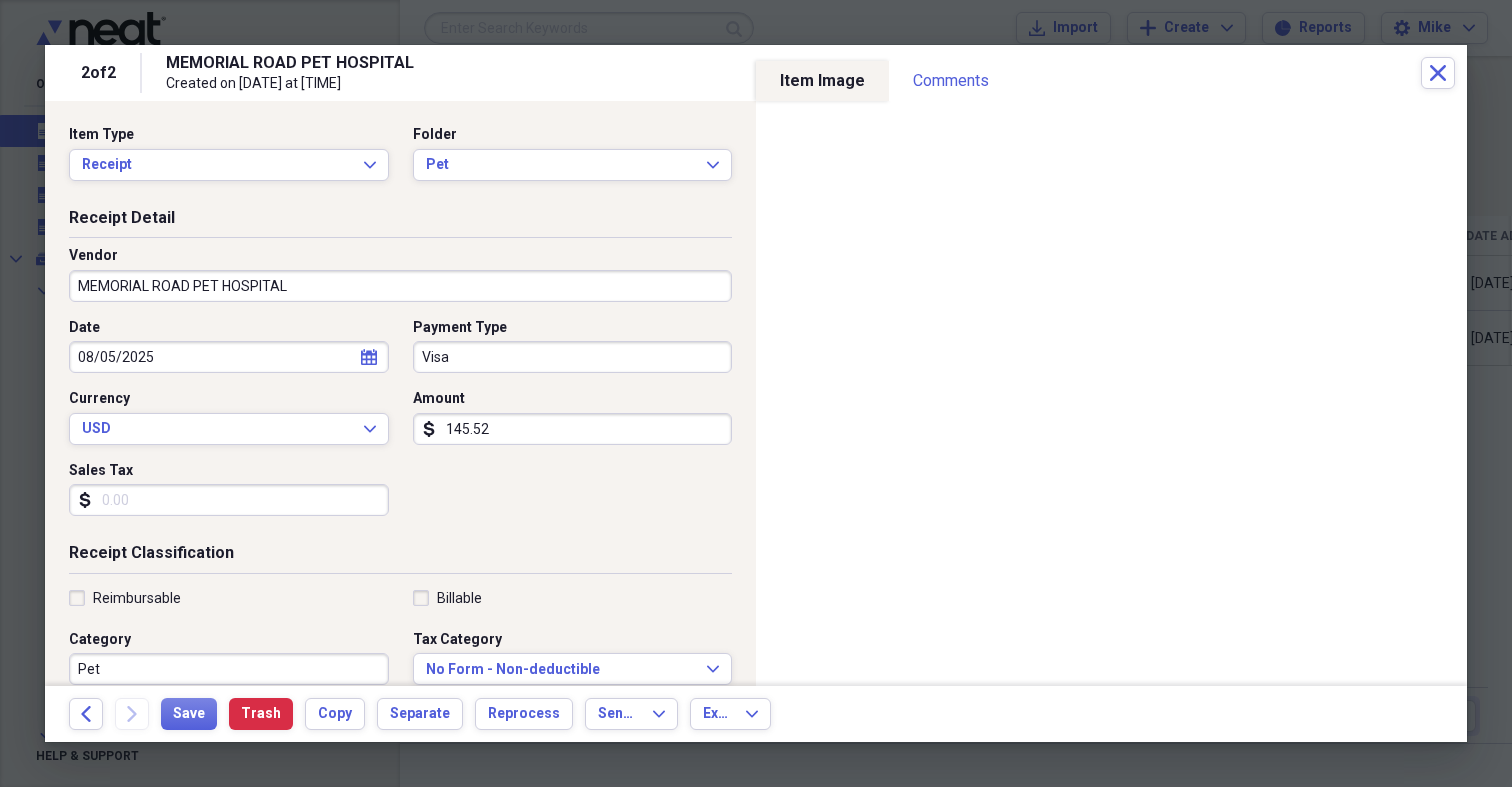 click on "Visa" at bounding box center (573, 357) 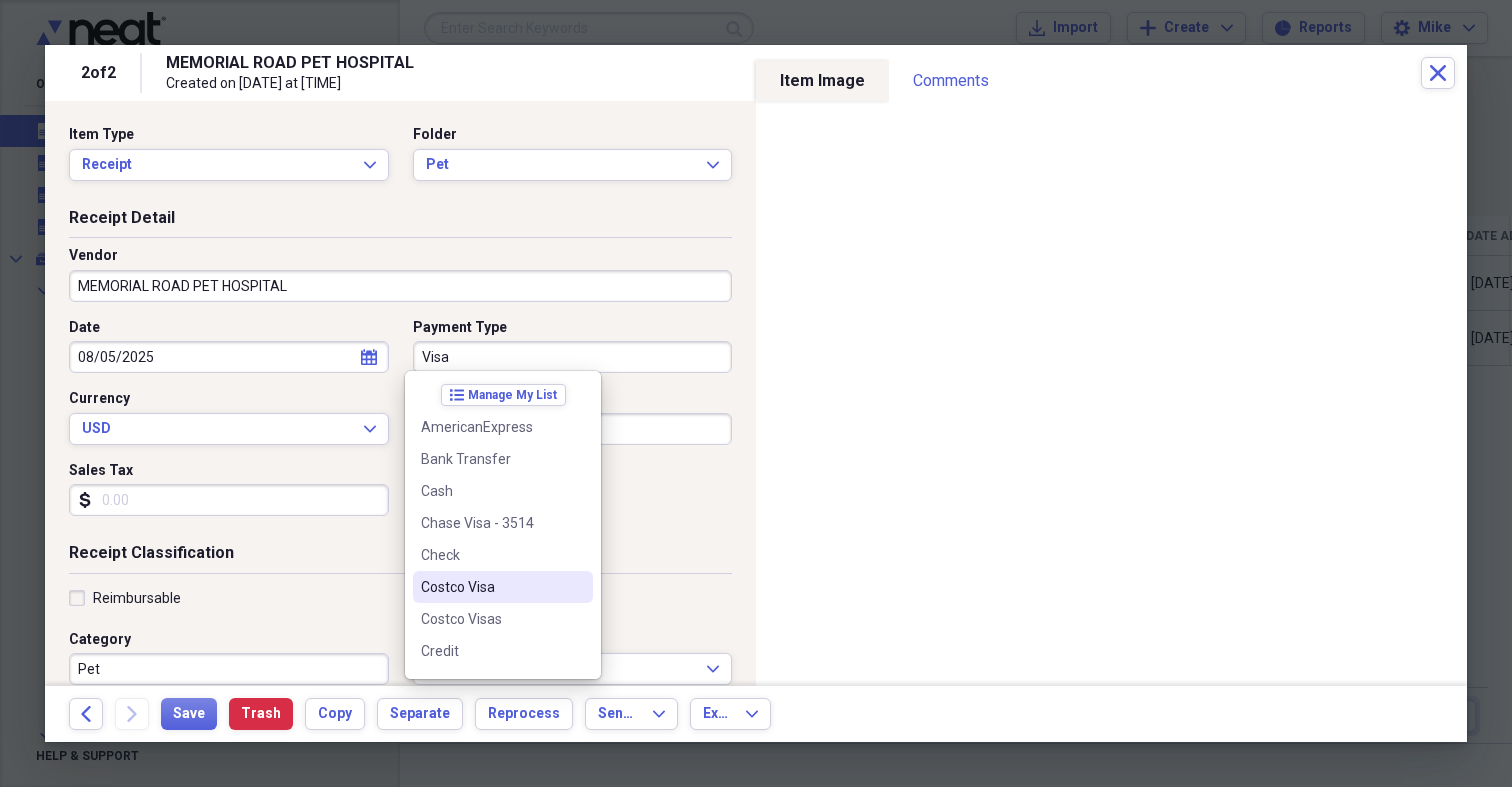 click on "Costco Visa" at bounding box center [503, 587] 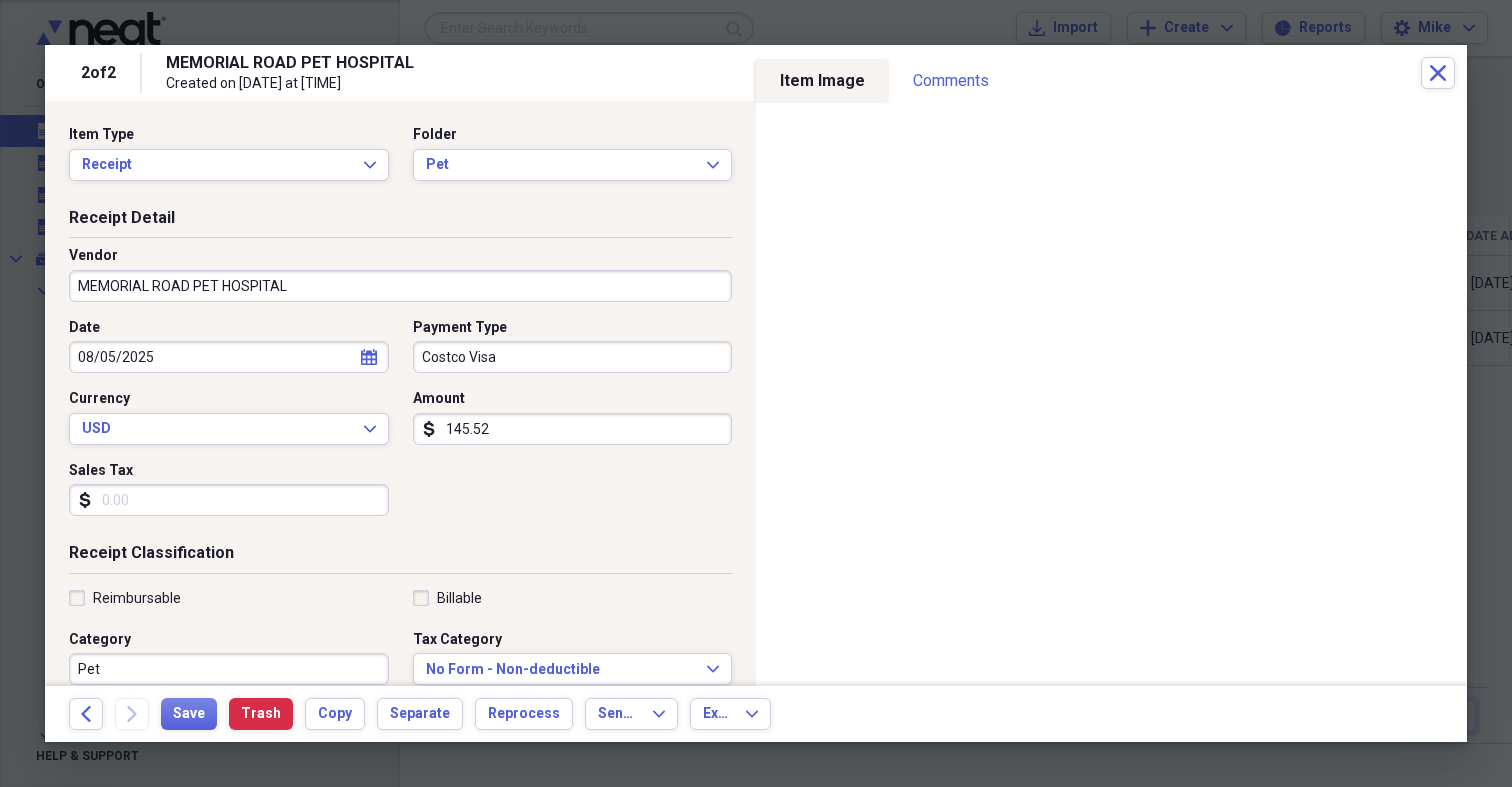 scroll, scrollTop: 127, scrollLeft: 0, axis: vertical 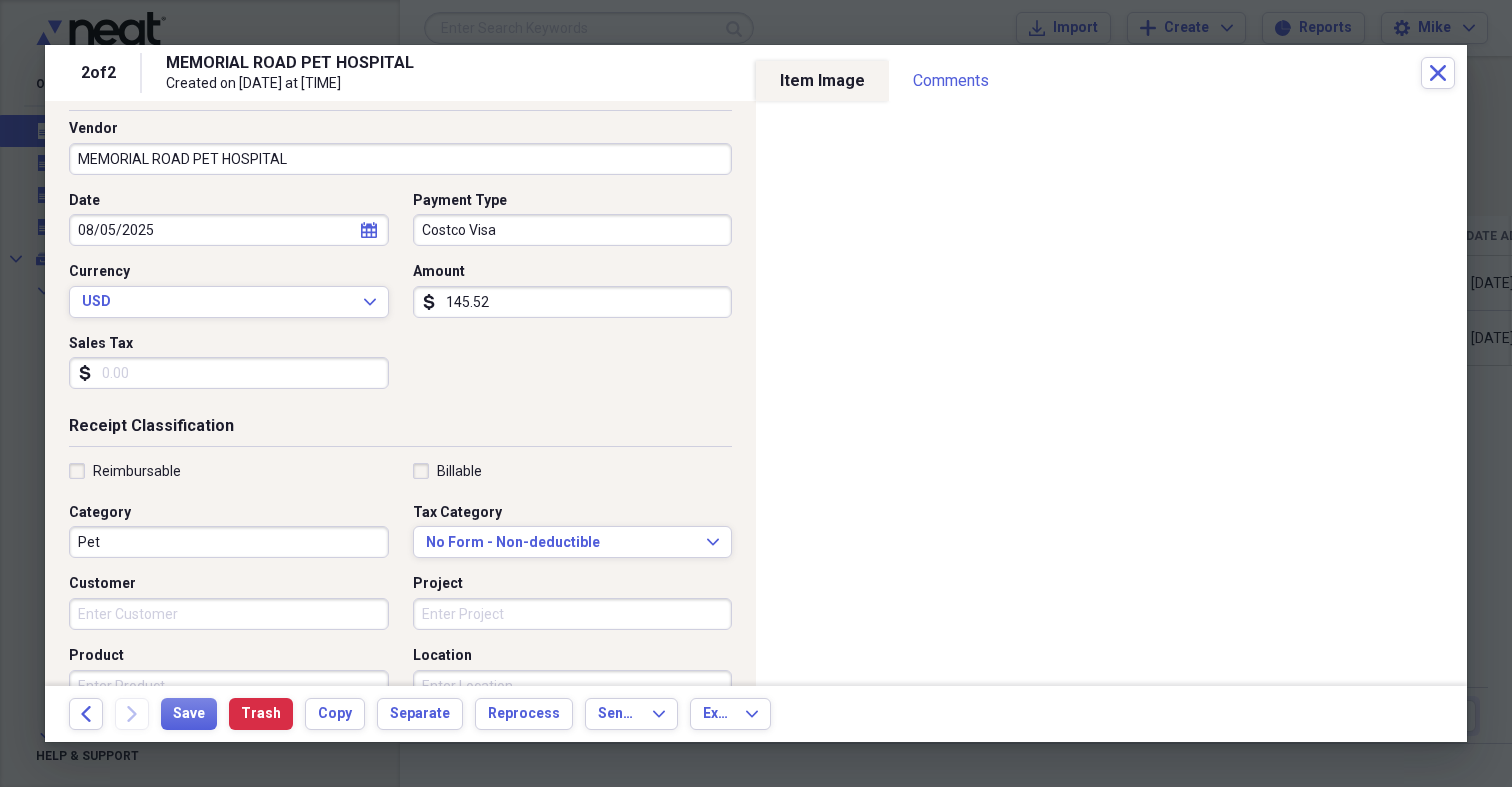 click on "Customer" at bounding box center (229, 614) 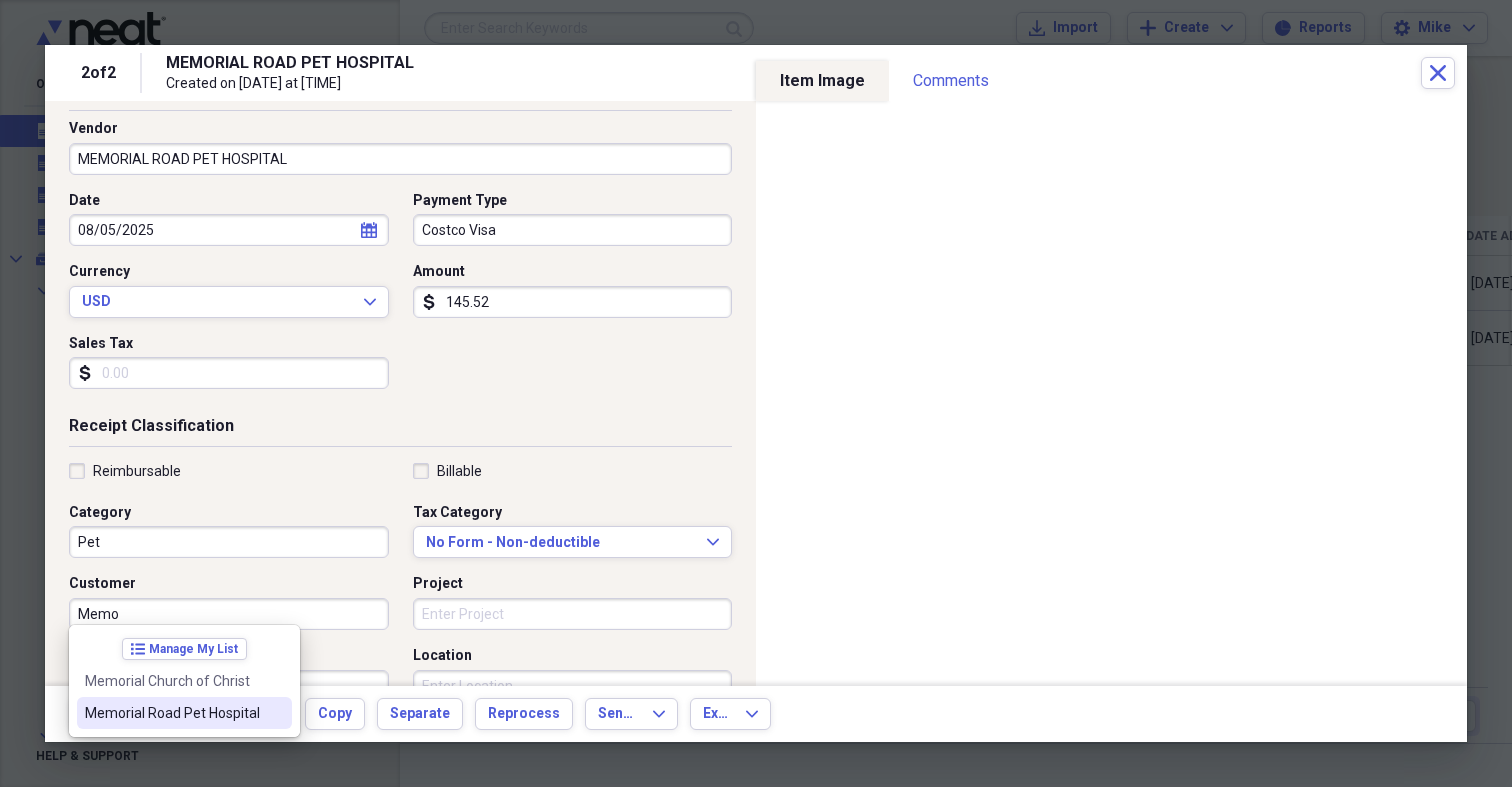 click on "Memorial Road Pet Hospital" at bounding box center [172, 713] 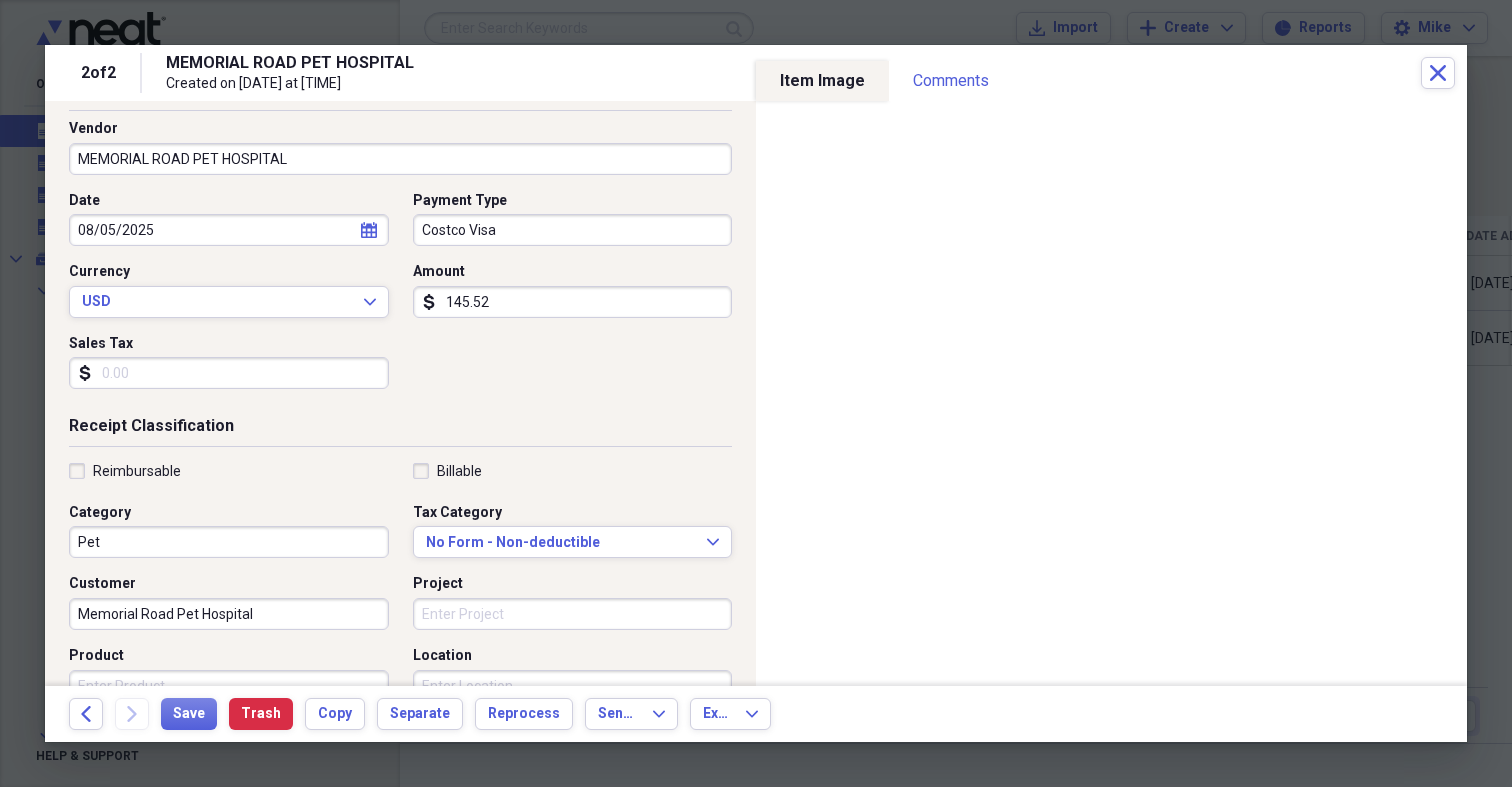 scroll, scrollTop: 159, scrollLeft: 0, axis: vertical 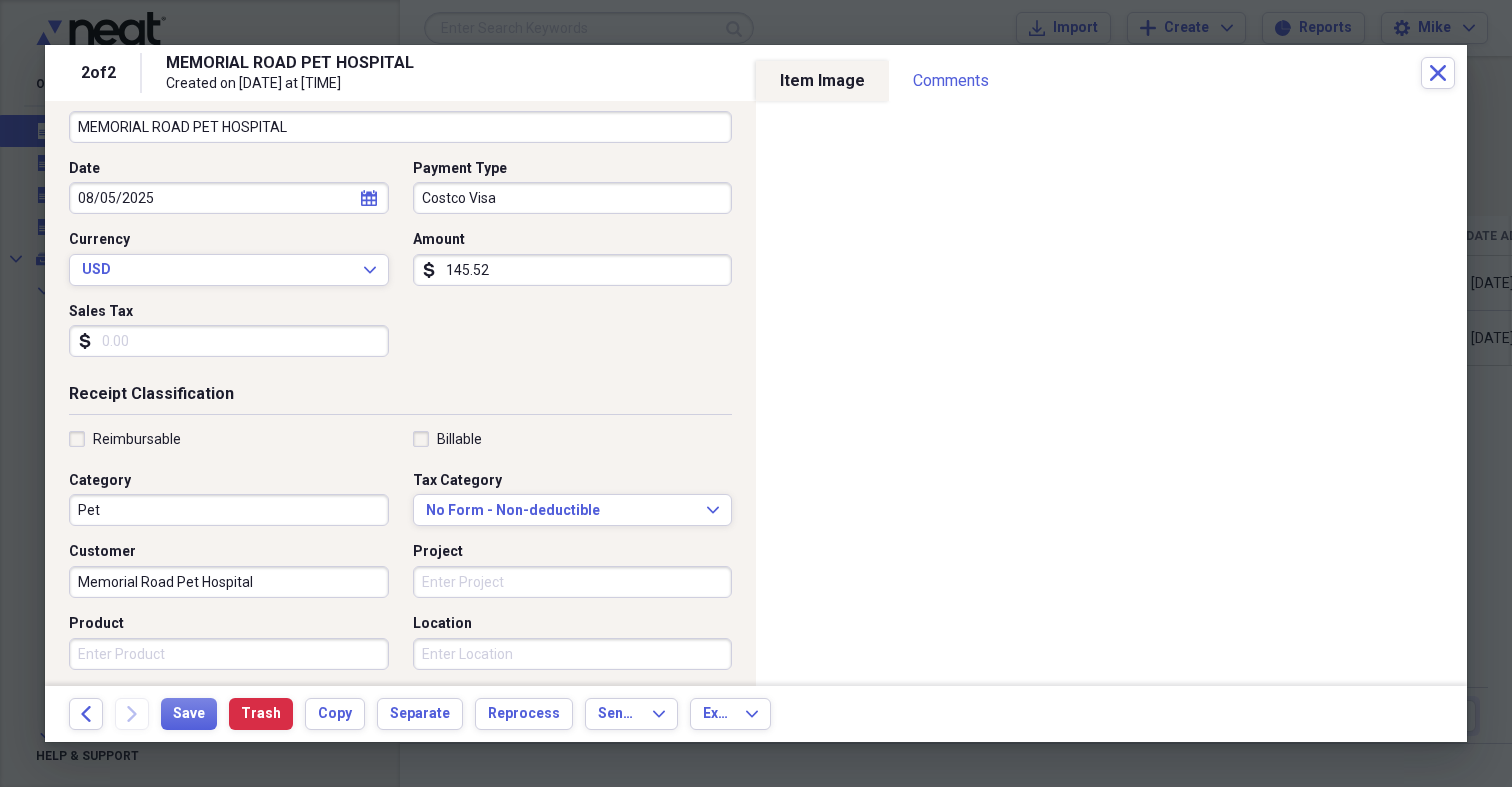 click on "Location" at bounding box center (573, 654) 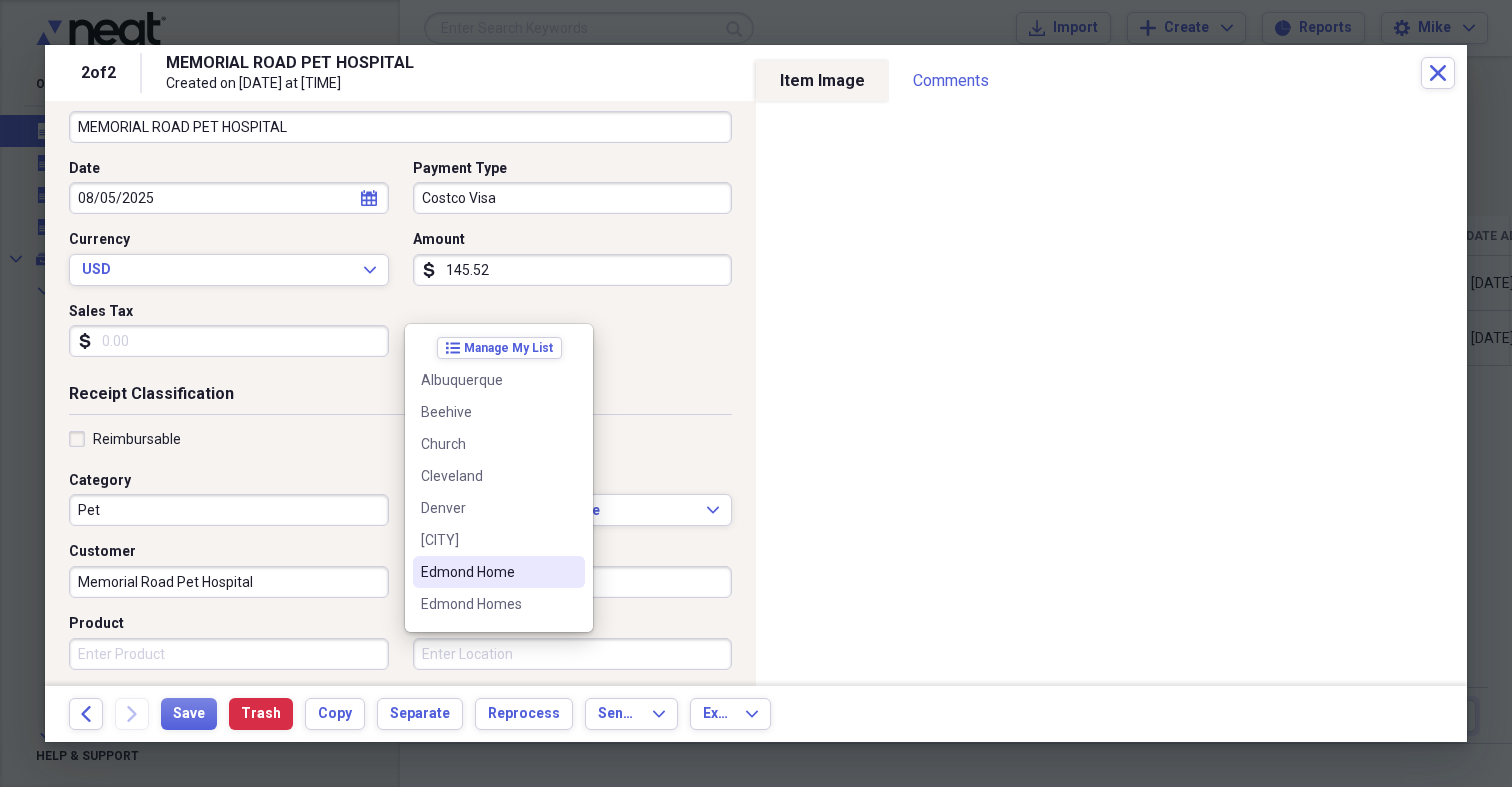 click on "Edmond Home" at bounding box center [487, 572] 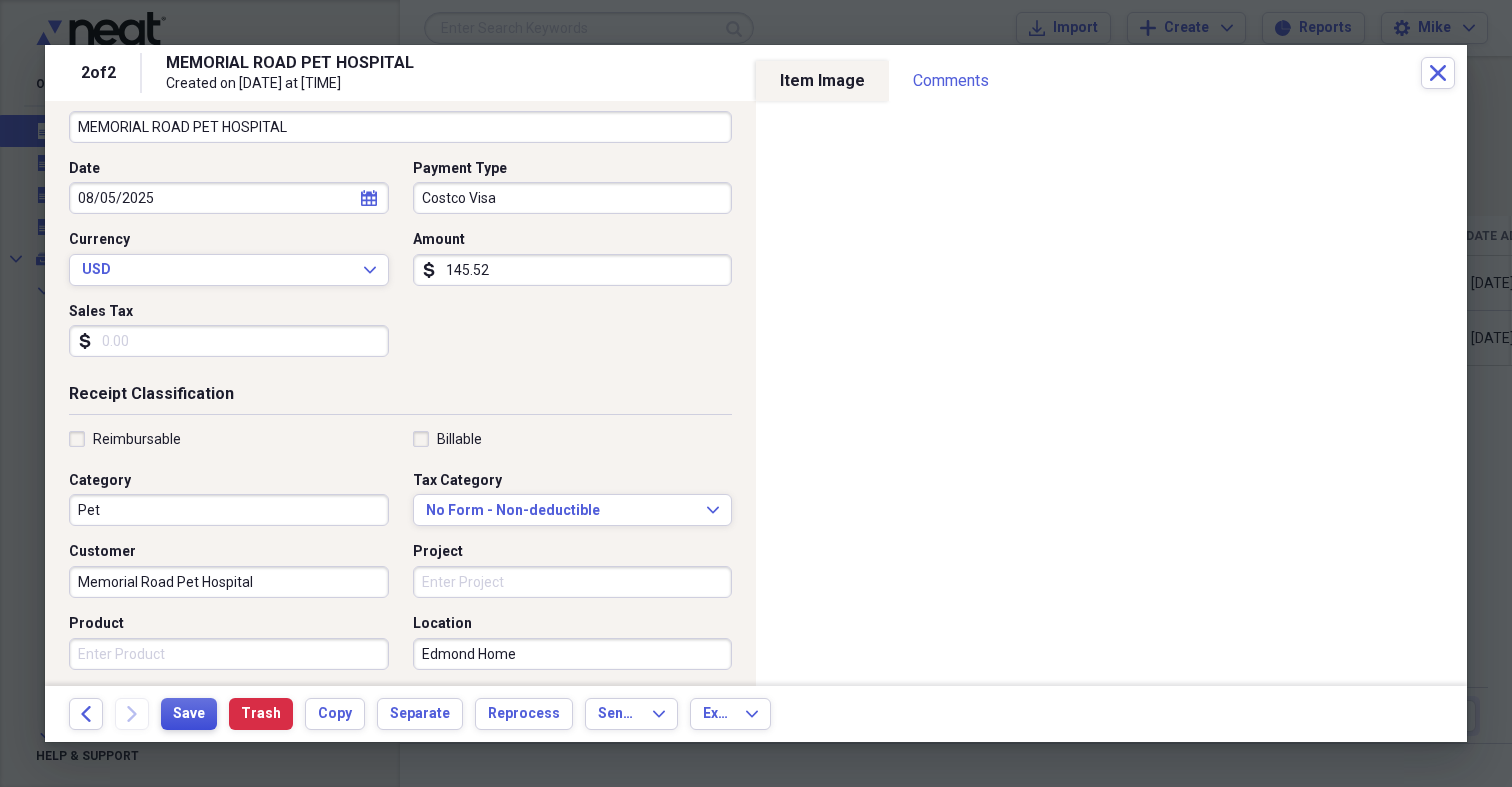 click on "Save" at bounding box center [189, 714] 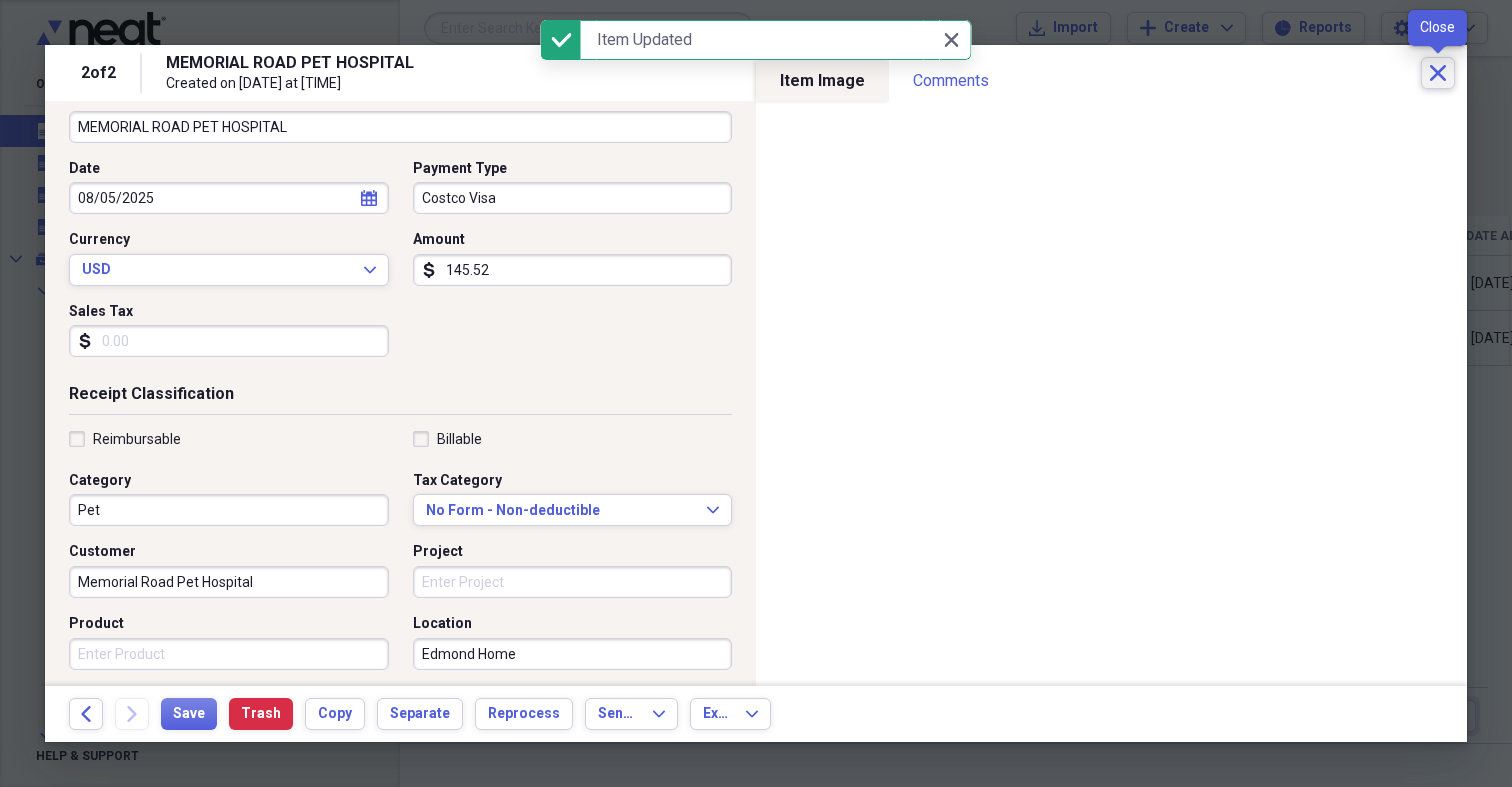 click 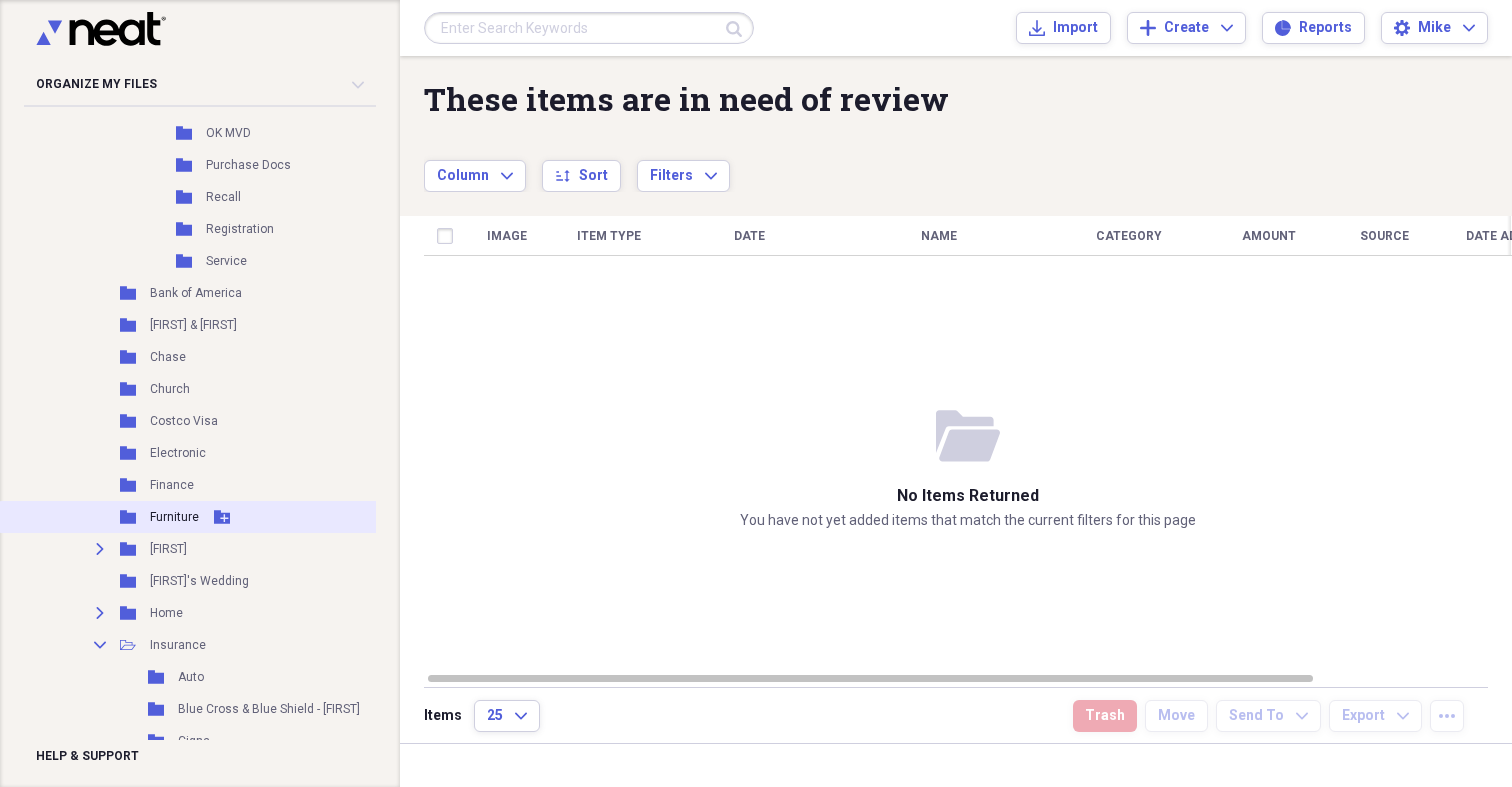 scroll, scrollTop: 1017, scrollLeft: 0, axis: vertical 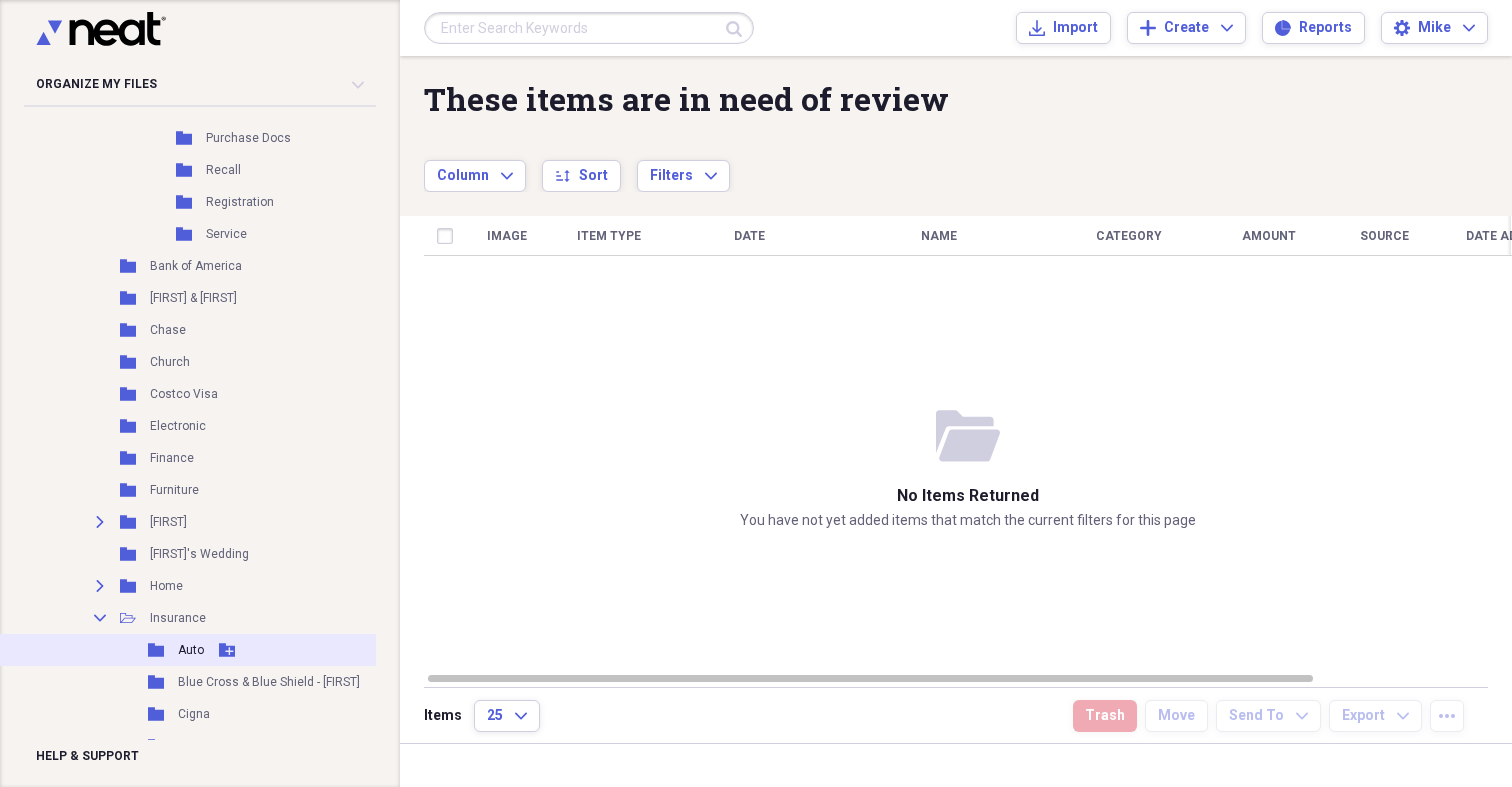 click on "Folder Auto Add Folder" at bounding box center (214, 650) 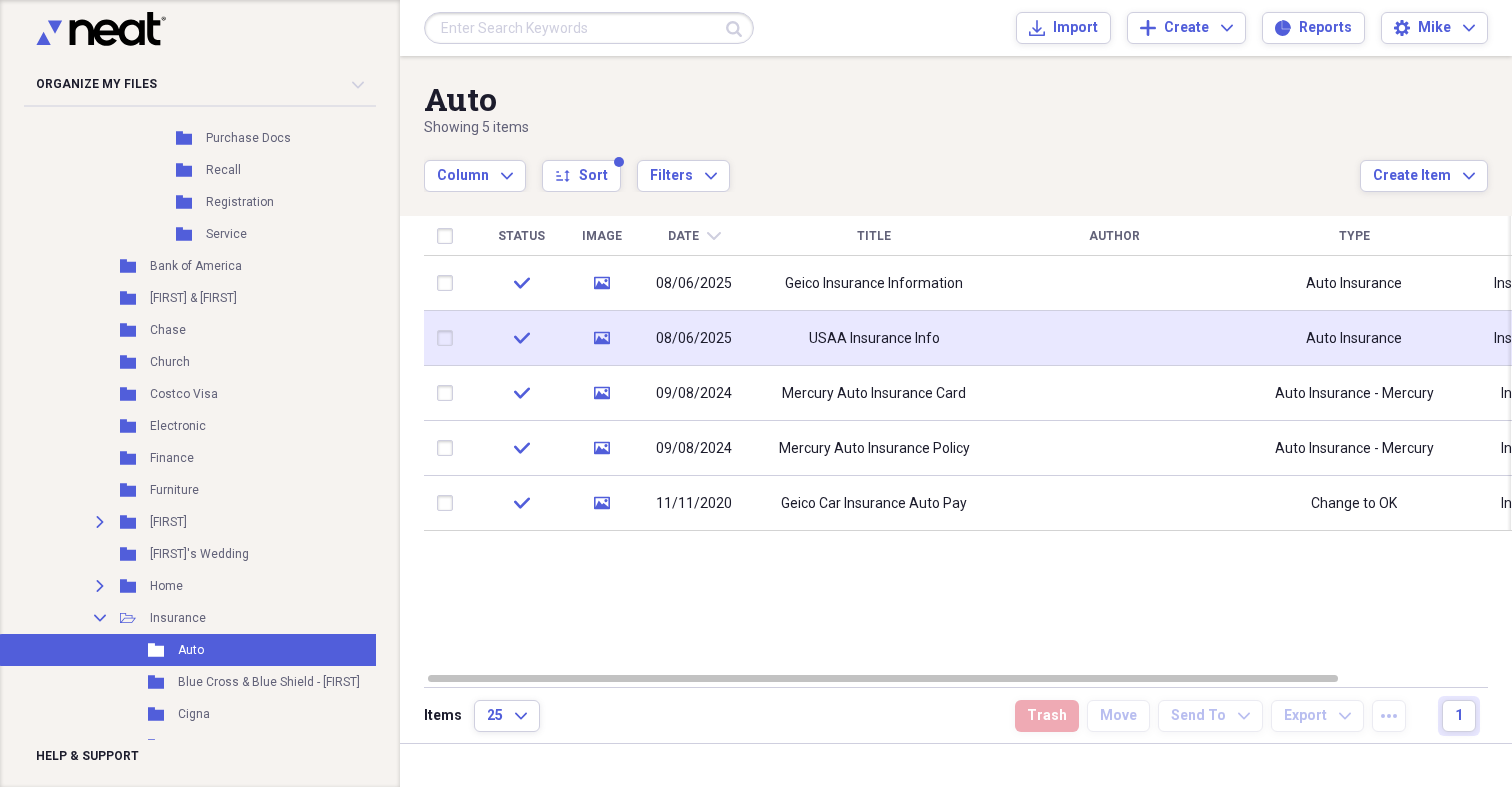drag, startPoint x: 442, startPoint y: 278, endPoint x: 512, endPoint y: 314, distance: 78.714676 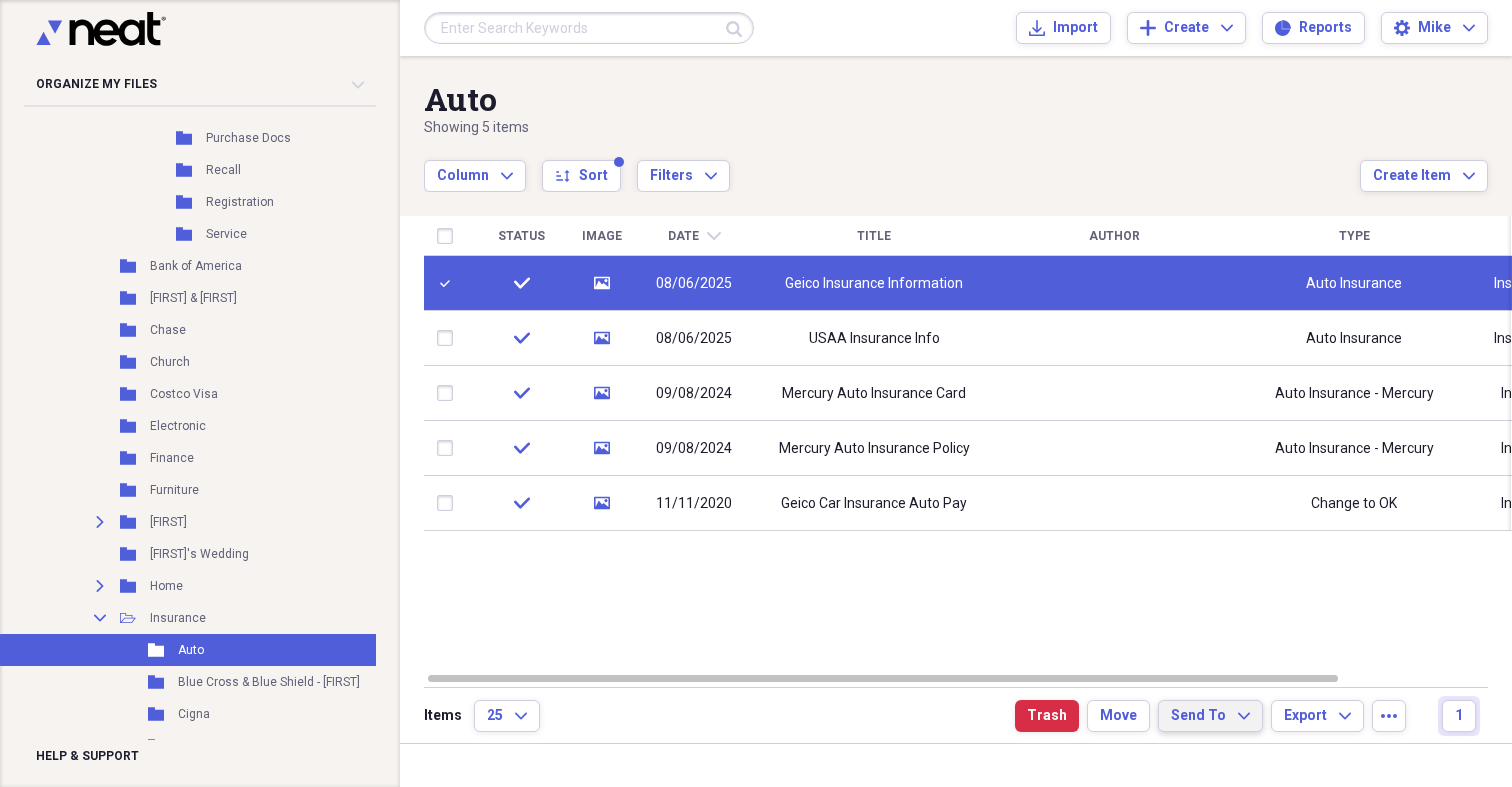 click on "Send To" at bounding box center [1198, 716] 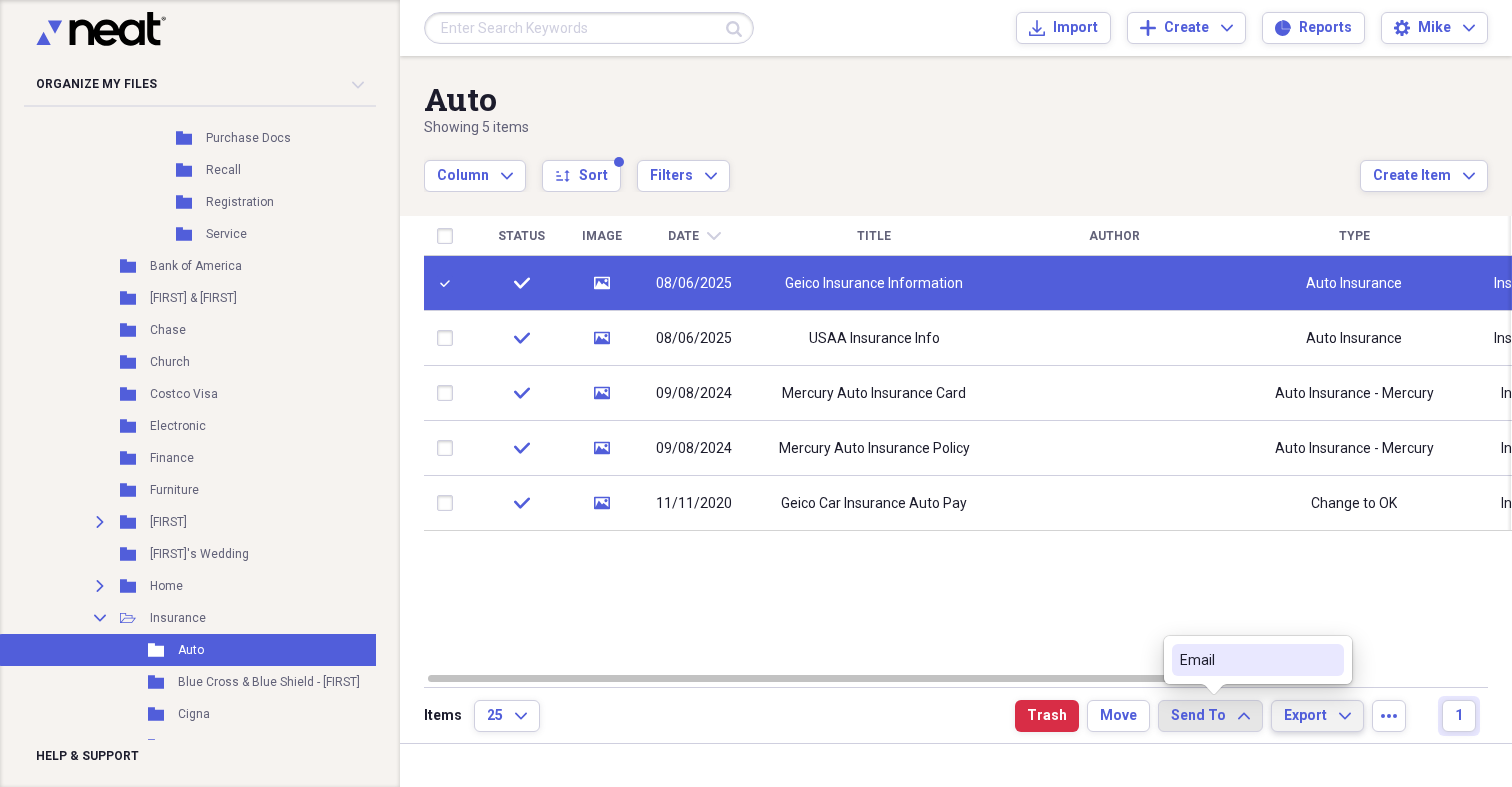 click on "Export" at bounding box center (1305, 716) 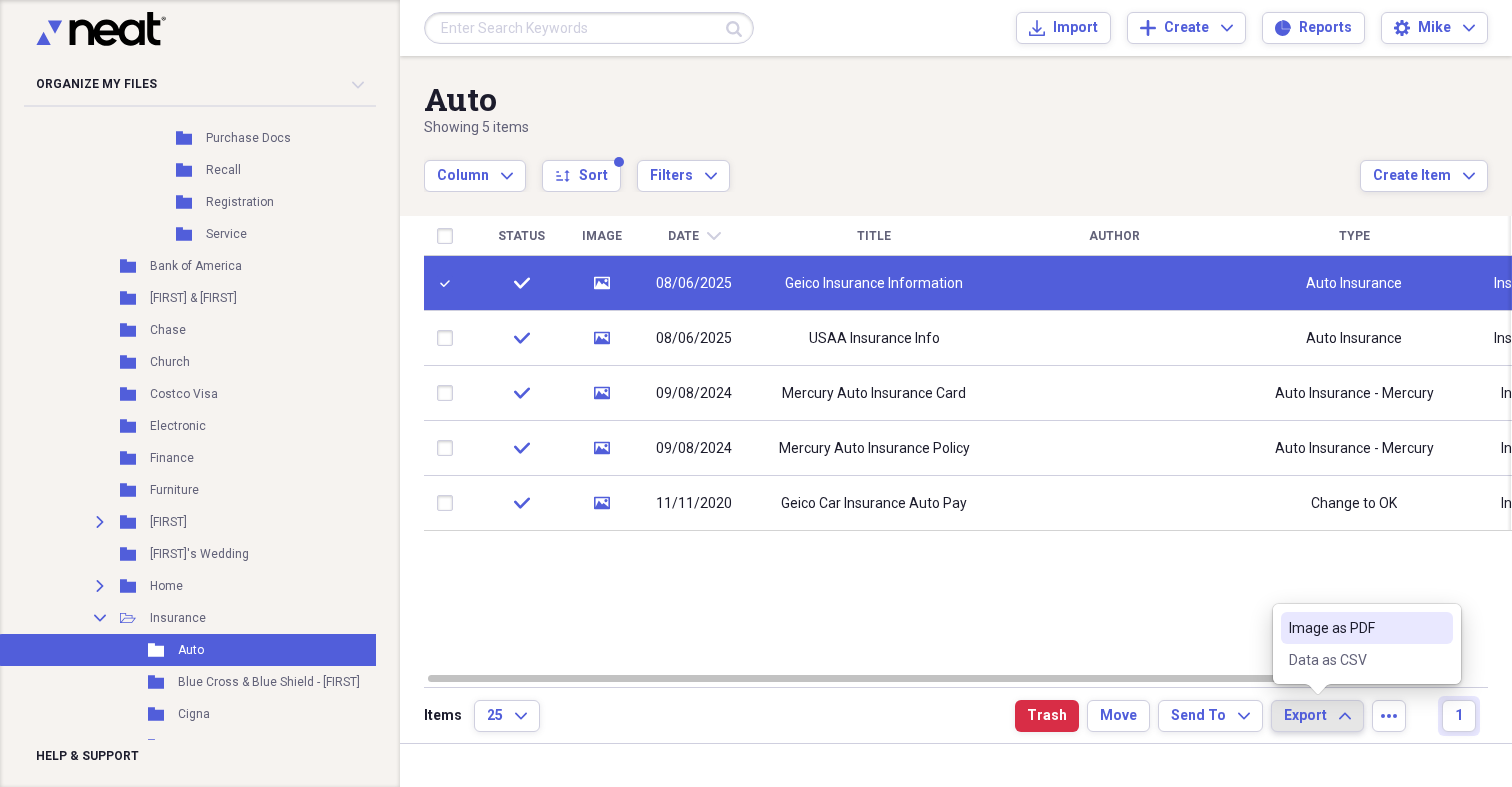click on "Image as PDF" at bounding box center [1355, 628] 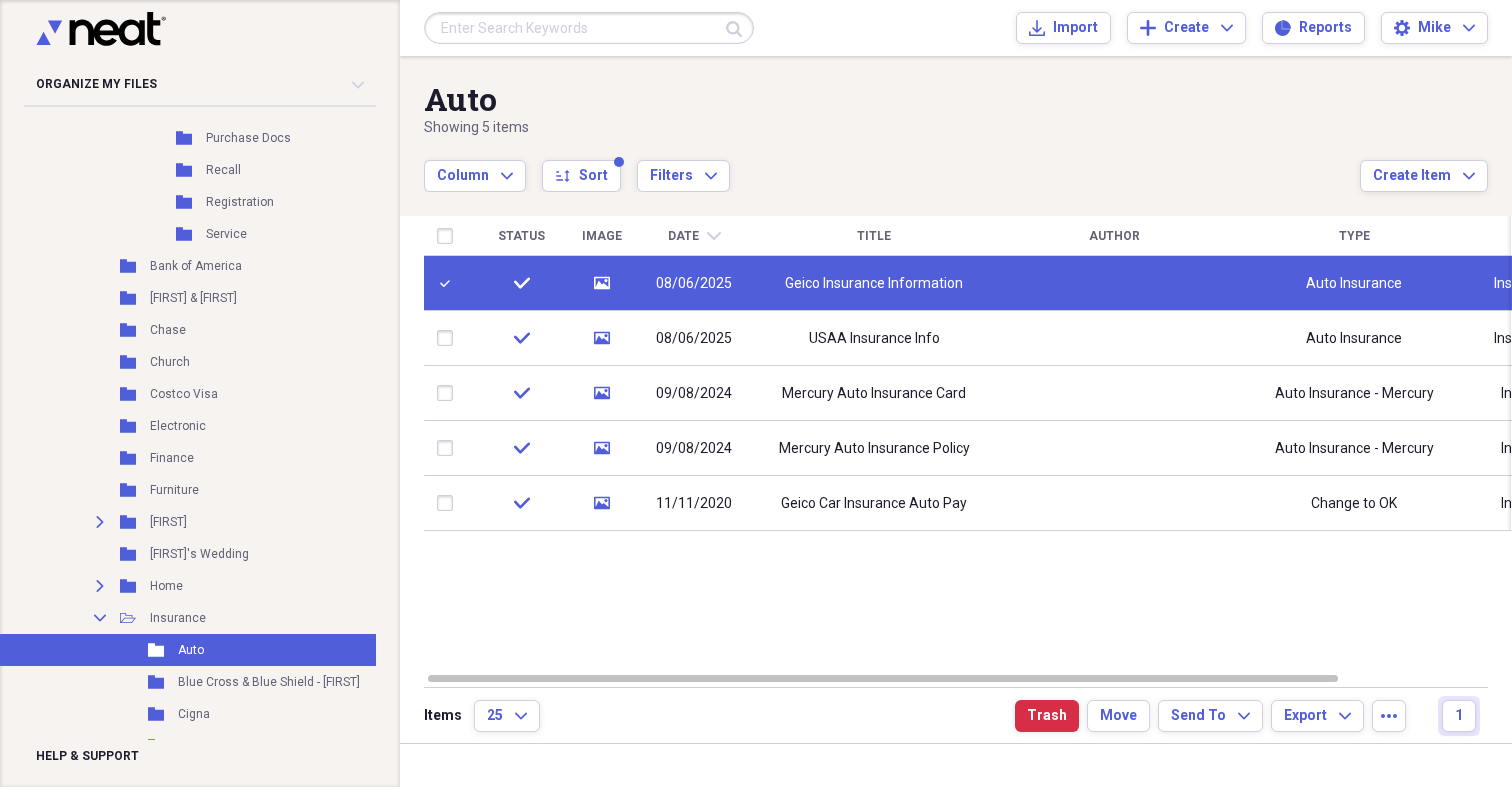 click at bounding box center (449, 283) 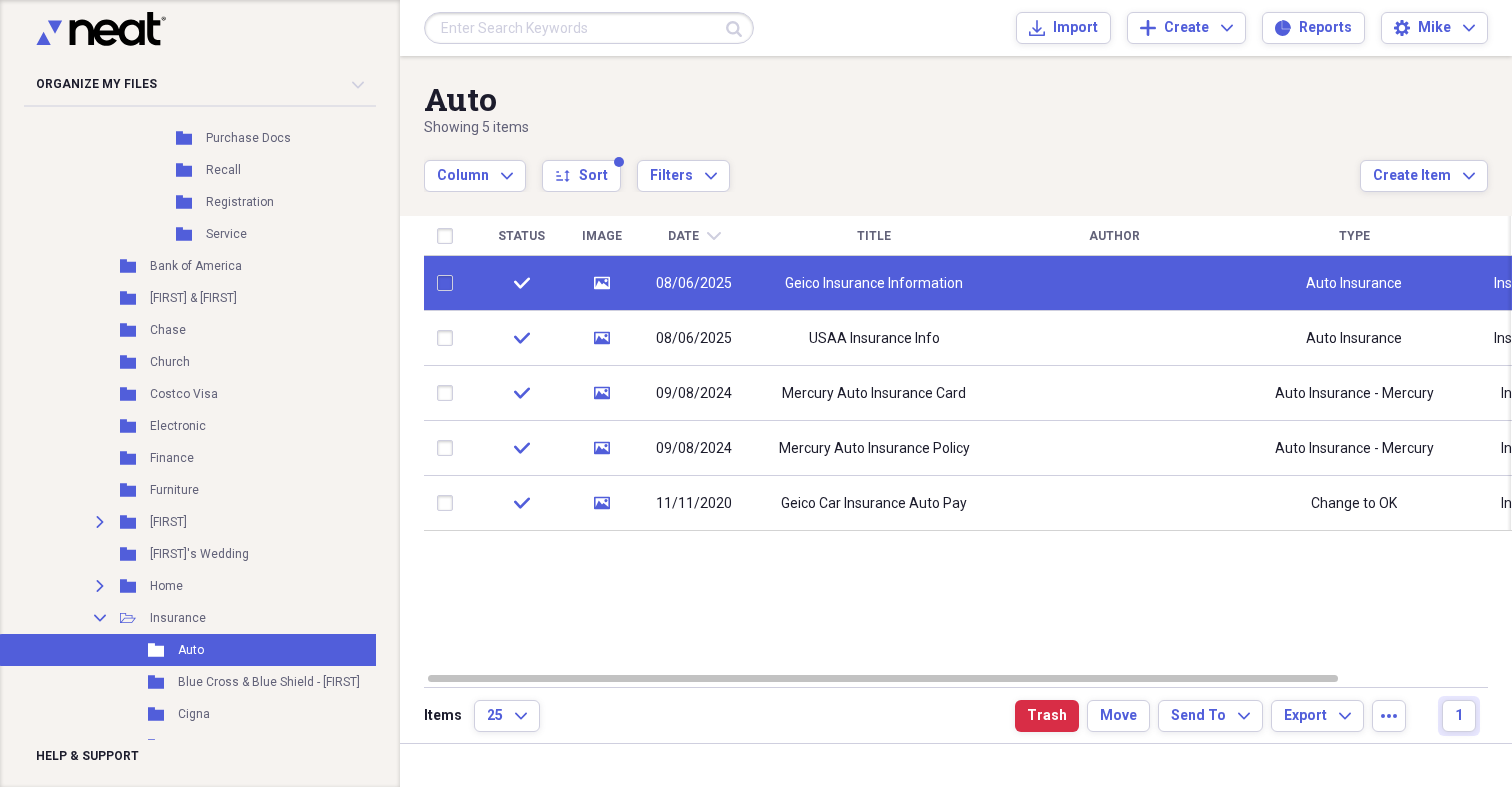 checkbox on "false" 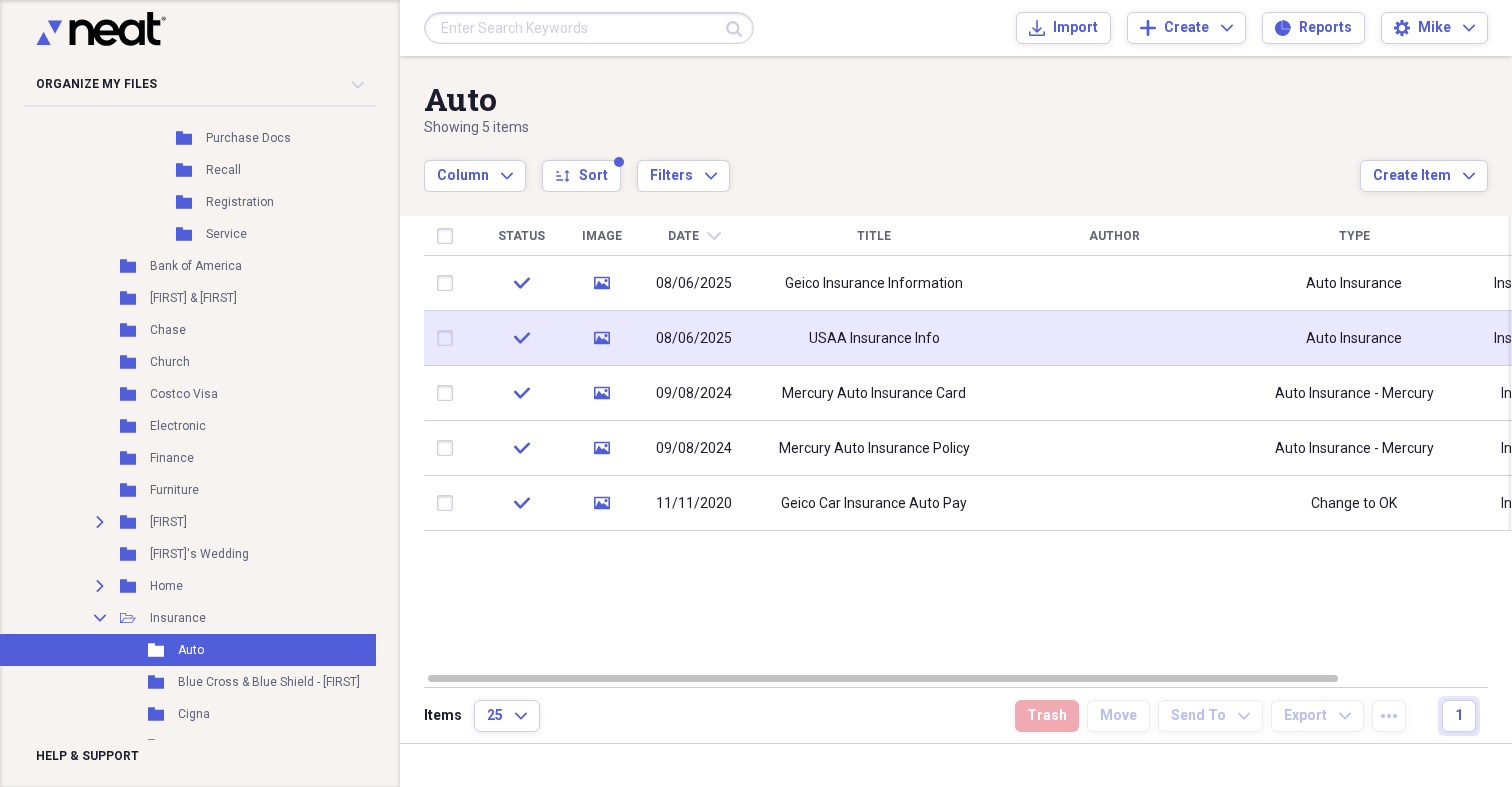 click at bounding box center (449, 338) 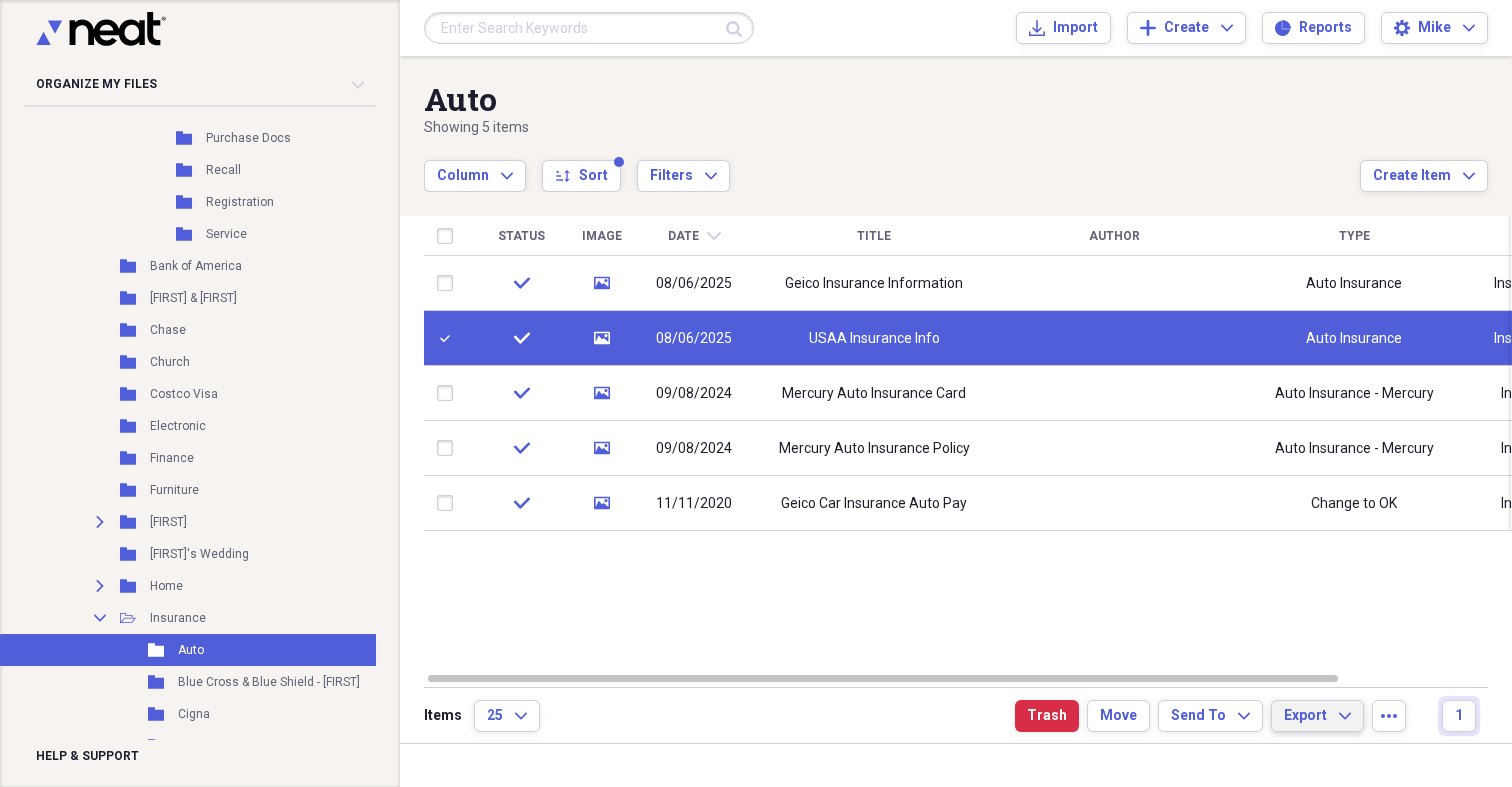 click on "Export" at bounding box center [1305, 716] 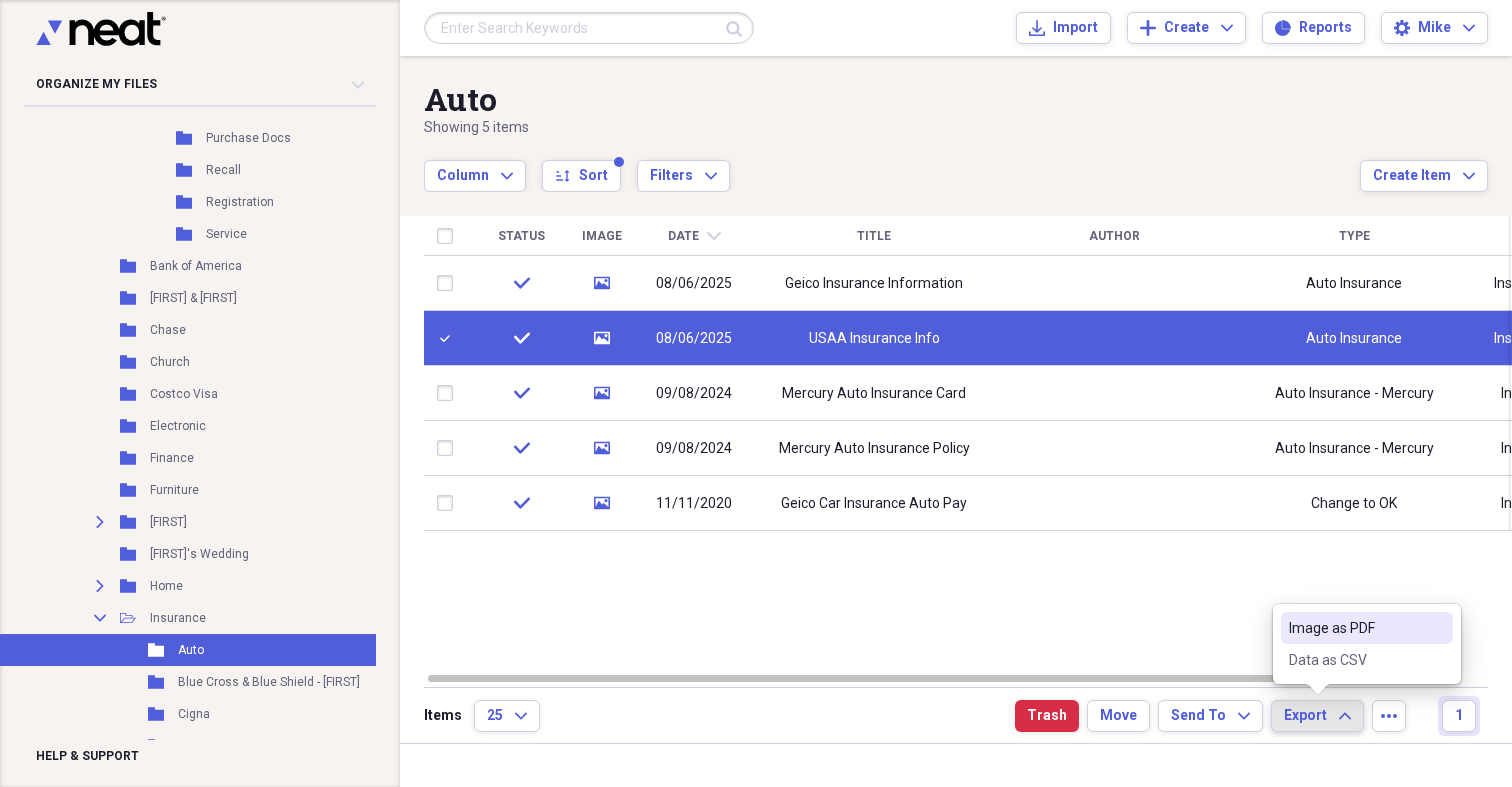 click on "Image as PDF" at bounding box center [1355, 628] 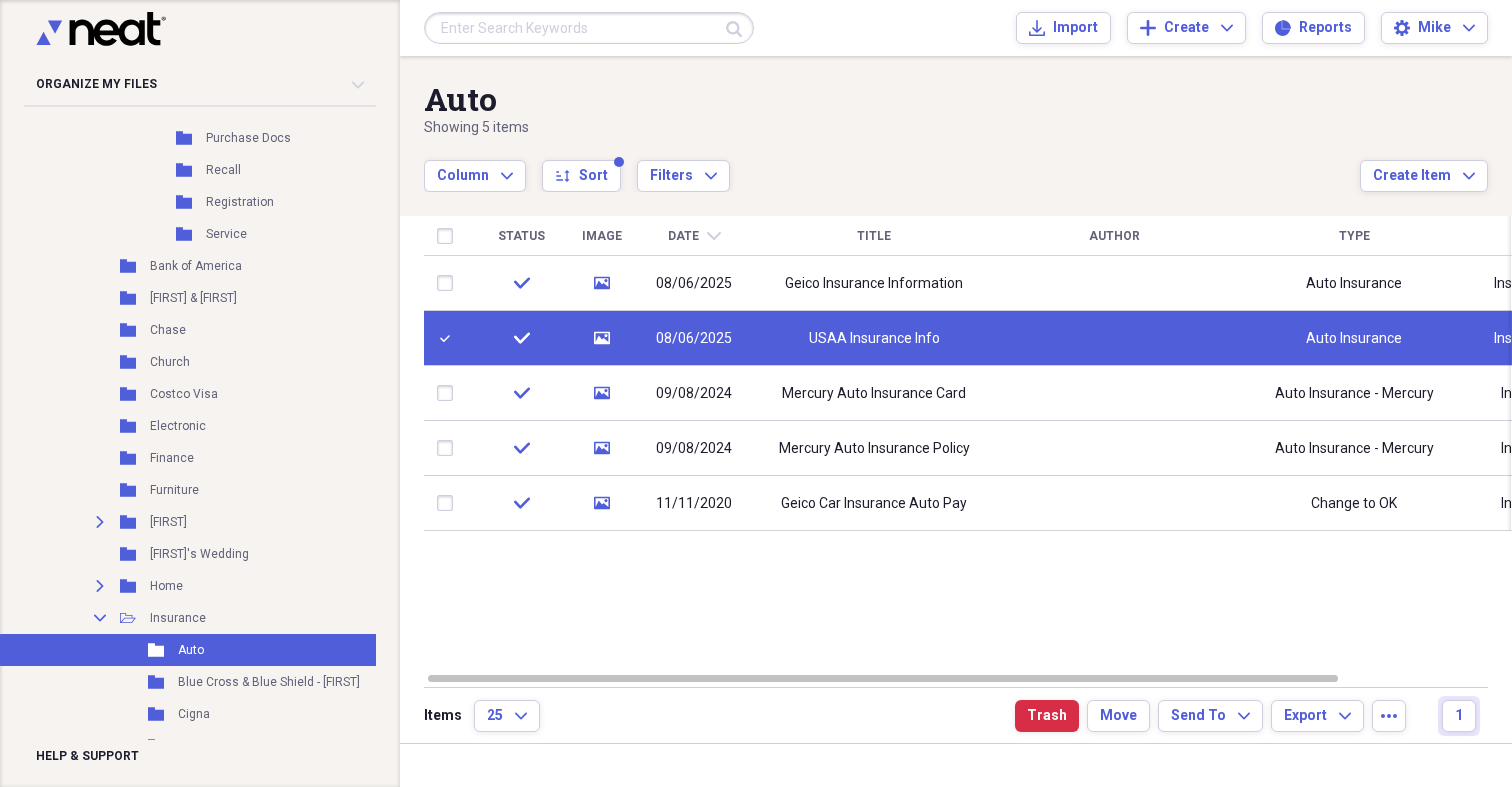 click at bounding box center (449, 338) 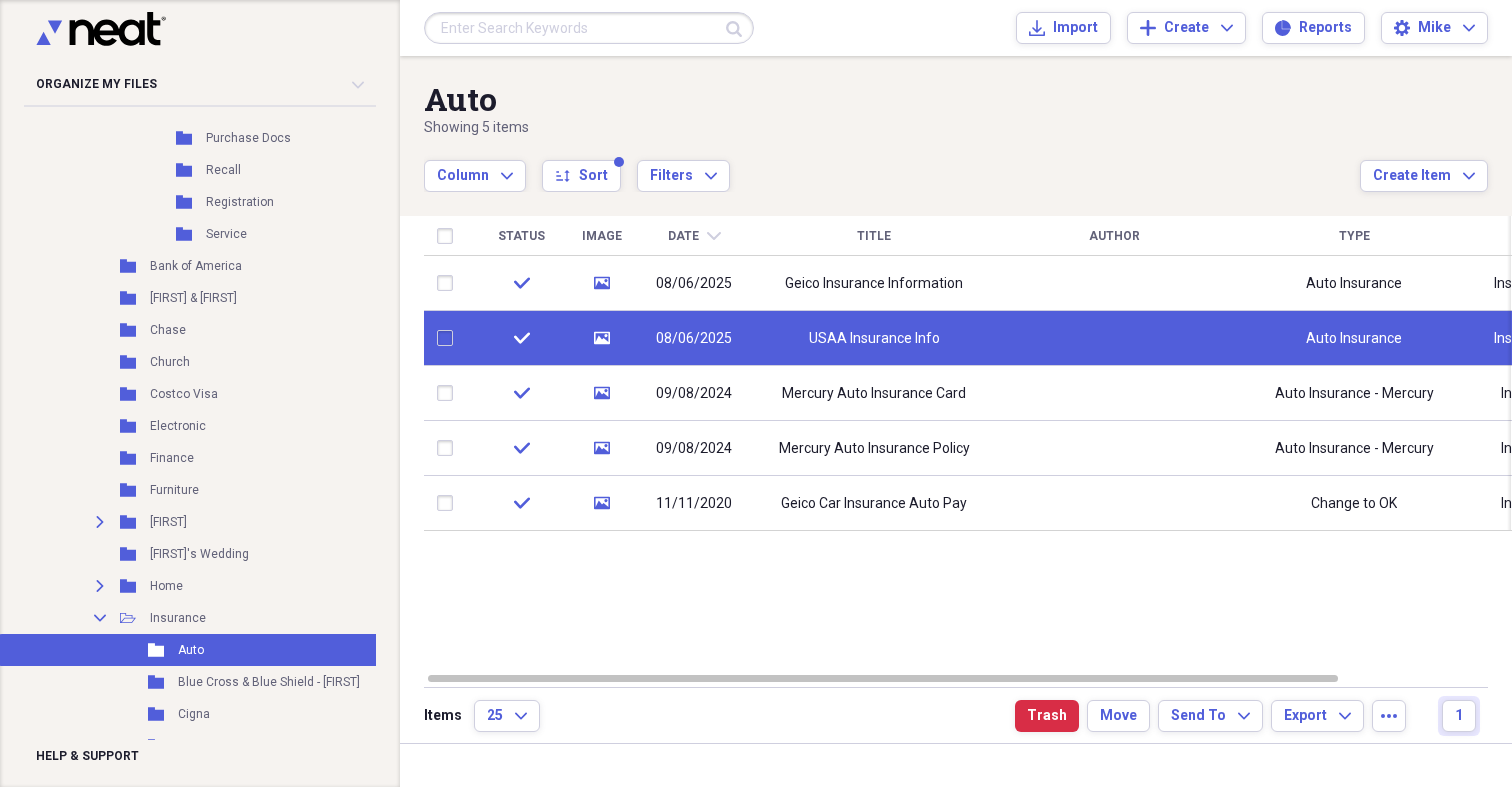 checkbox on "false" 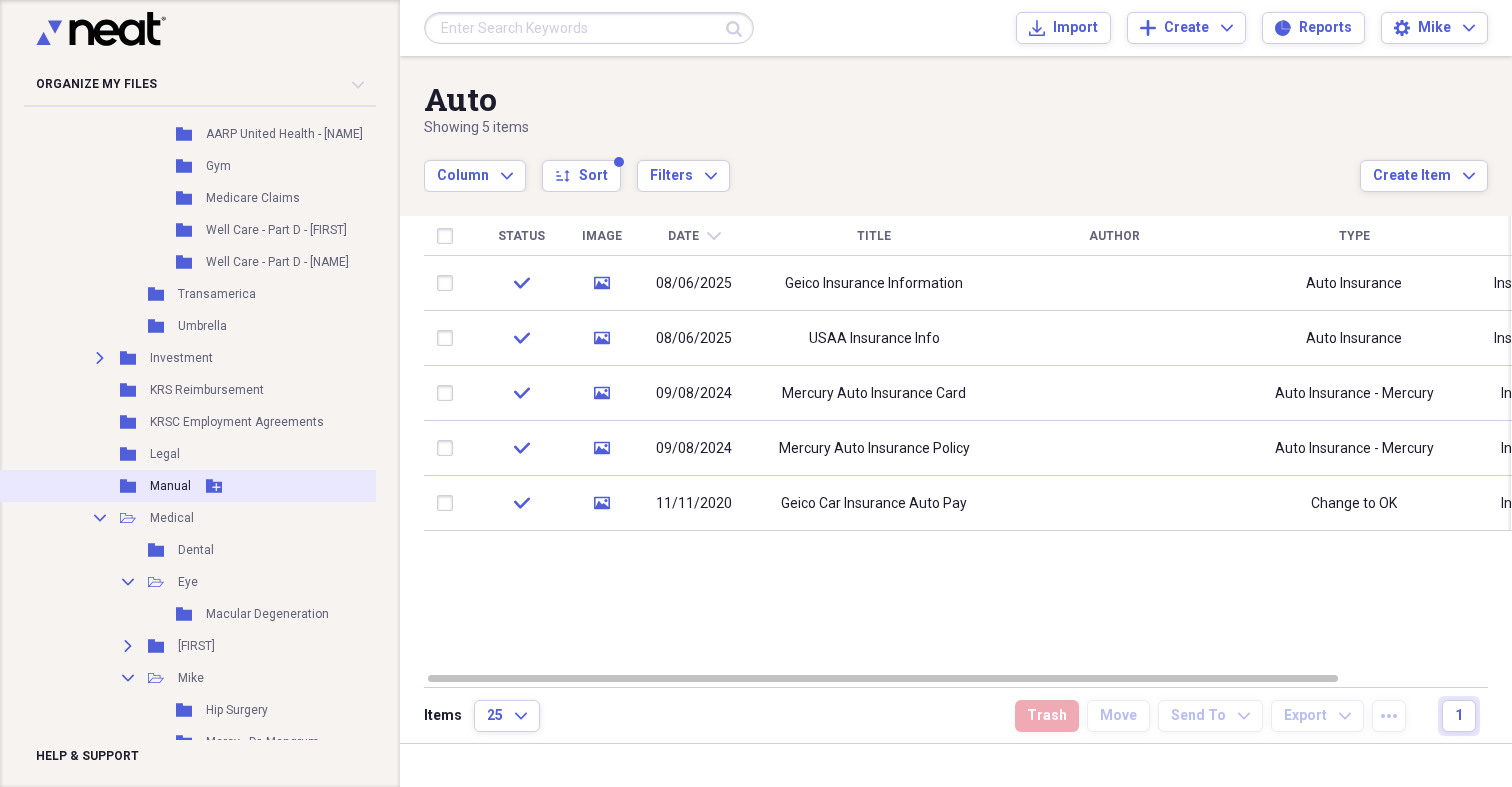 scroll, scrollTop: 1952, scrollLeft: 0, axis: vertical 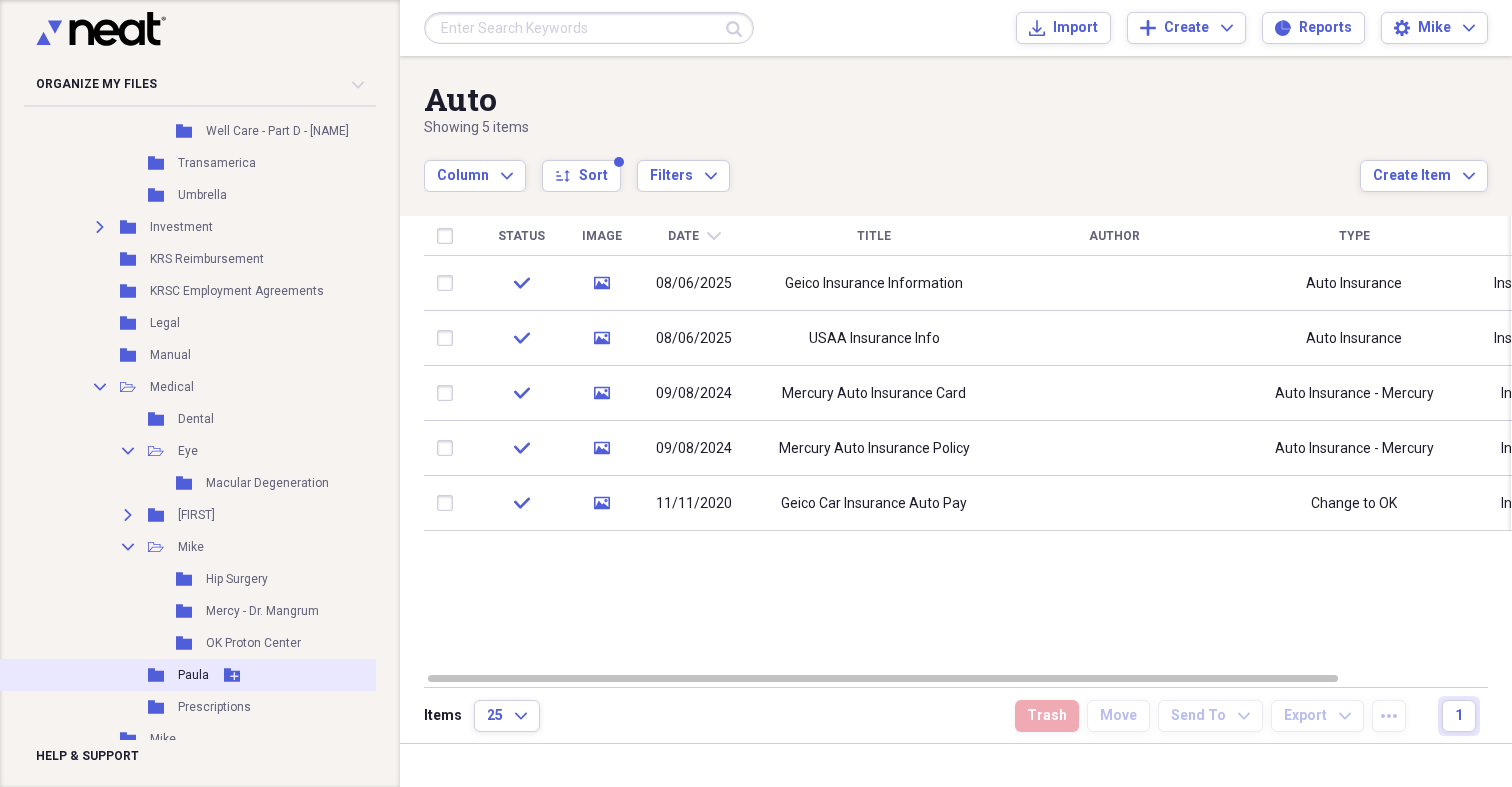 click on "Folder [FIRST] Add Folder" at bounding box center (214, 675) 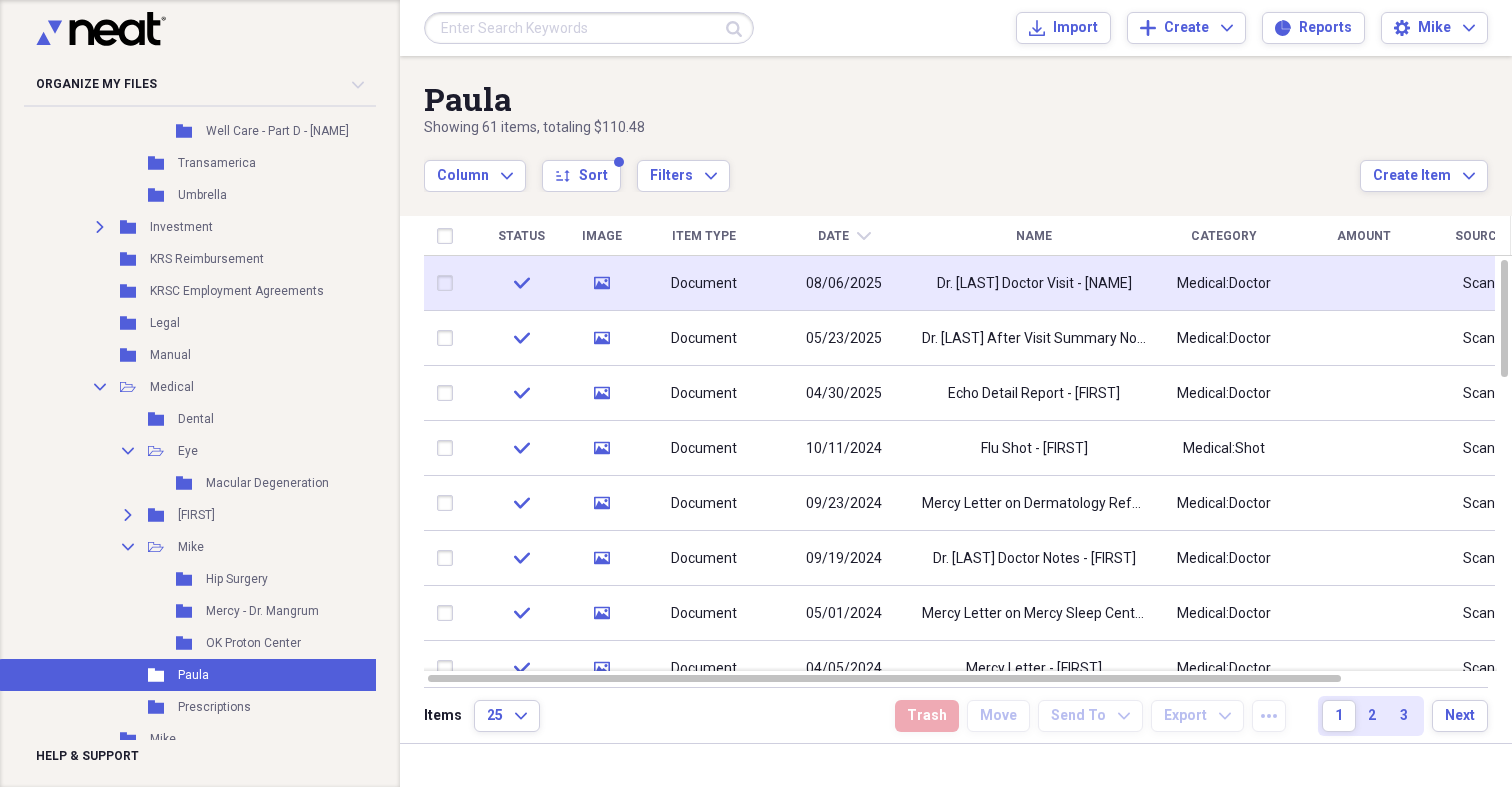 click at bounding box center (449, 283) 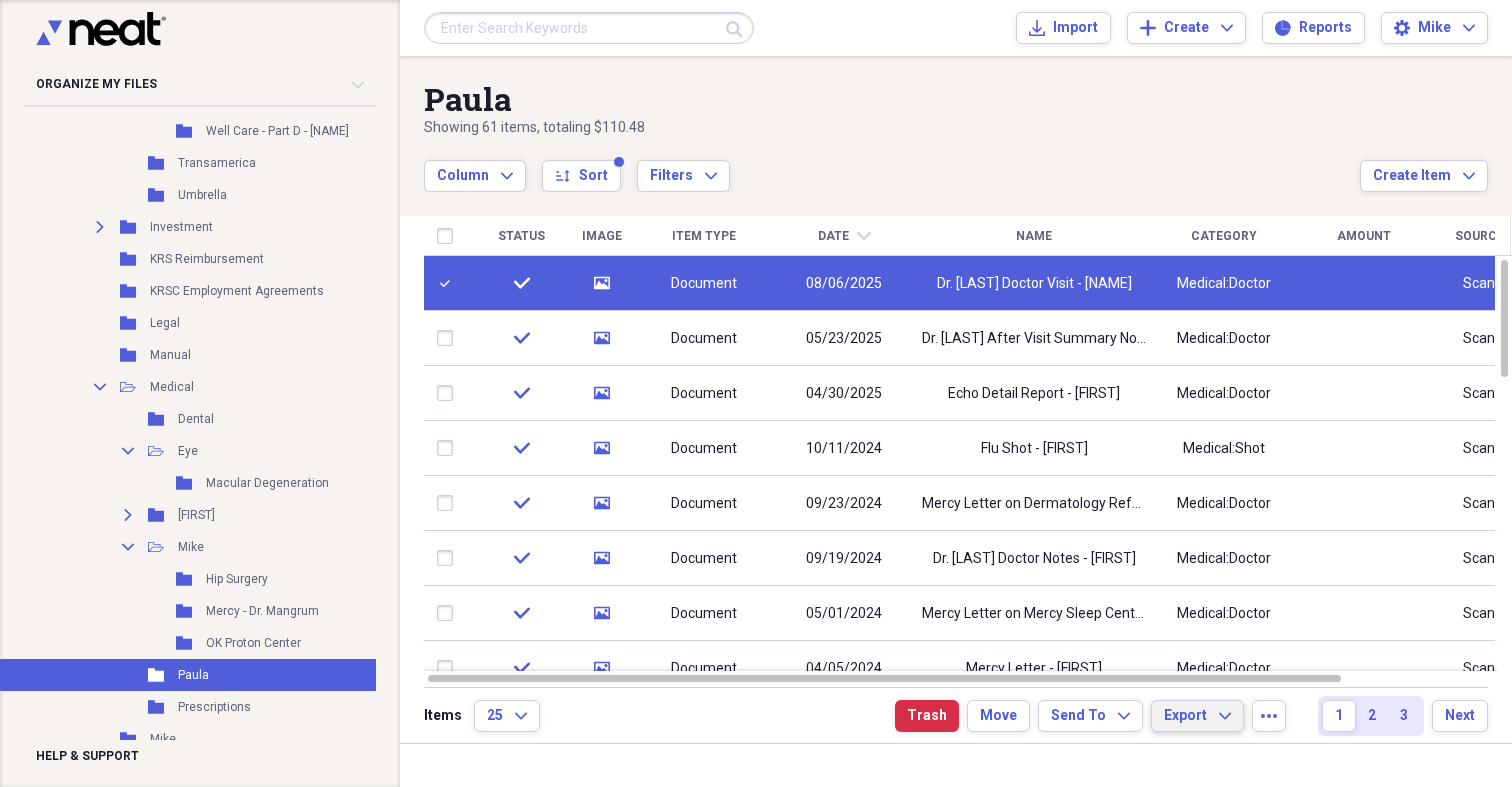 click on "Export" at bounding box center (1185, 716) 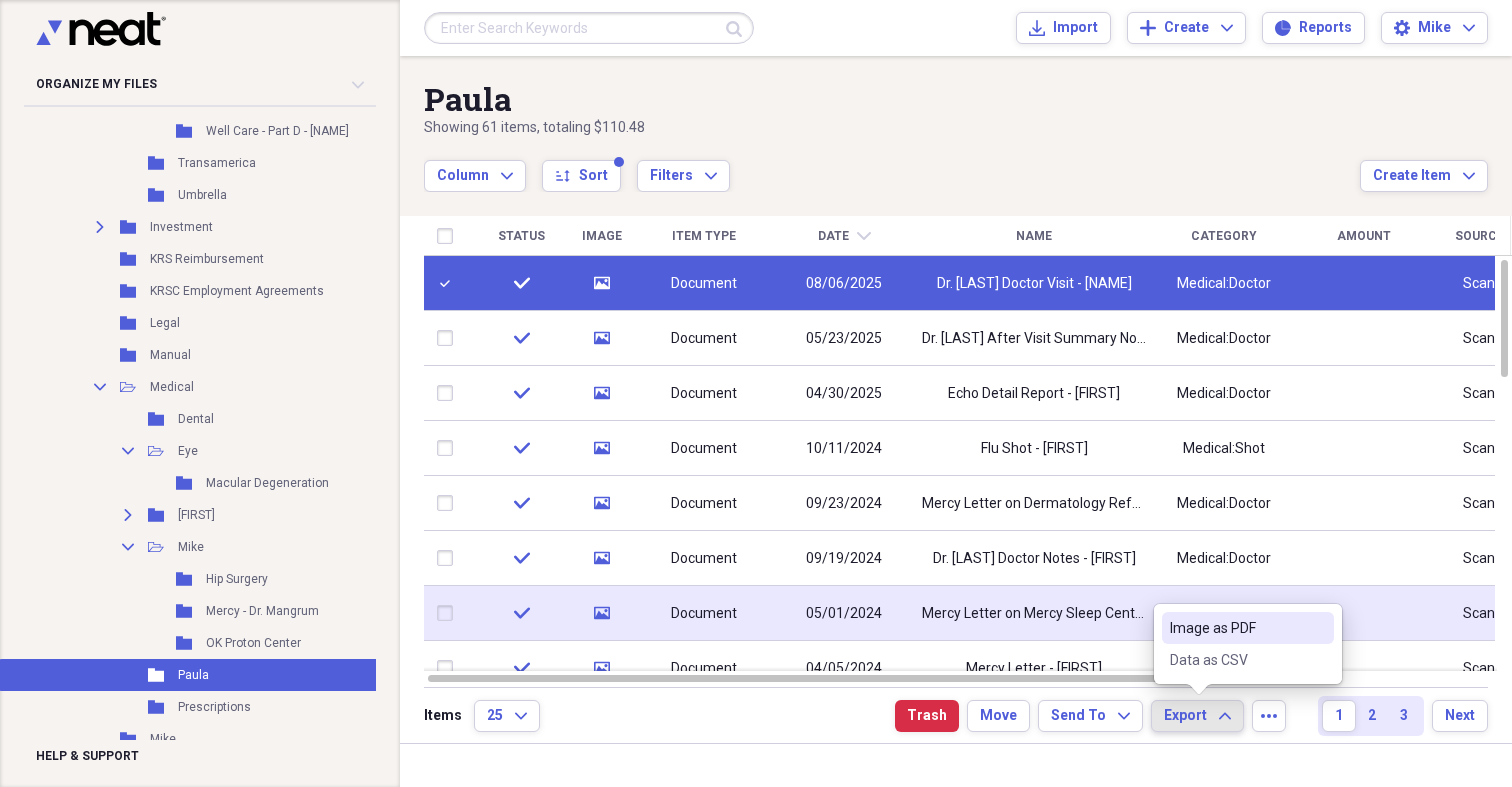 click on "Image as PDF" at bounding box center (1236, 628) 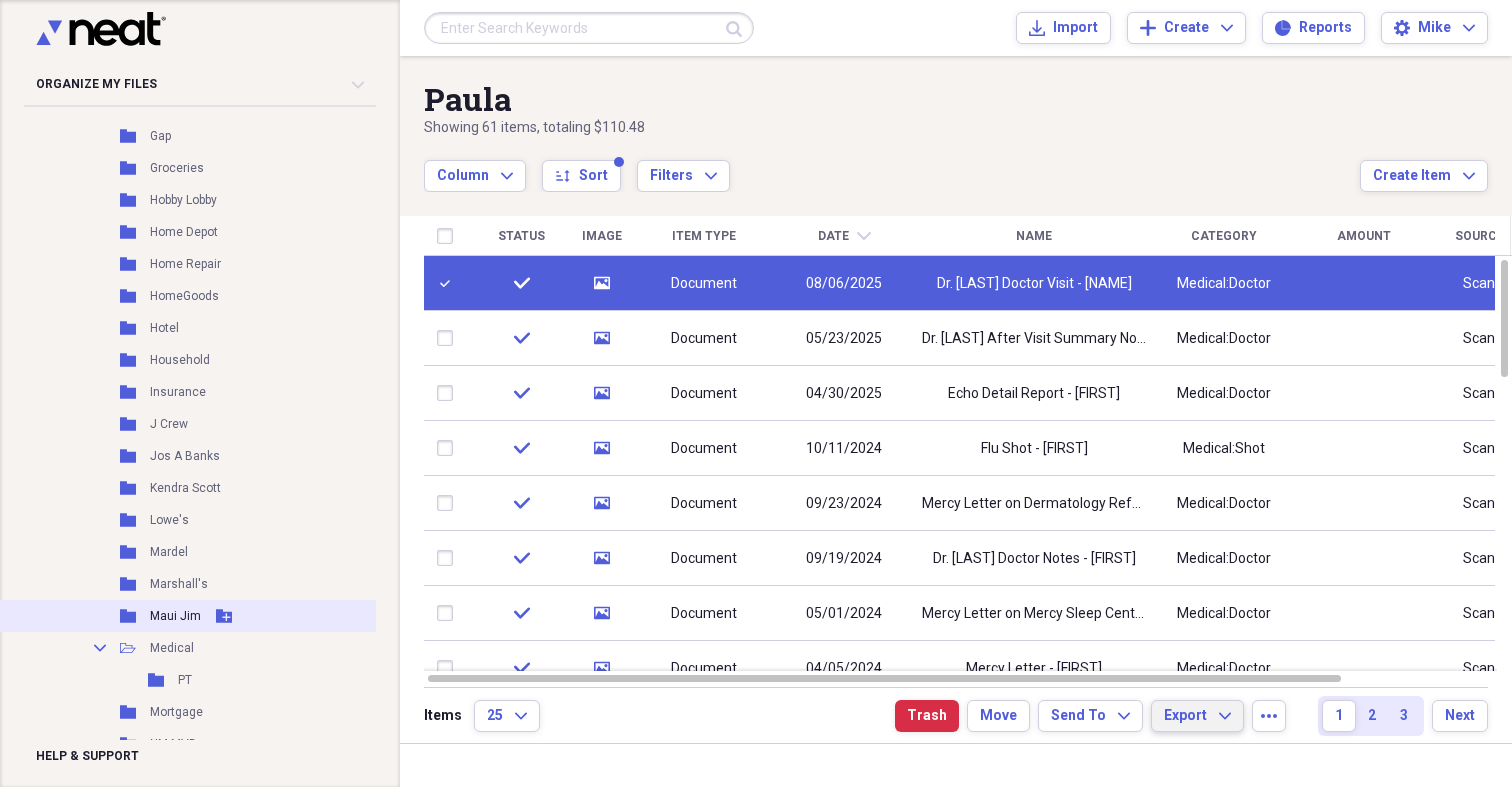 scroll, scrollTop: 4636, scrollLeft: 0, axis: vertical 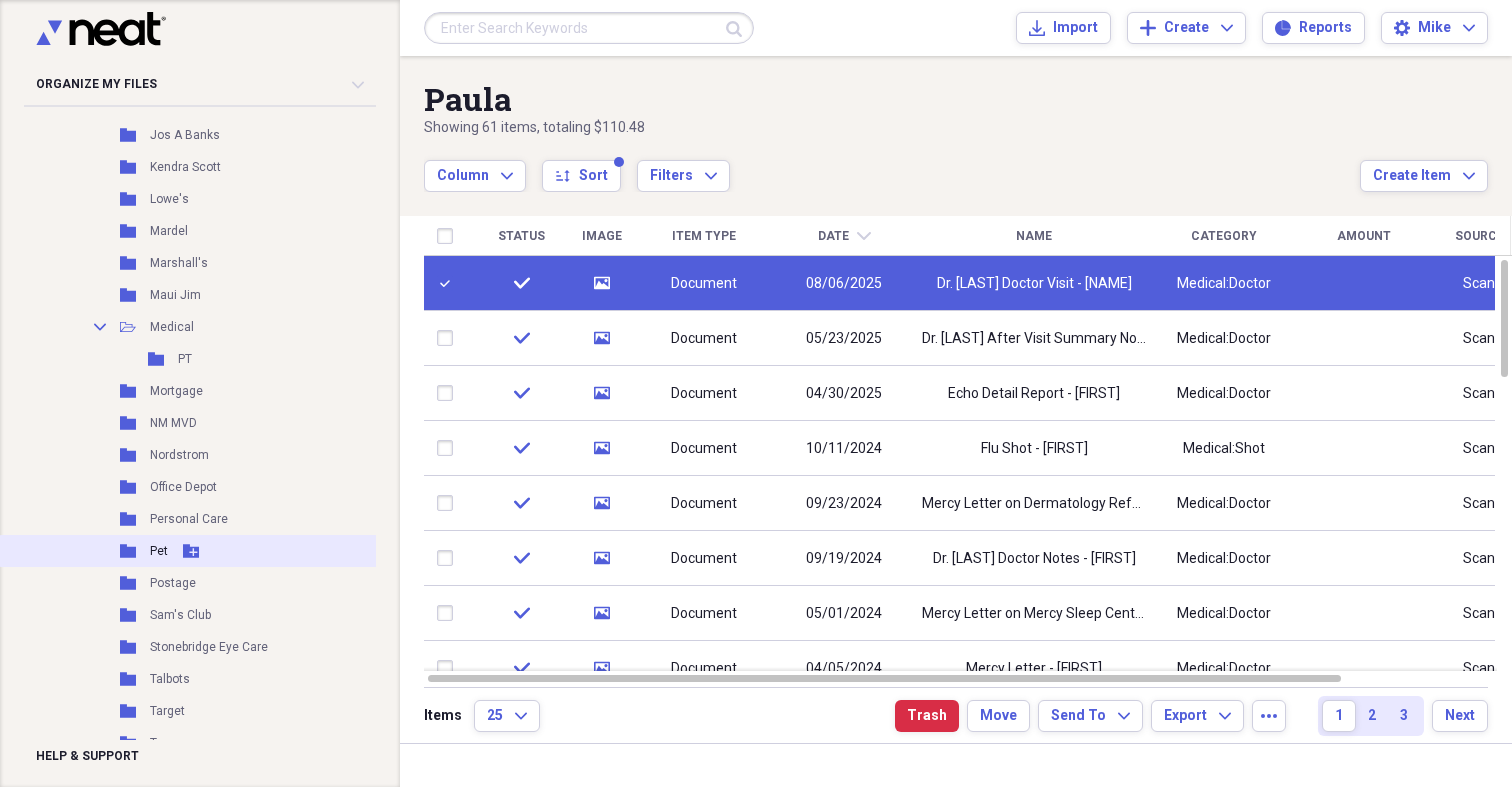 click 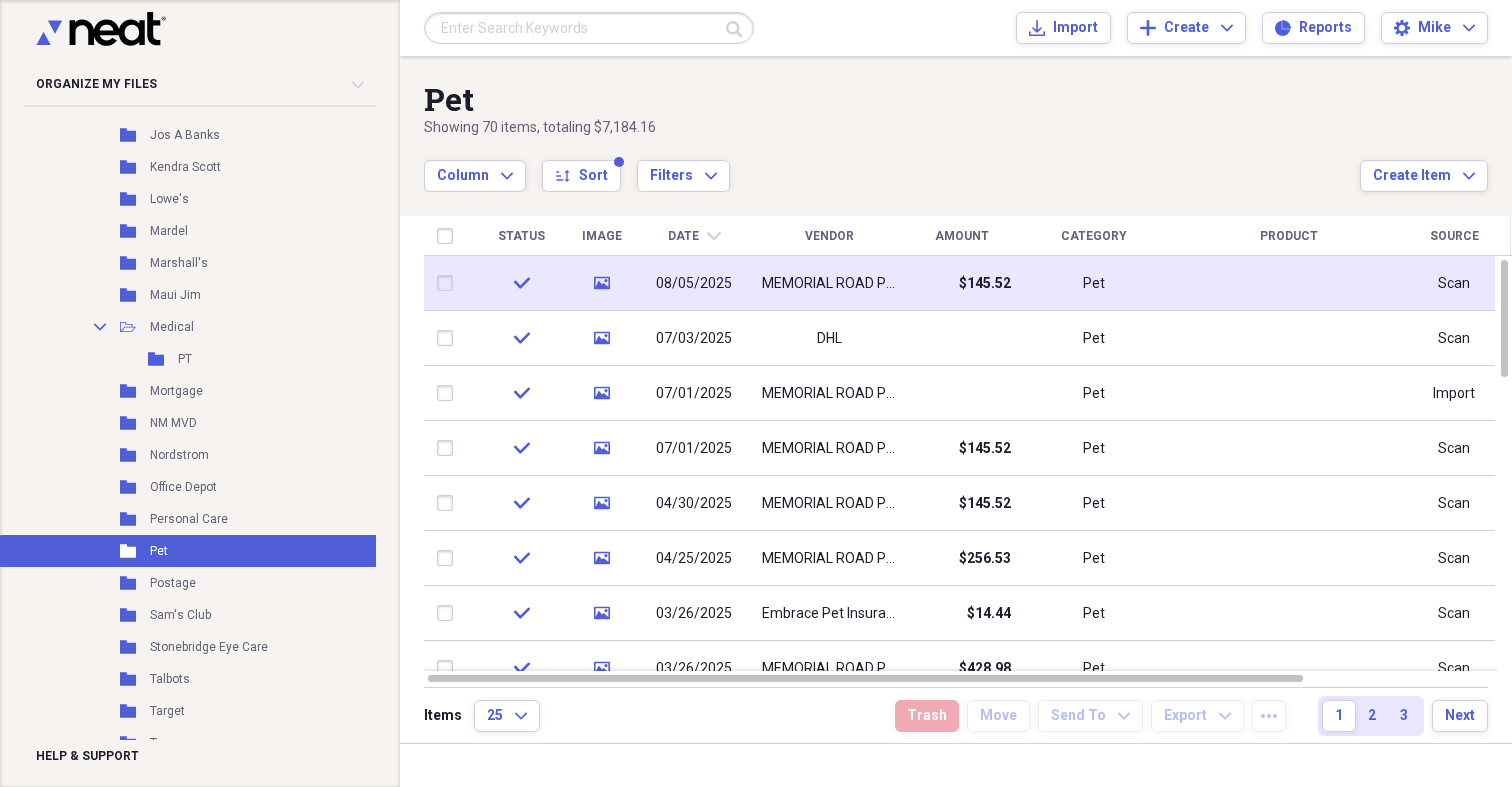 click at bounding box center (449, 283) 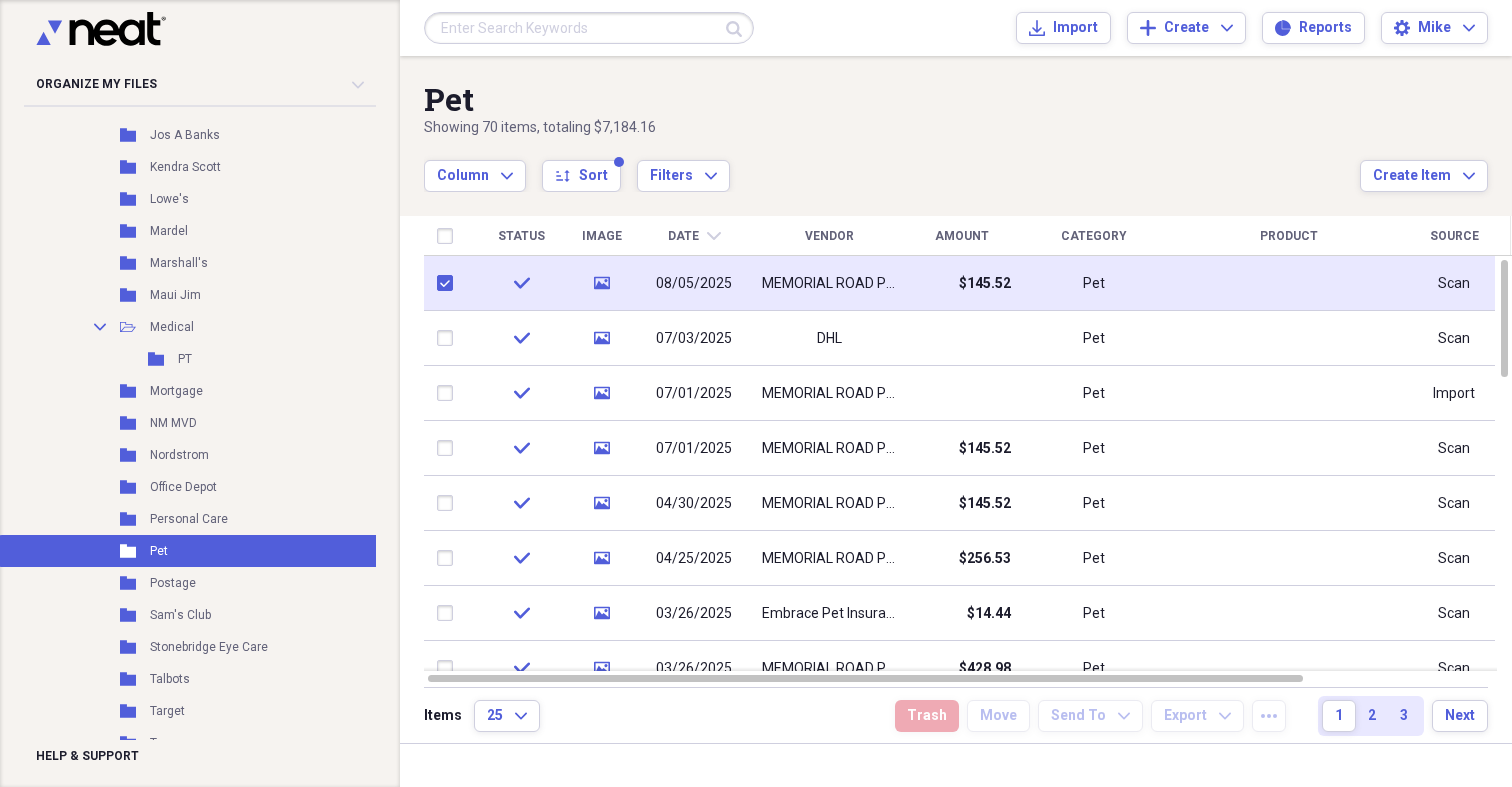 checkbox on "true" 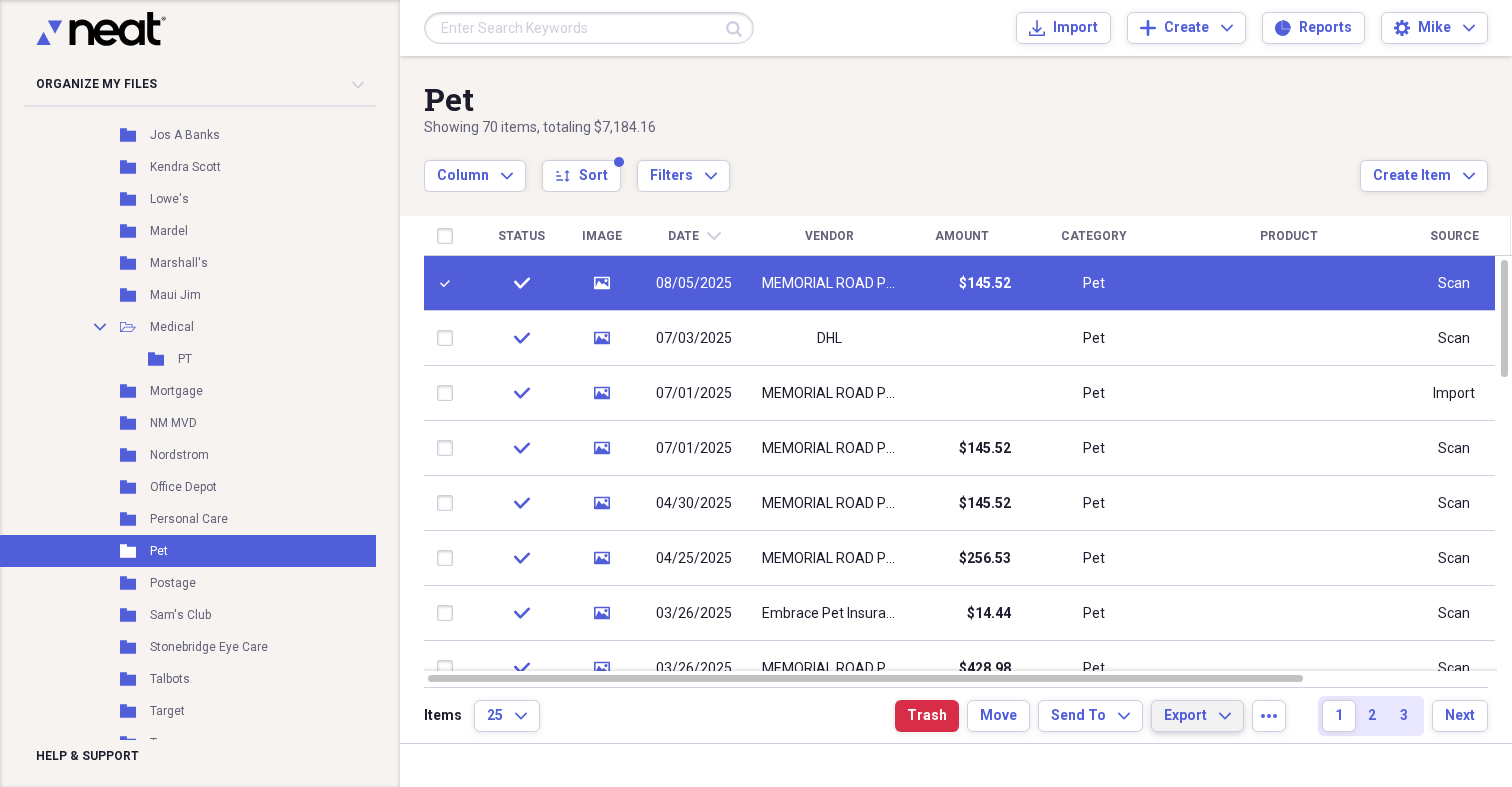 click on "Export" at bounding box center [1185, 716] 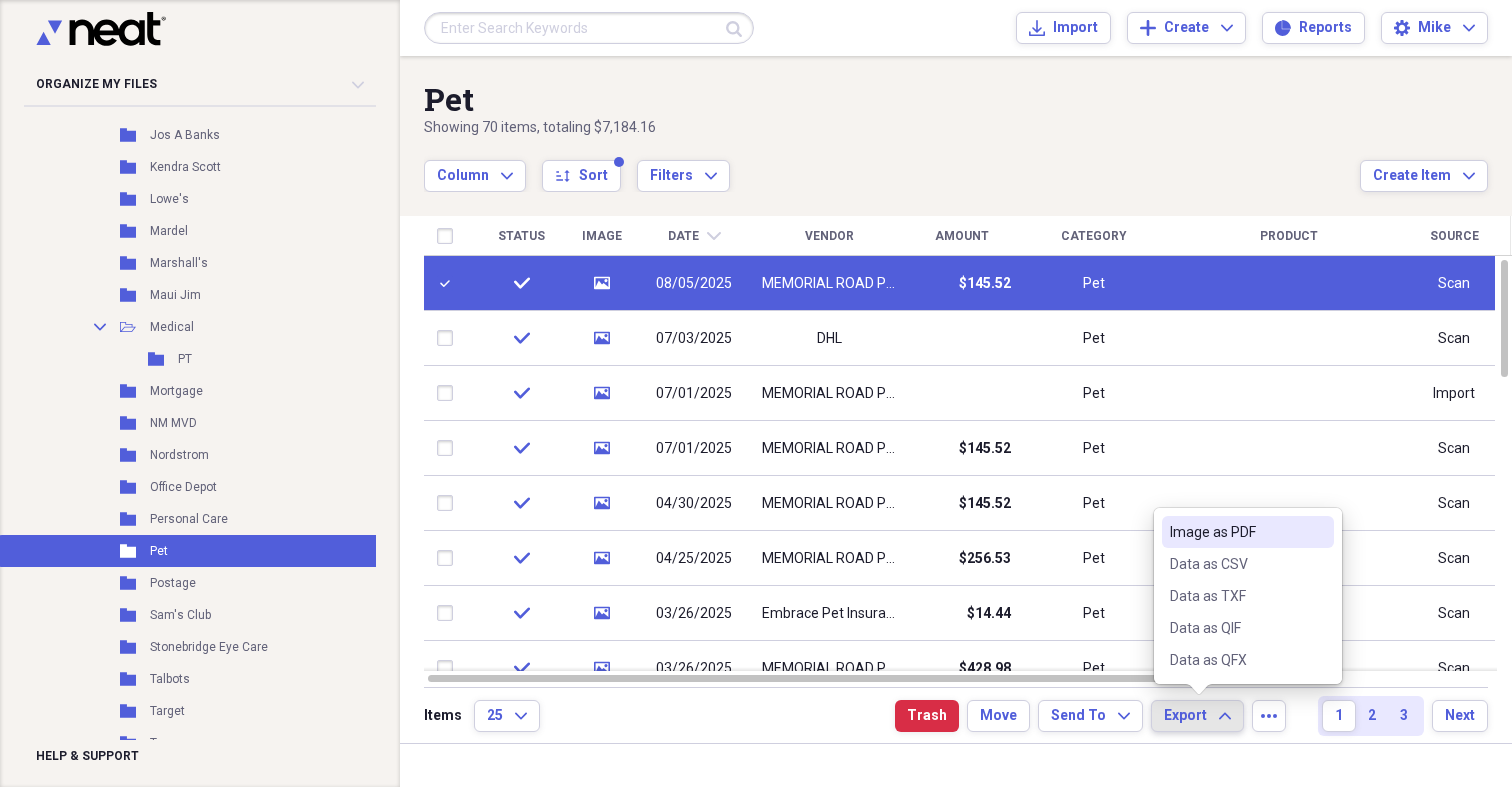 click on "Image as PDF" at bounding box center [1236, 532] 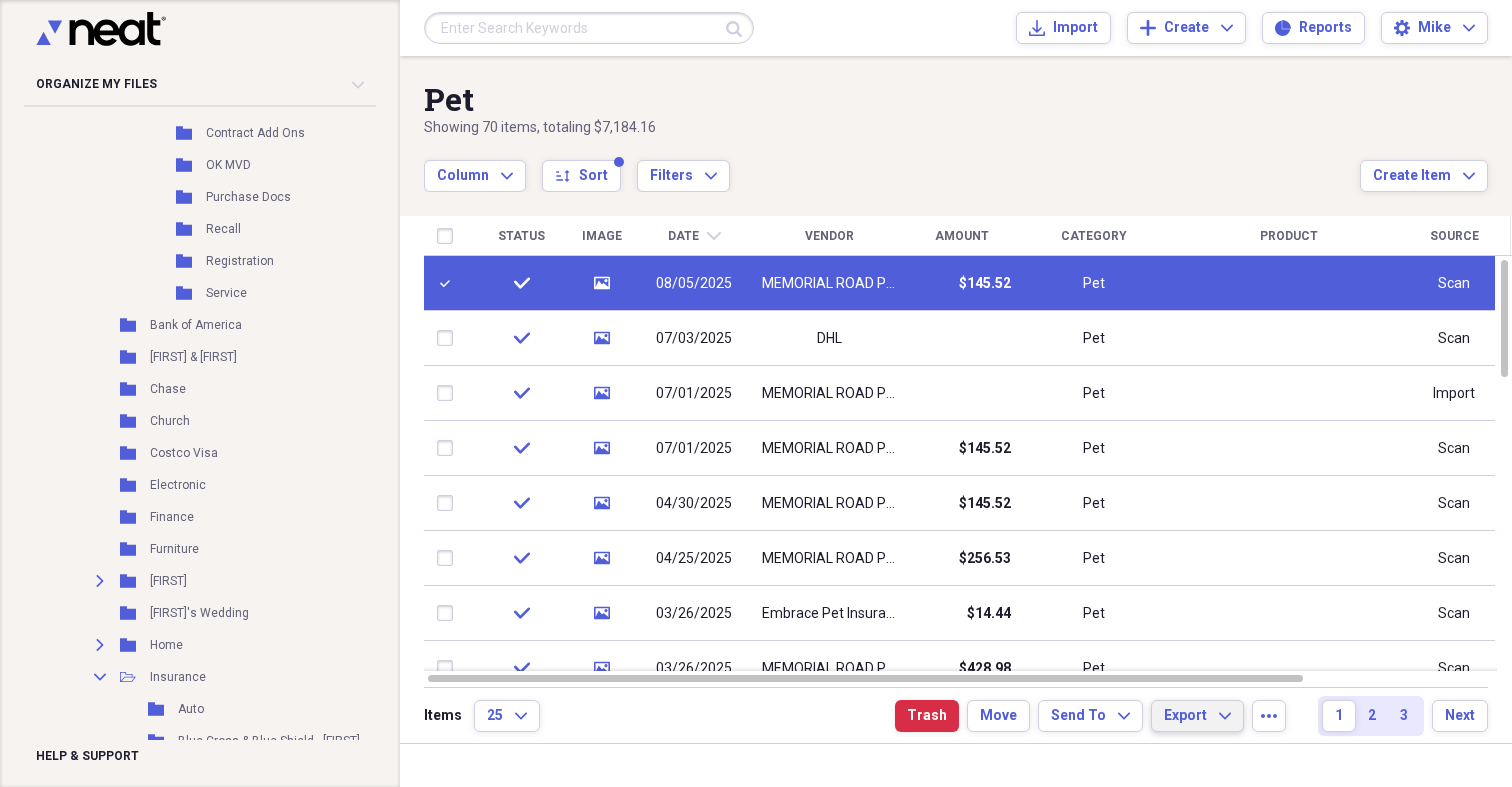 scroll, scrollTop: 0, scrollLeft: 0, axis: both 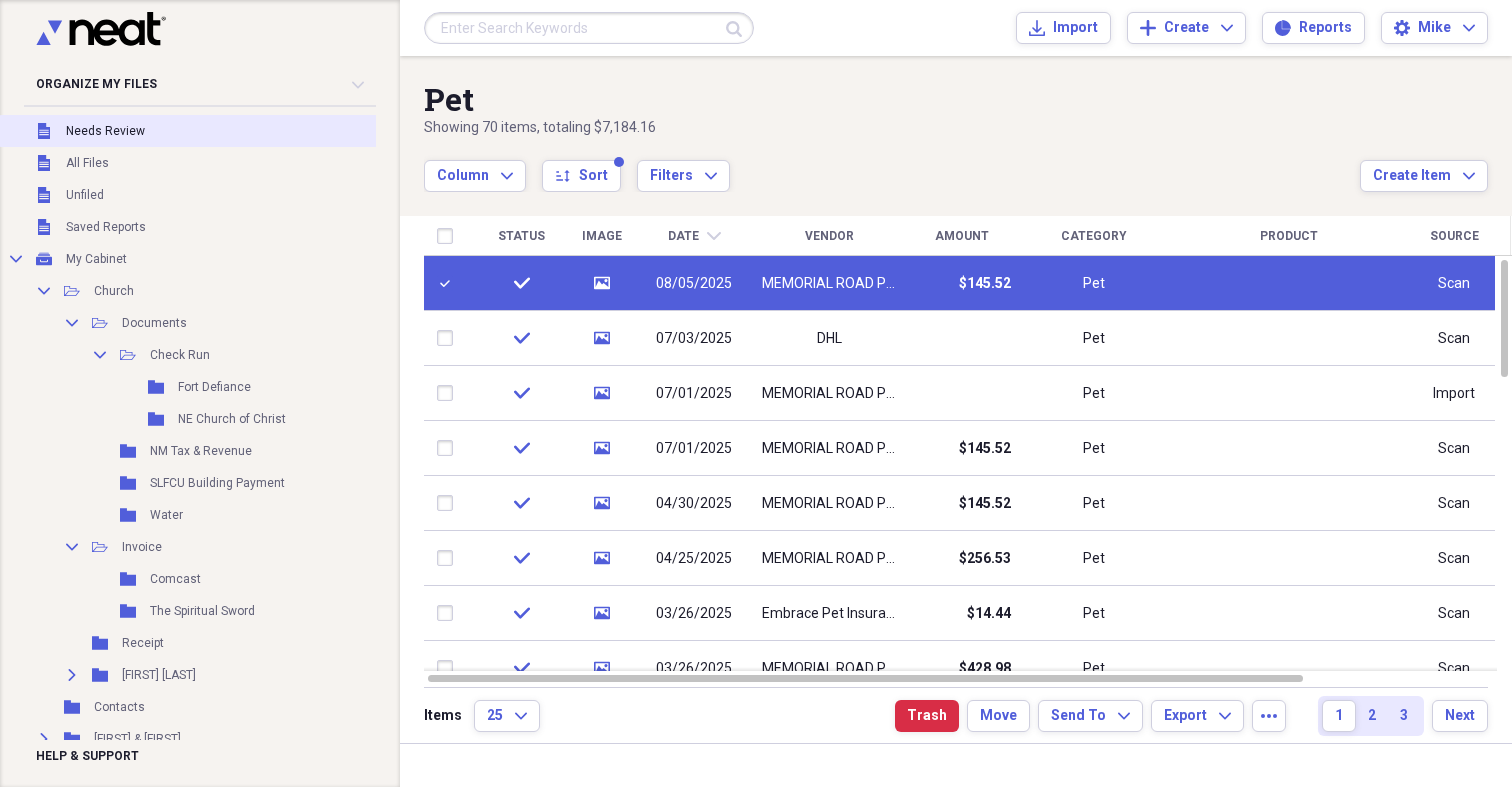 click on "Needs Review" at bounding box center [105, 131] 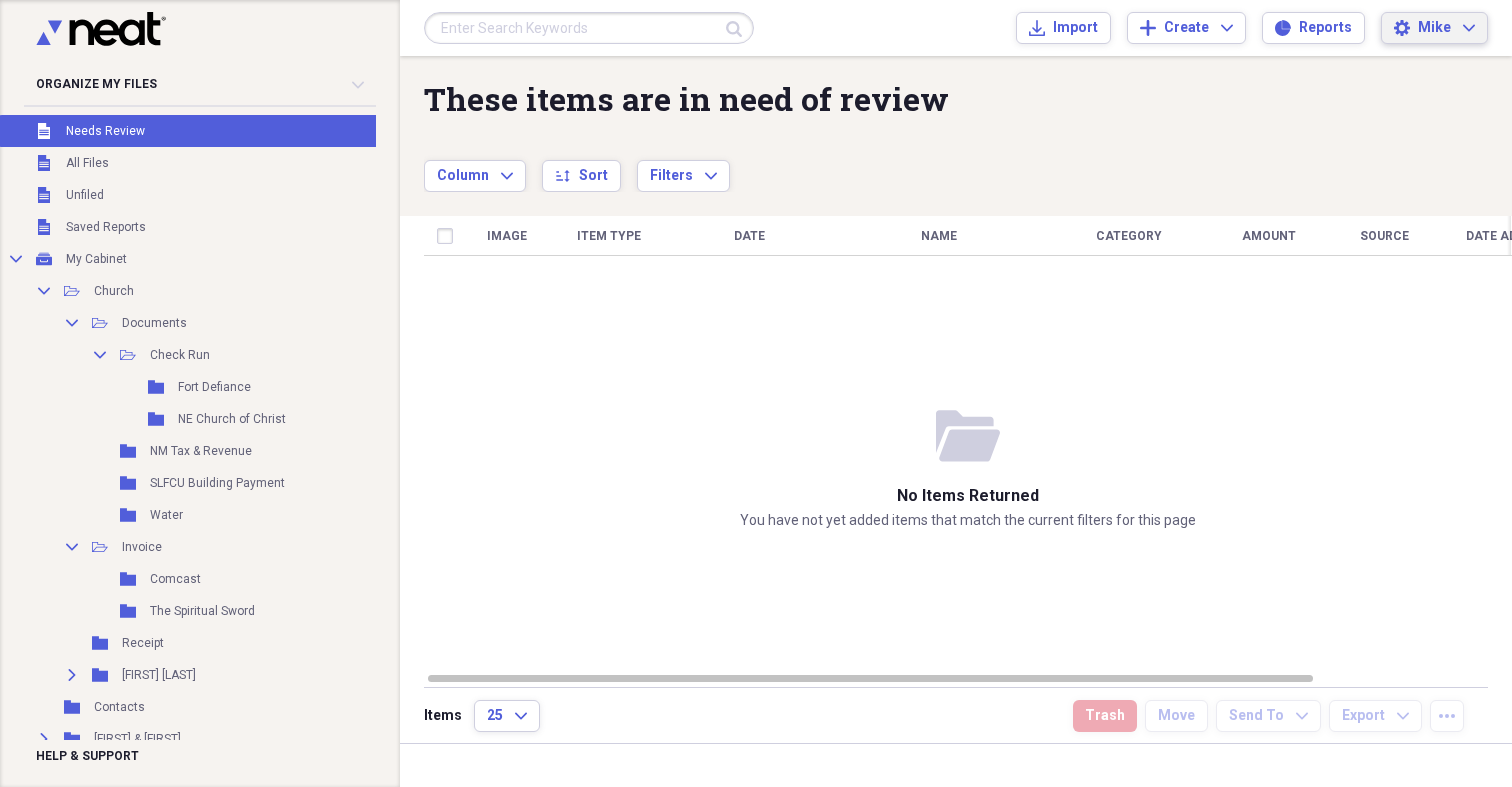 click on "Mike" at bounding box center (1434, 28) 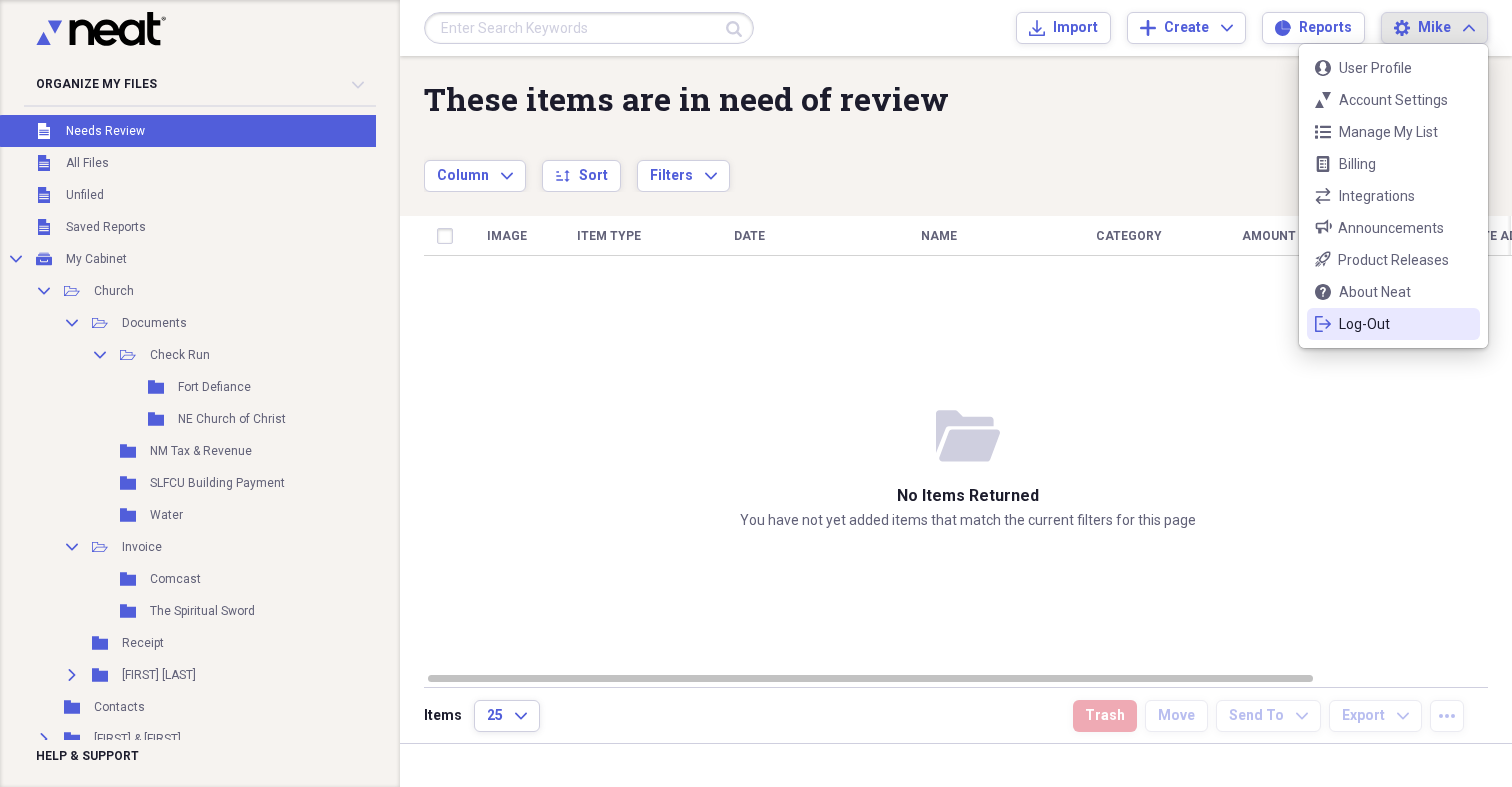 click on "Log-Out" at bounding box center (1393, 324) 